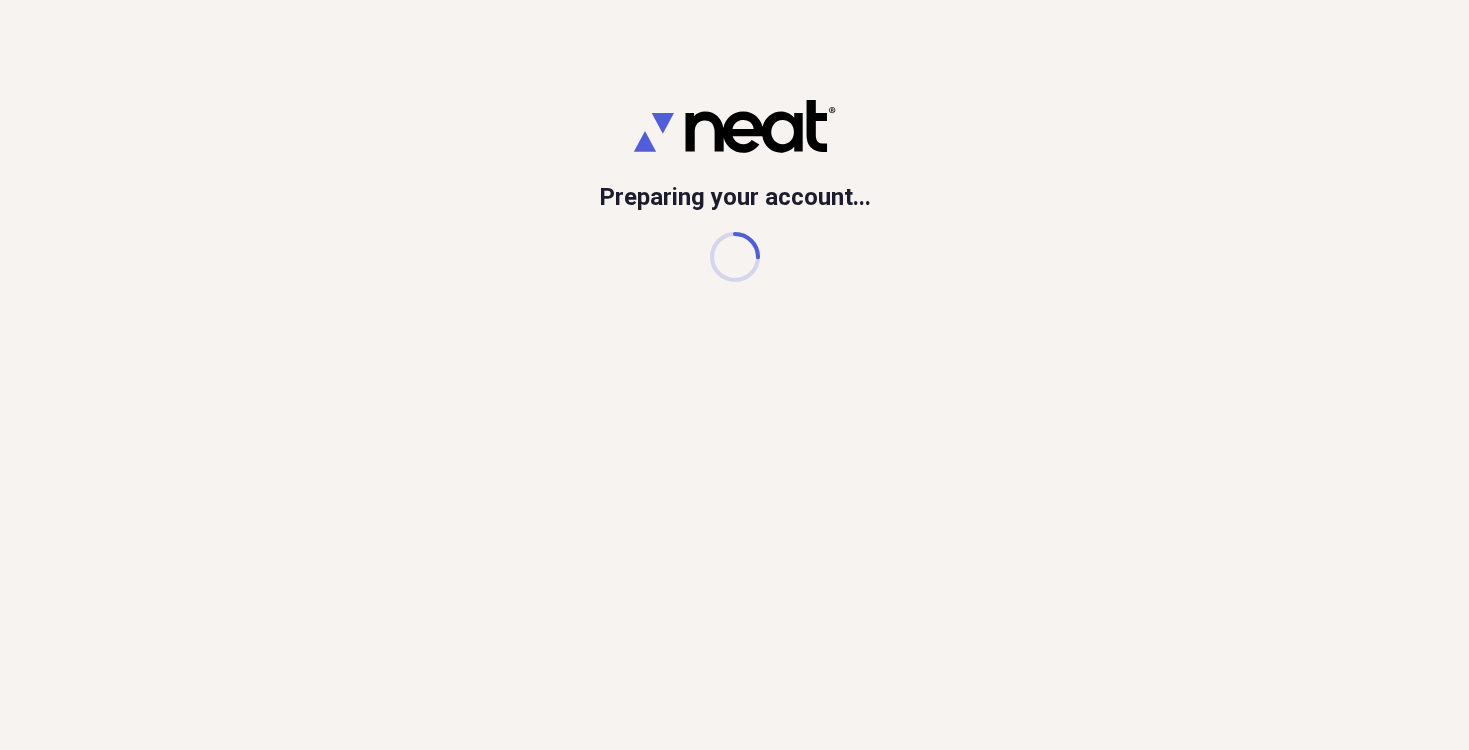 scroll, scrollTop: 0, scrollLeft: 0, axis: both 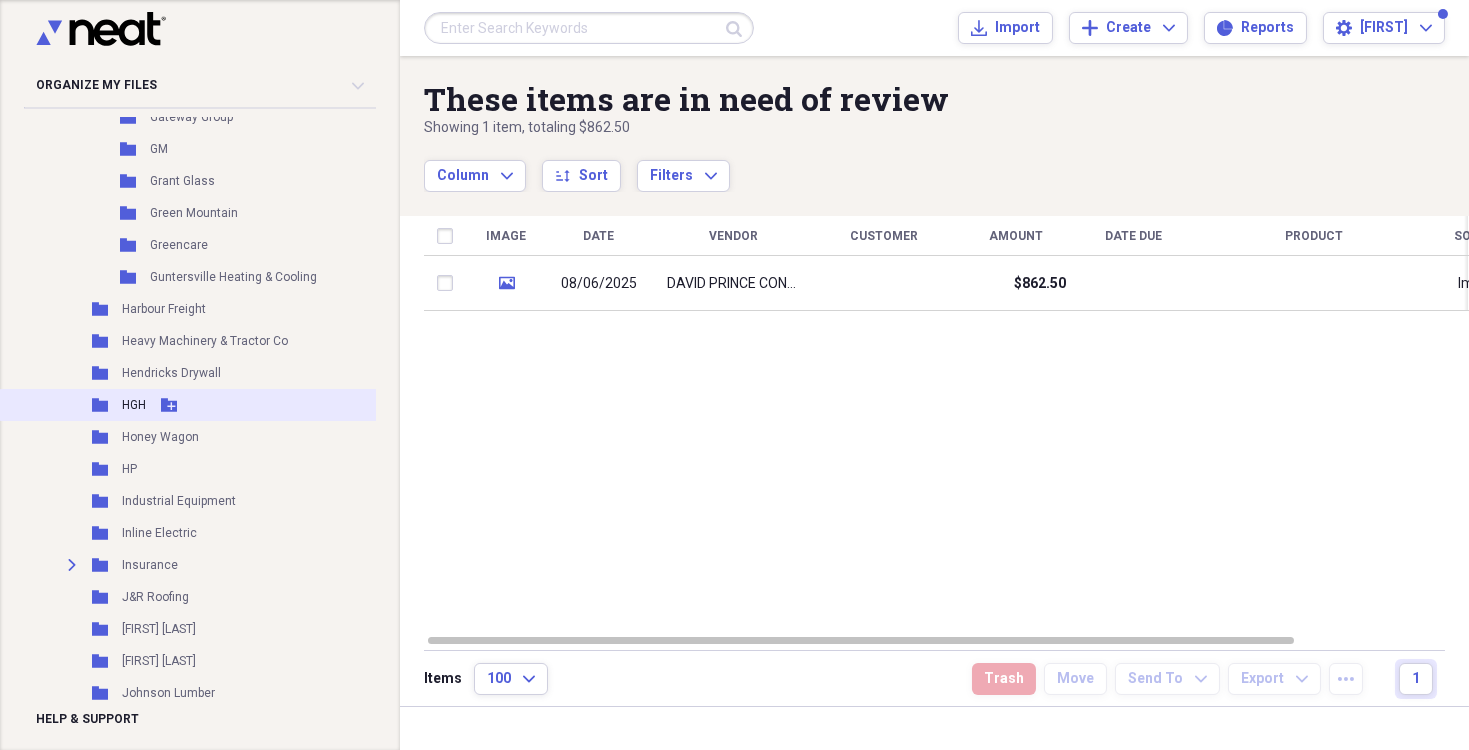 click on "Folder HGH Add Folder" at bounding box center (194, 405) 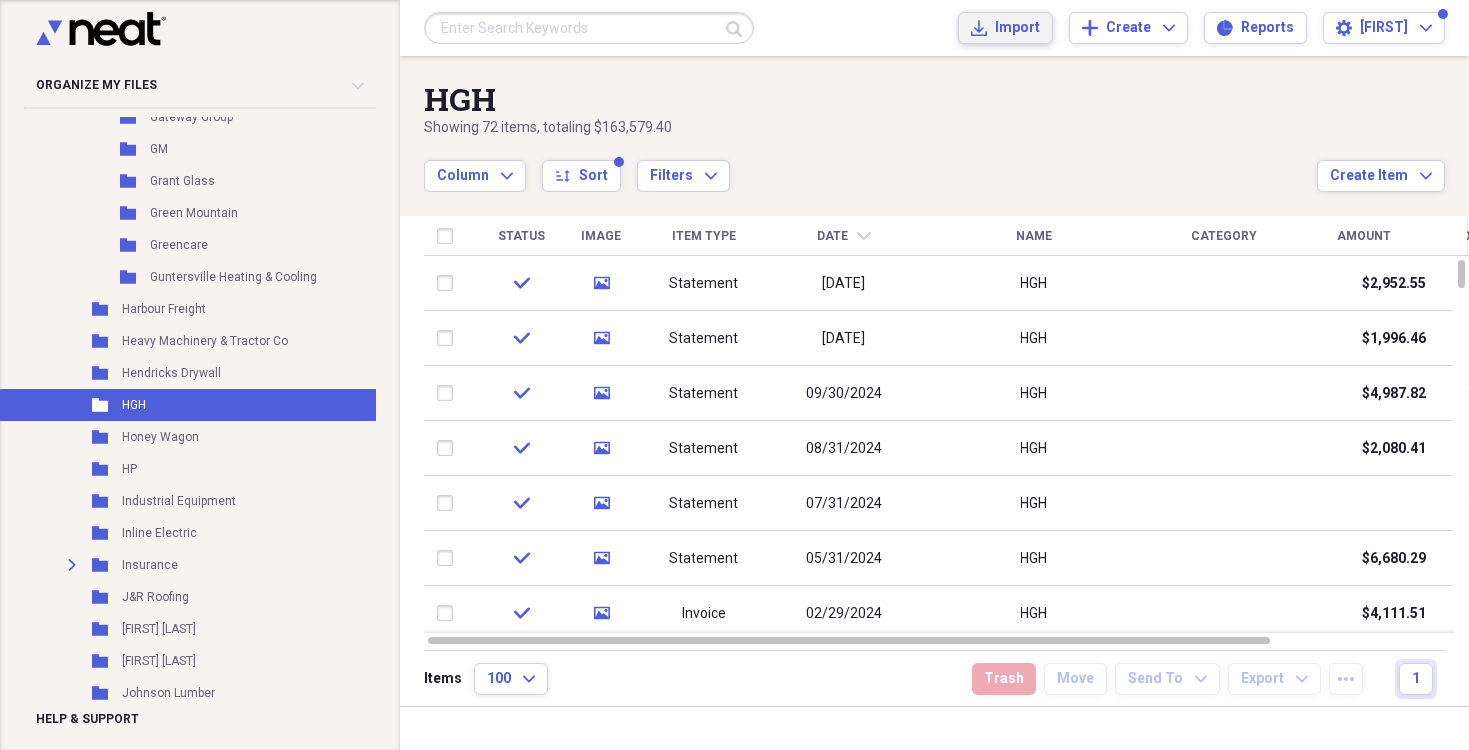 click on "Import" at bounding box center [1017, 28] 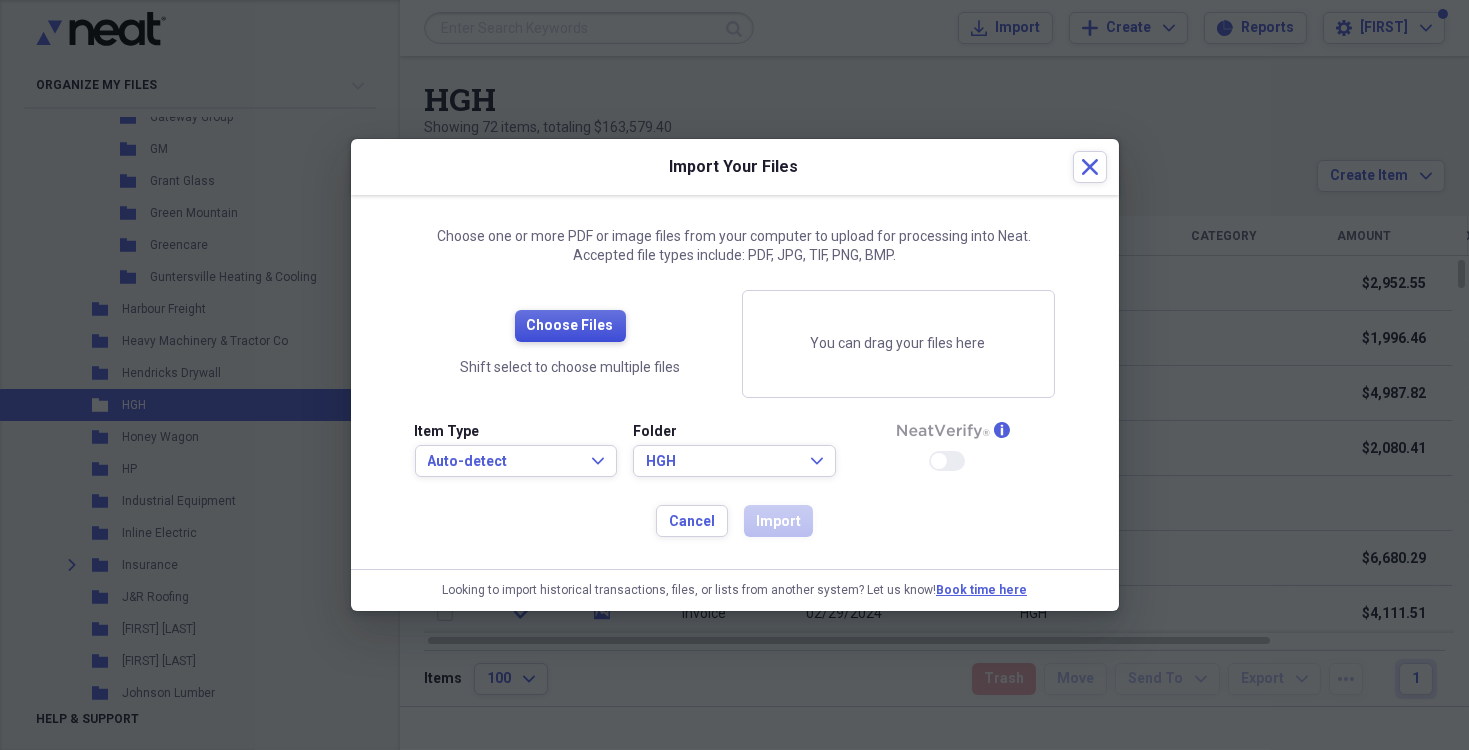 click on "Choose Files" at bounding box center (570, 326) 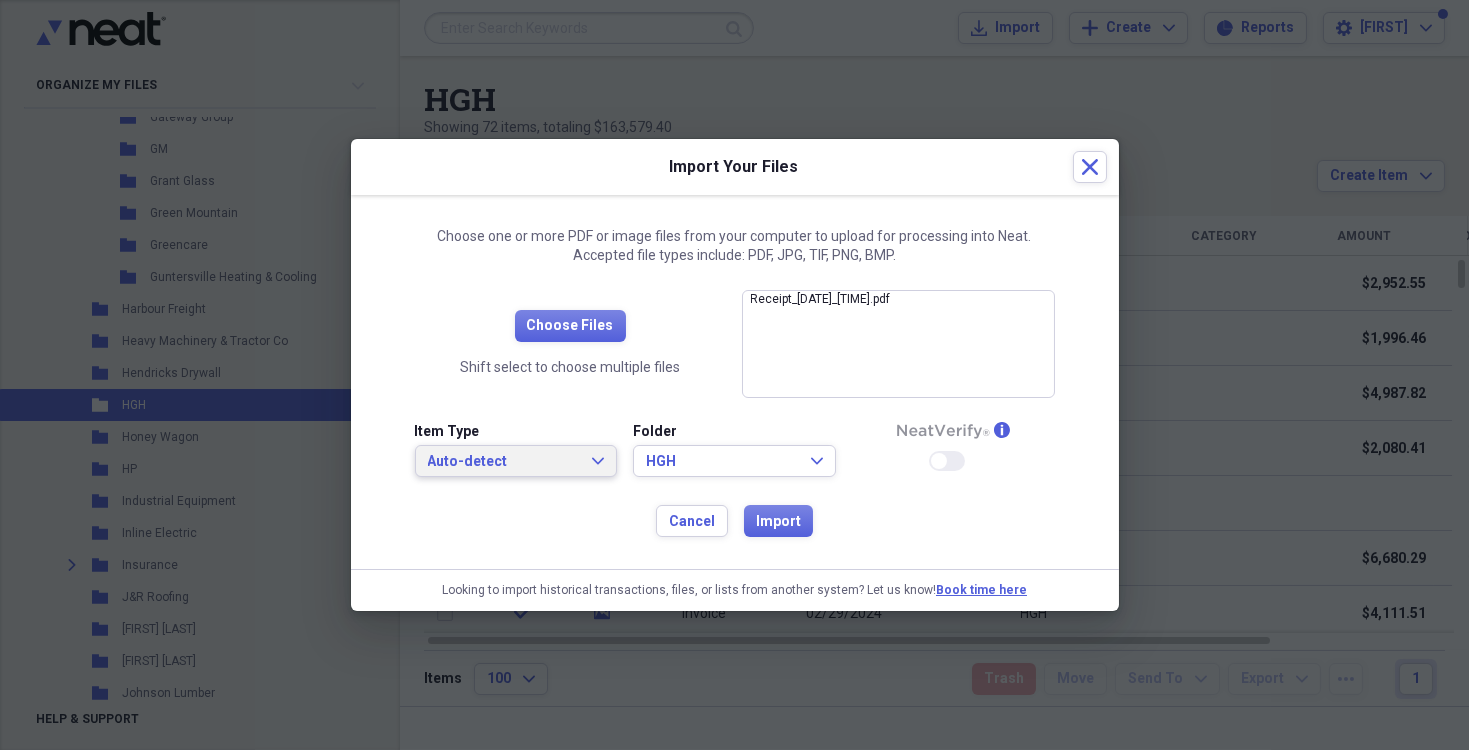 click on "Expand" 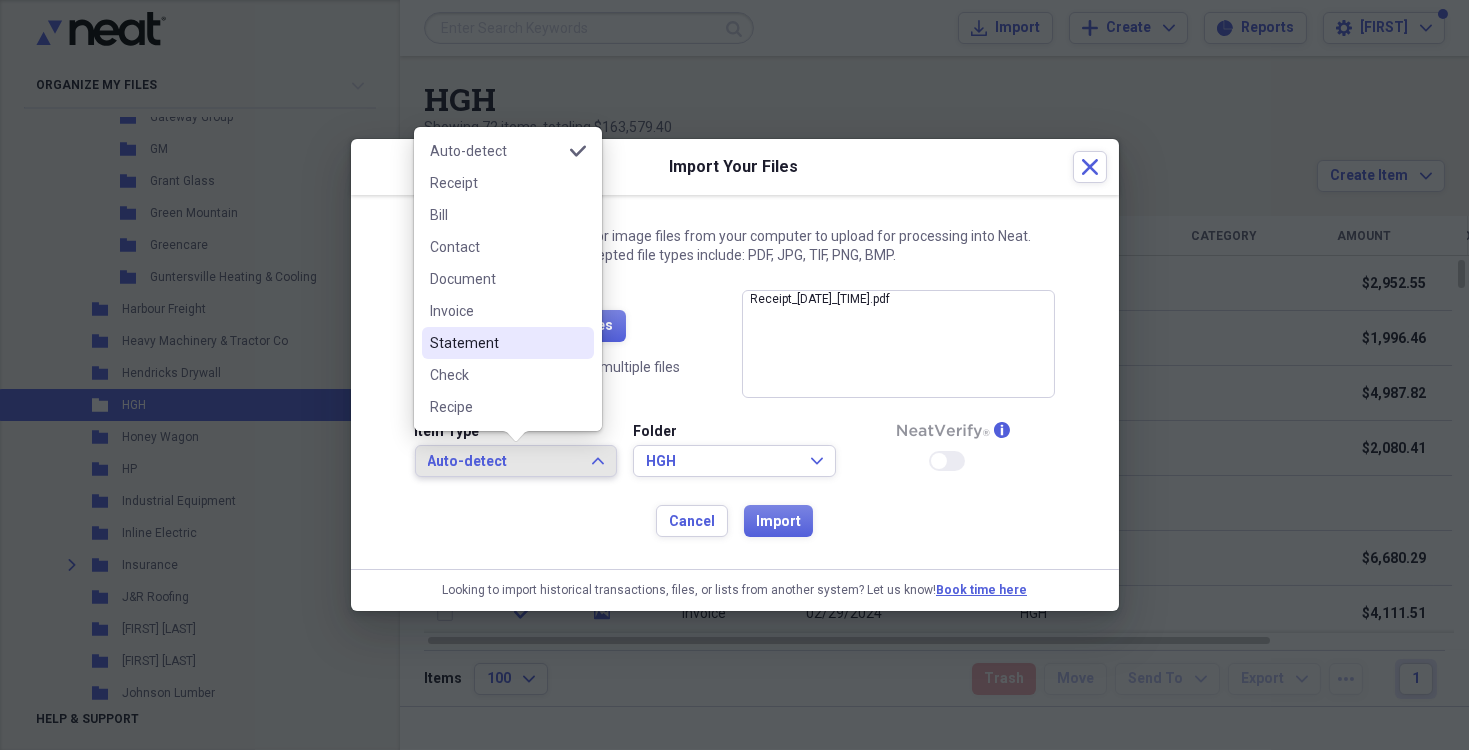 click on "Statement" at bounding box center (496, 343) 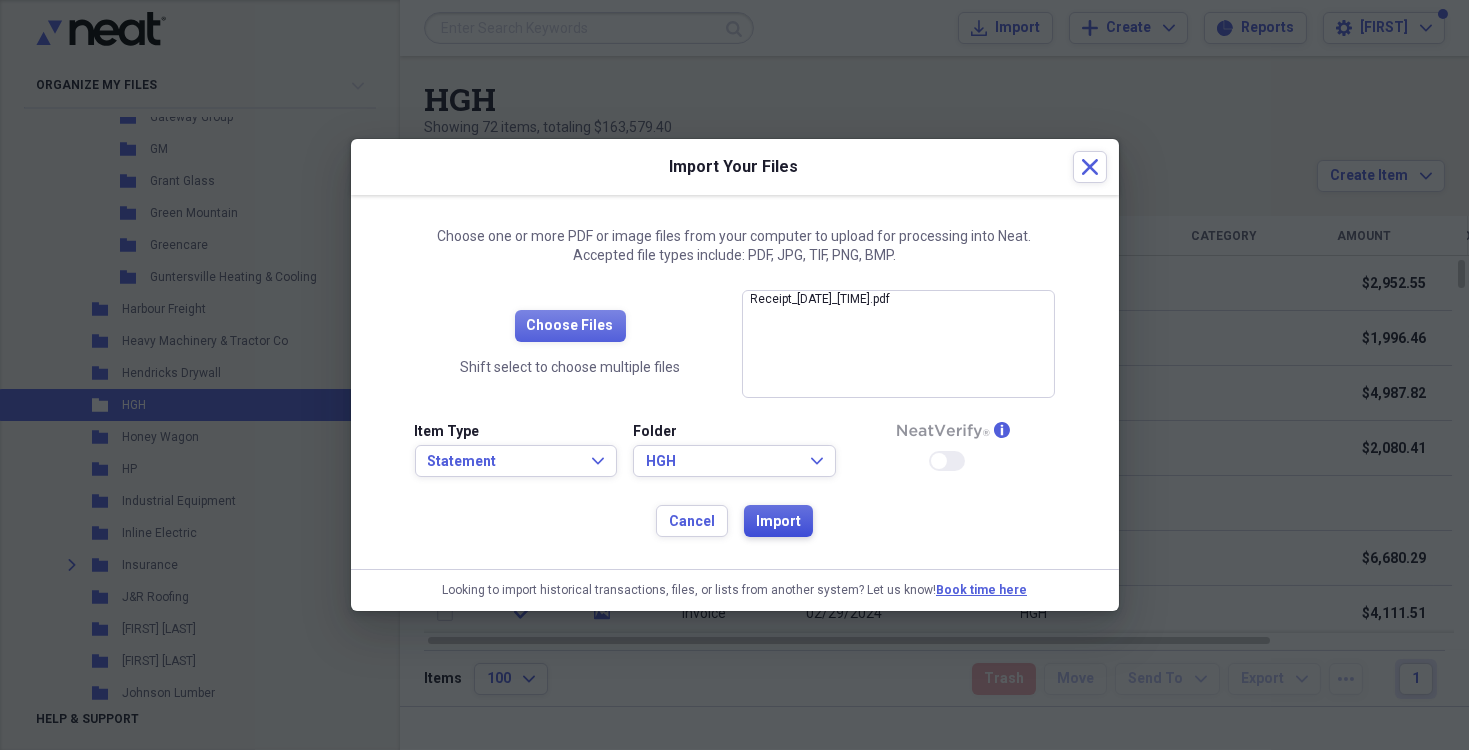 click on "Import" at bounding box center [778, 522] 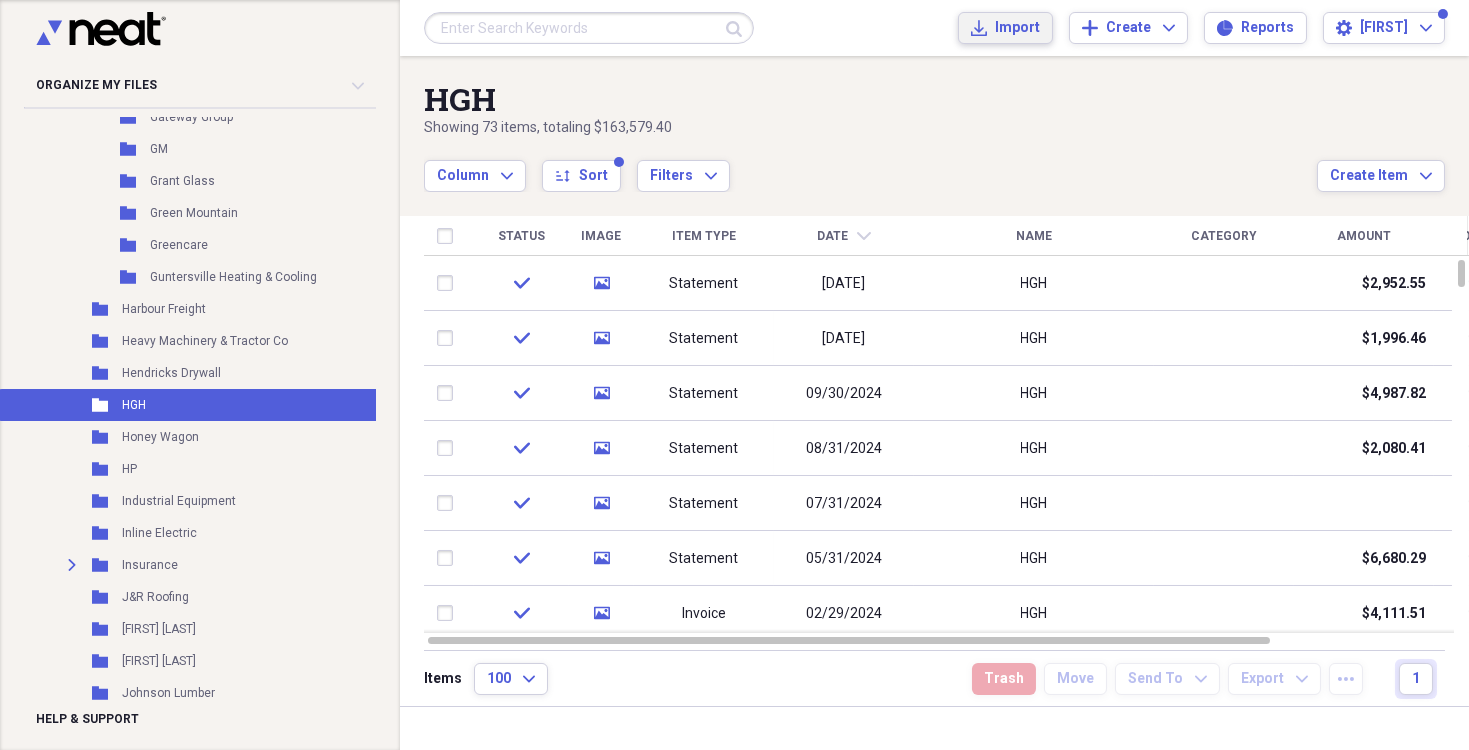 type 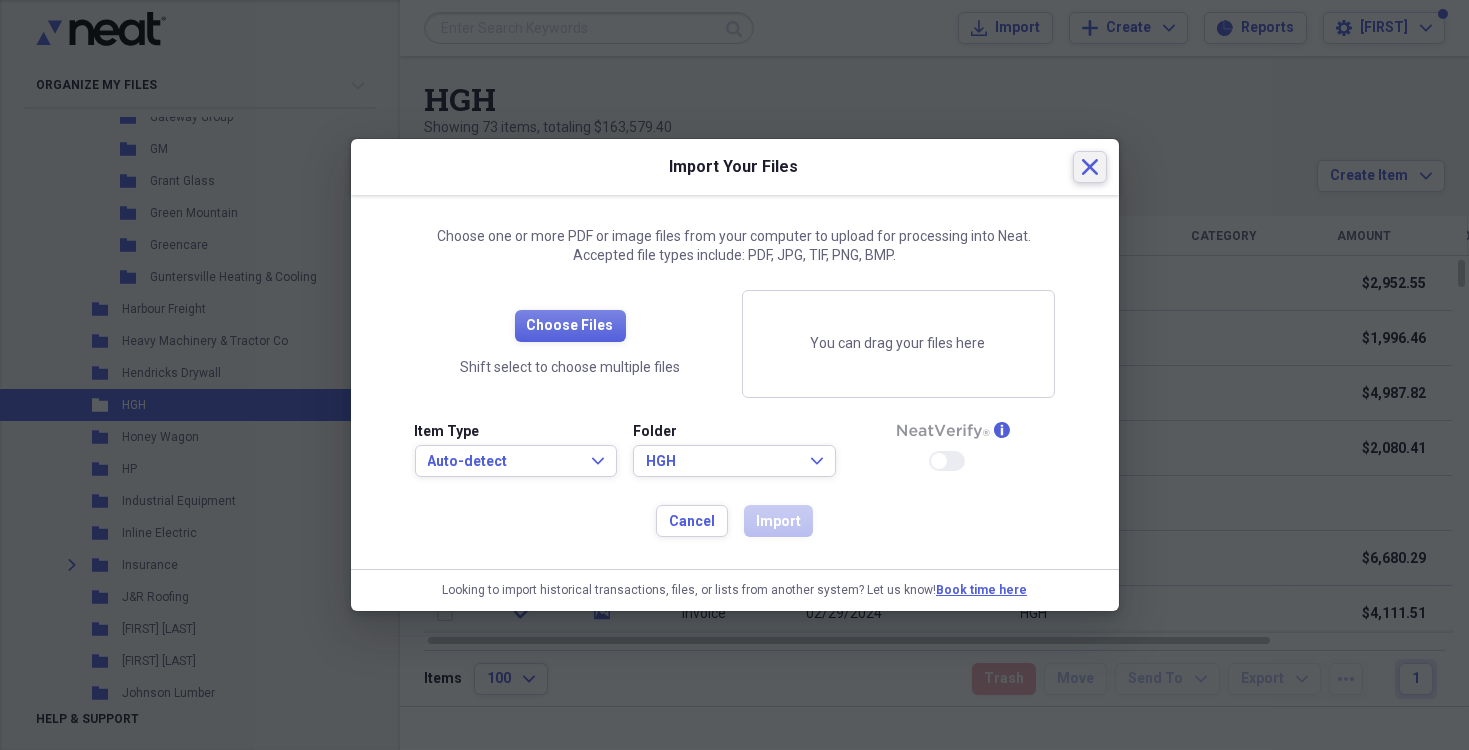 click on "Close" at bounding box center (1090, 167) 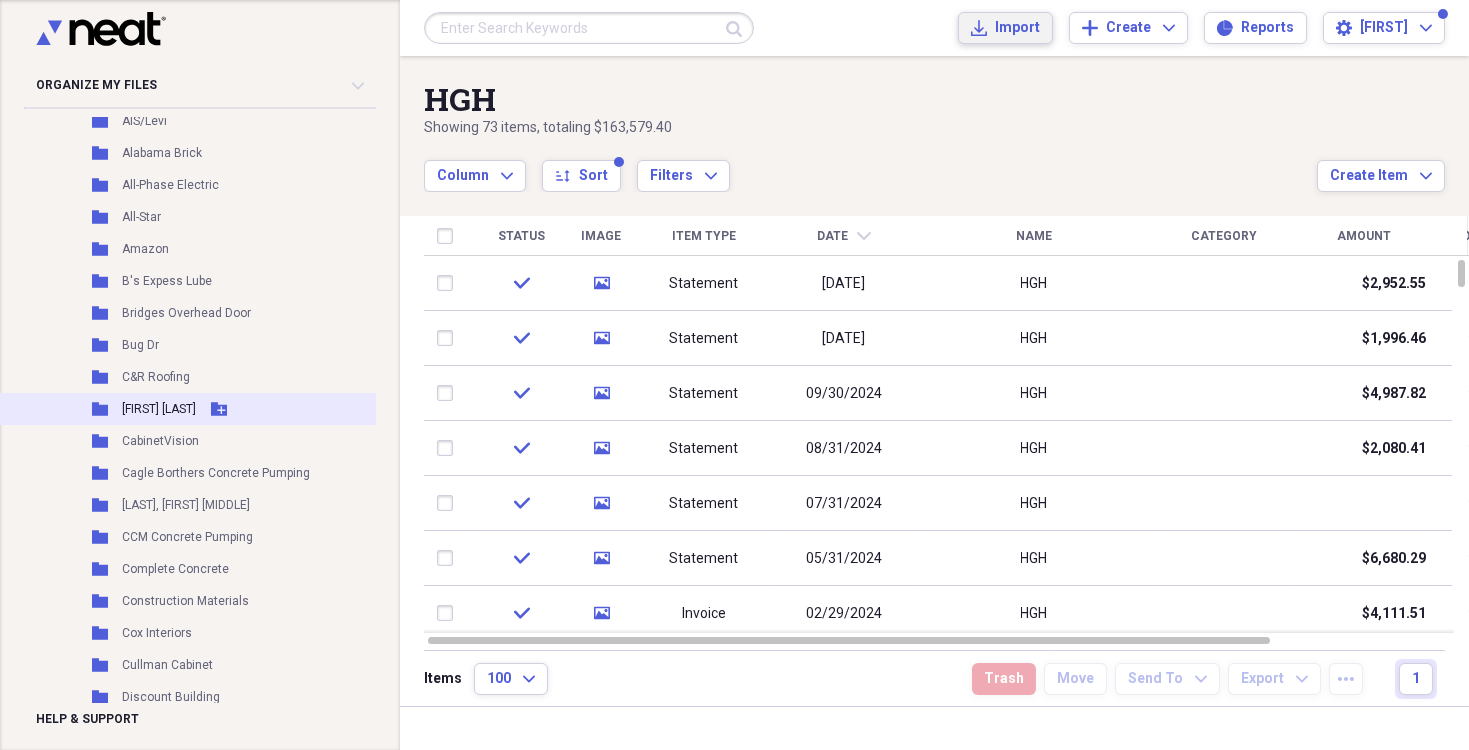 scroll, scrollTop: 0, scrollLeft: 0, axis: both 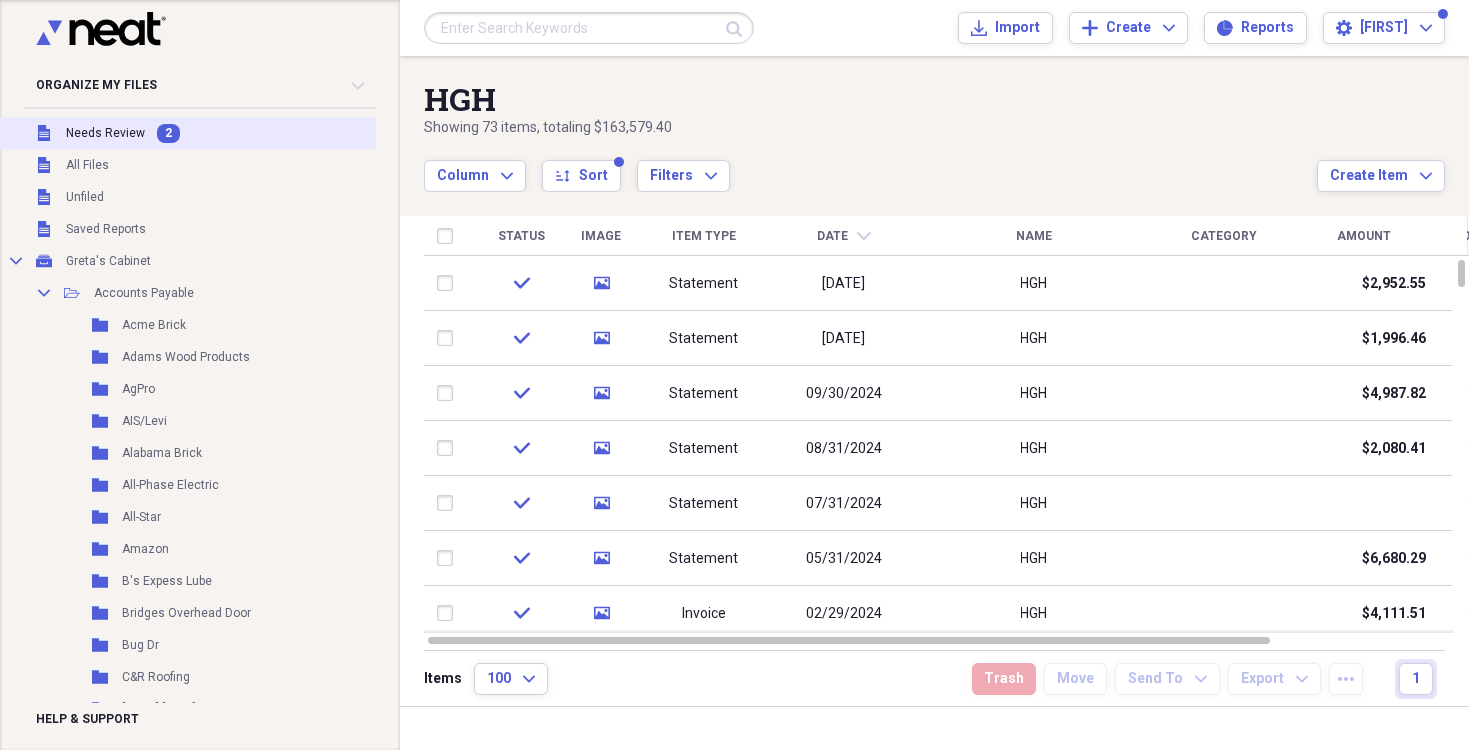 click on "2" at bounding box center (168, 133) 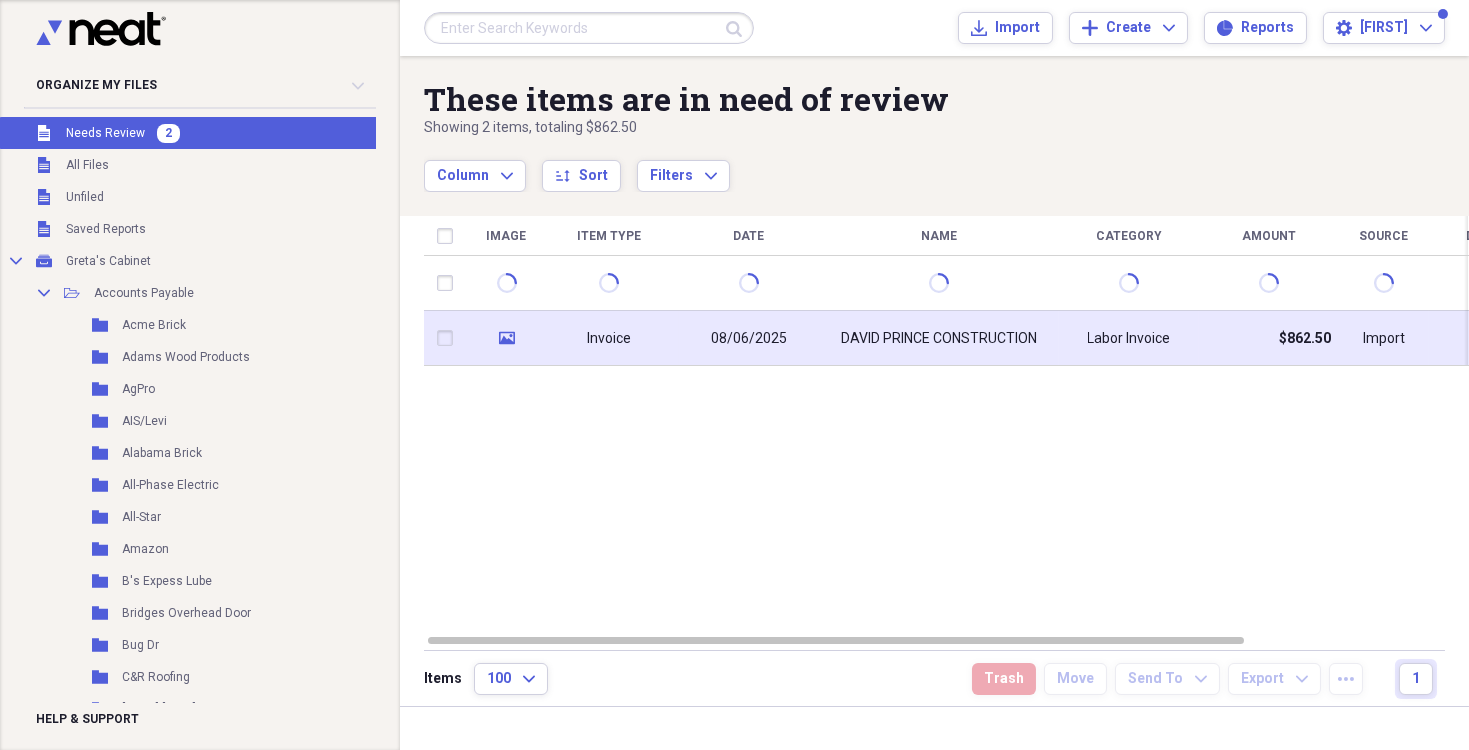click on "DAVID PRINCE CONSTRUCTION" at bounding box center (939, 339) 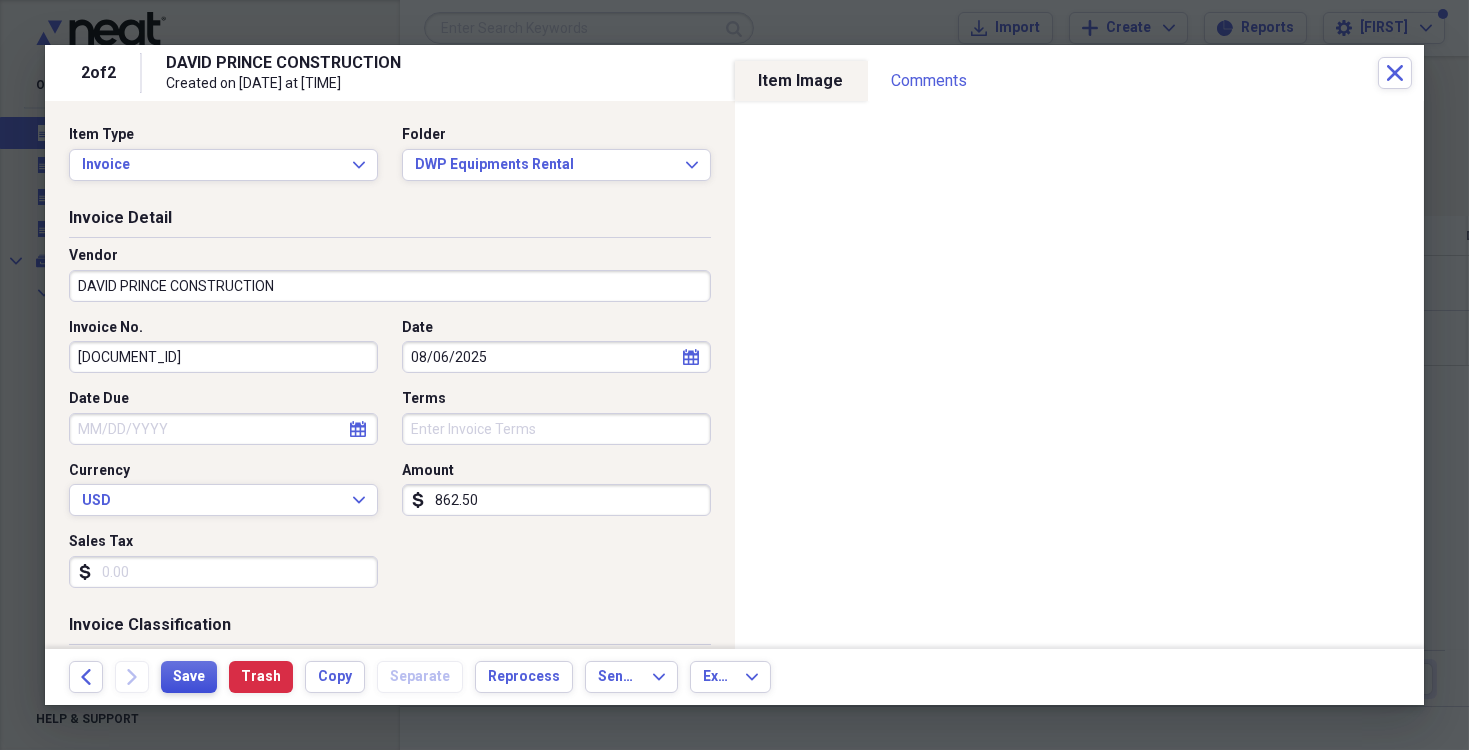 click on "Save" at bounding box center [189, 677] 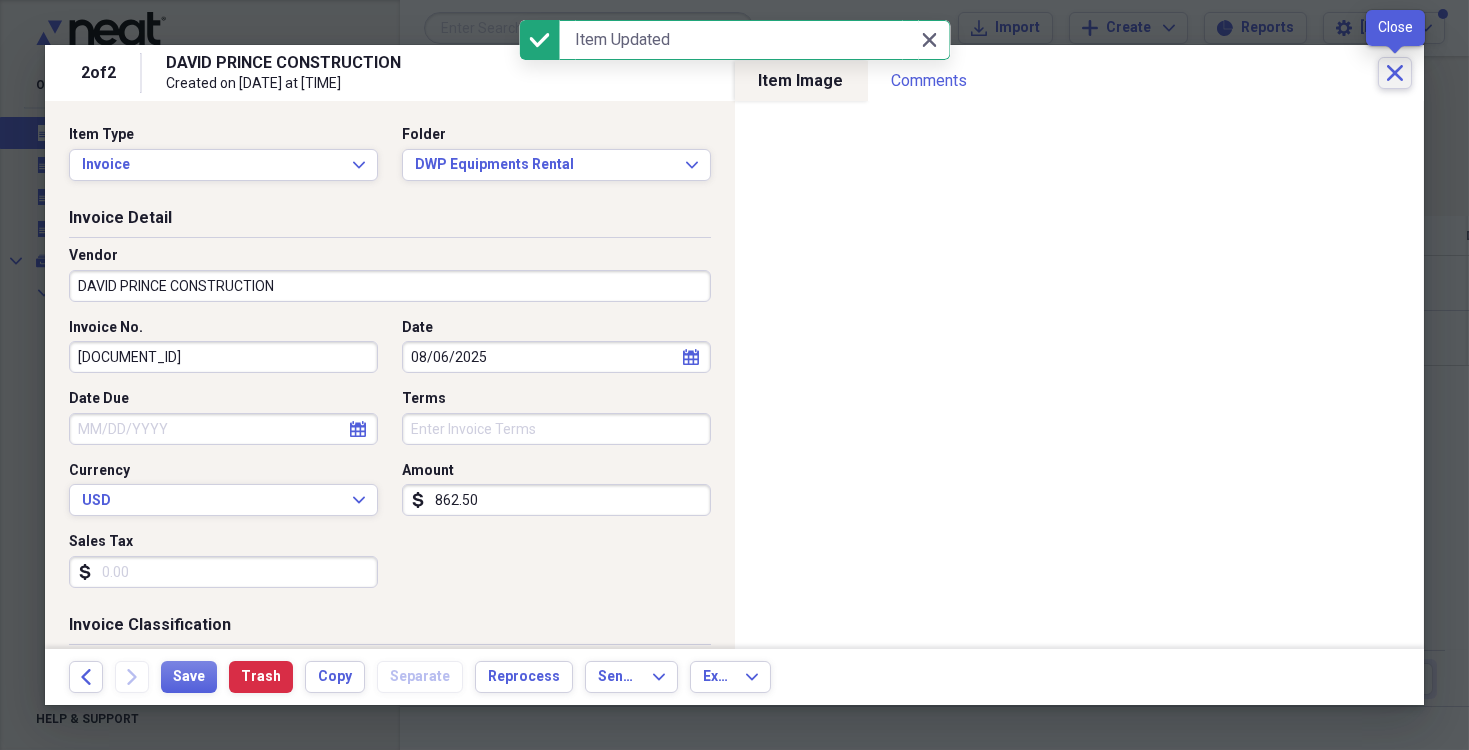 click on "Close" at bounding box center [1395, 73] 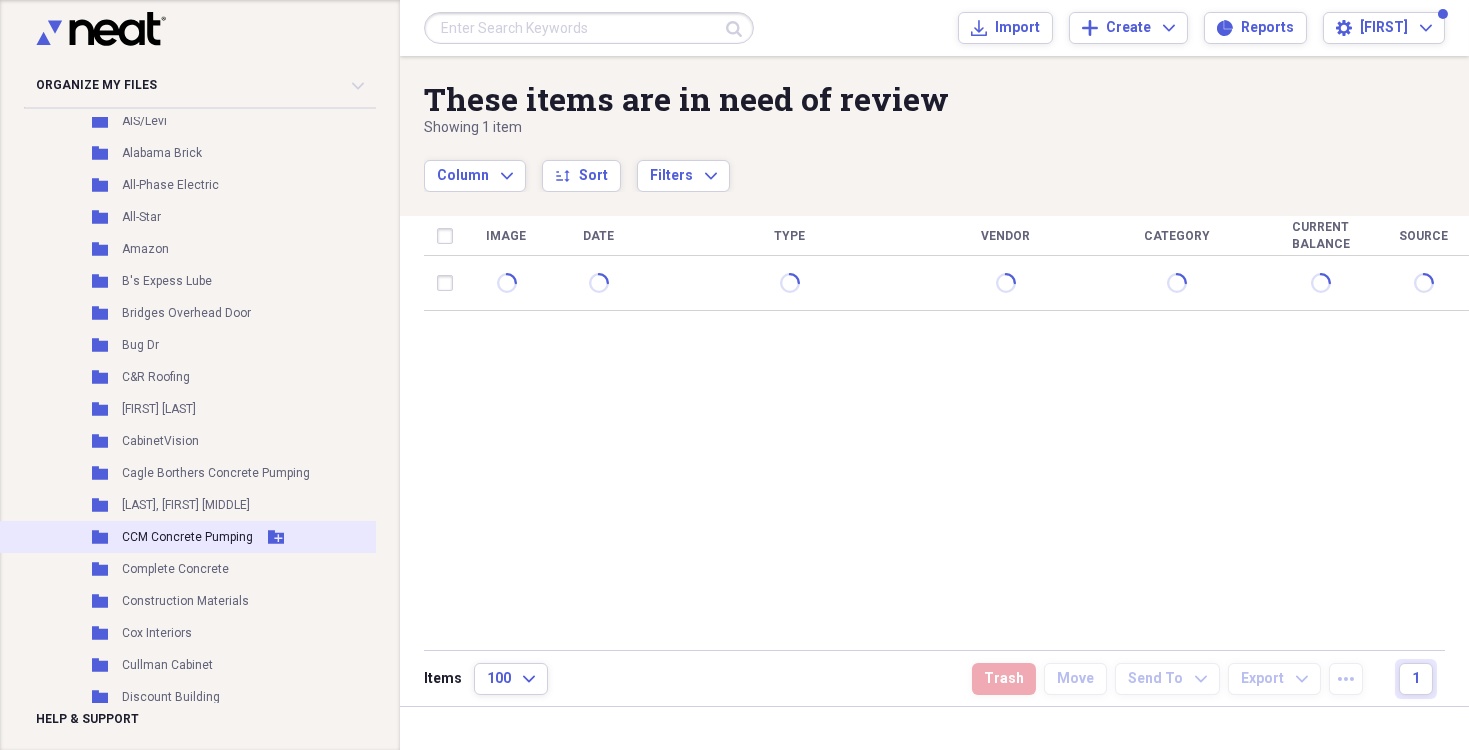 scroll, scrollTop: 600, scrollLeft: 0, axis: vertical 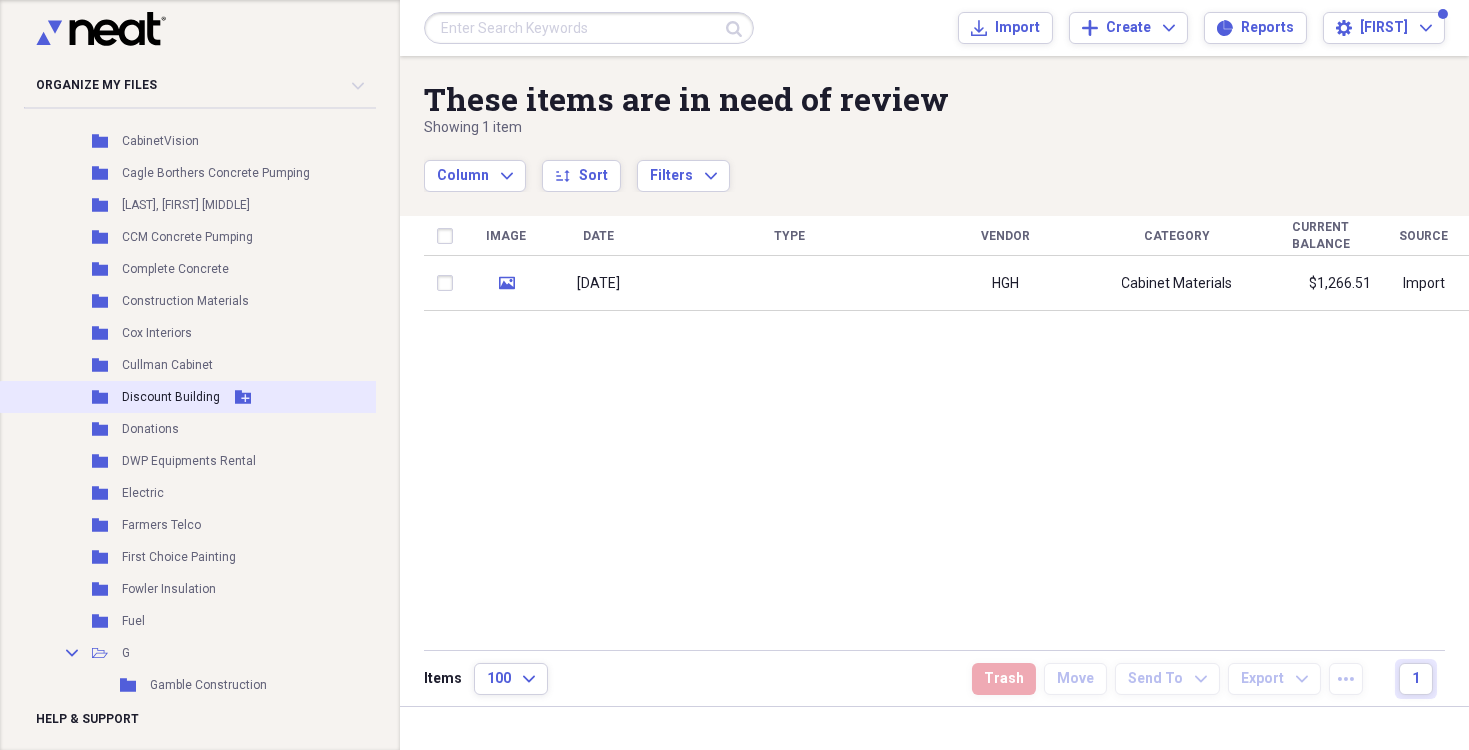 click on "Discount Building" at bounding box center (171, 397) 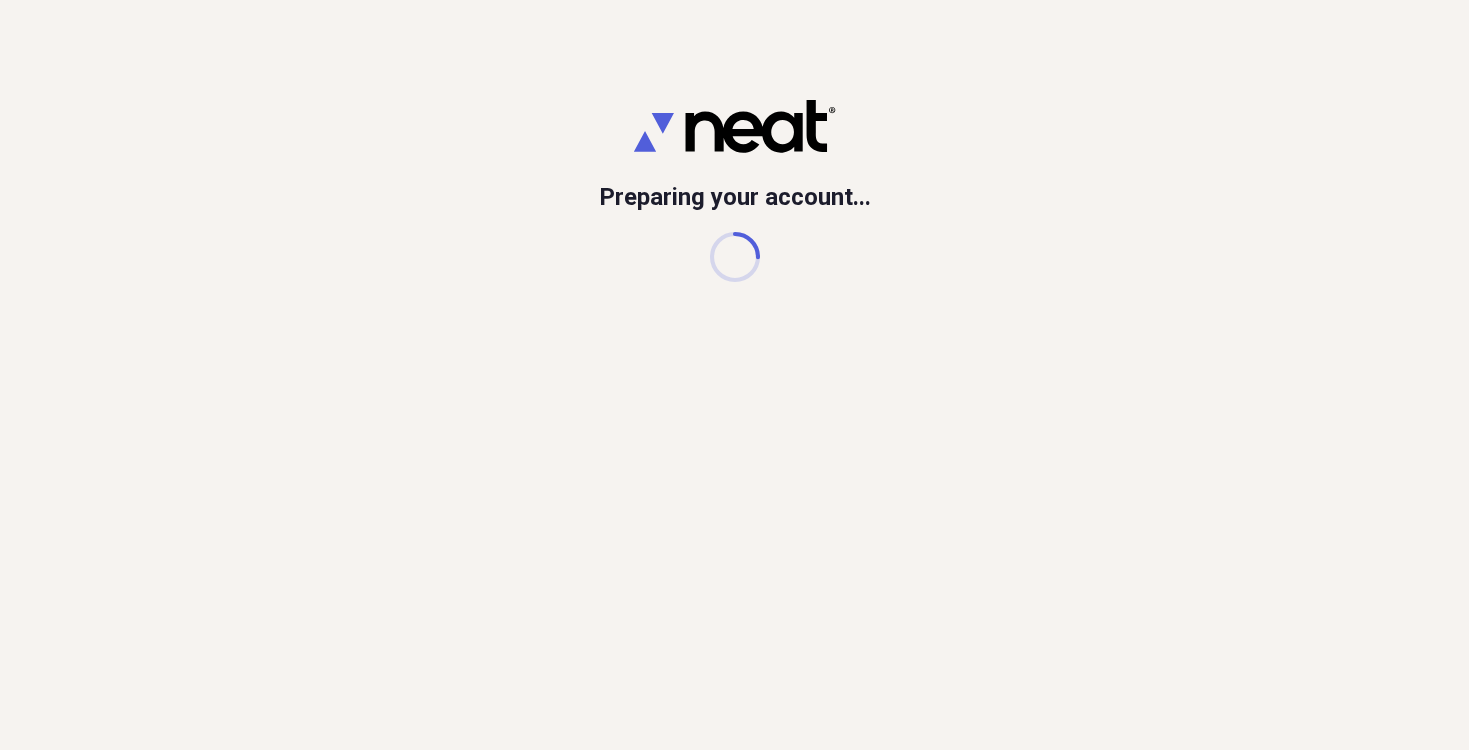 scroll, scrollTop: 0, scrollLeft: 0, axis: both 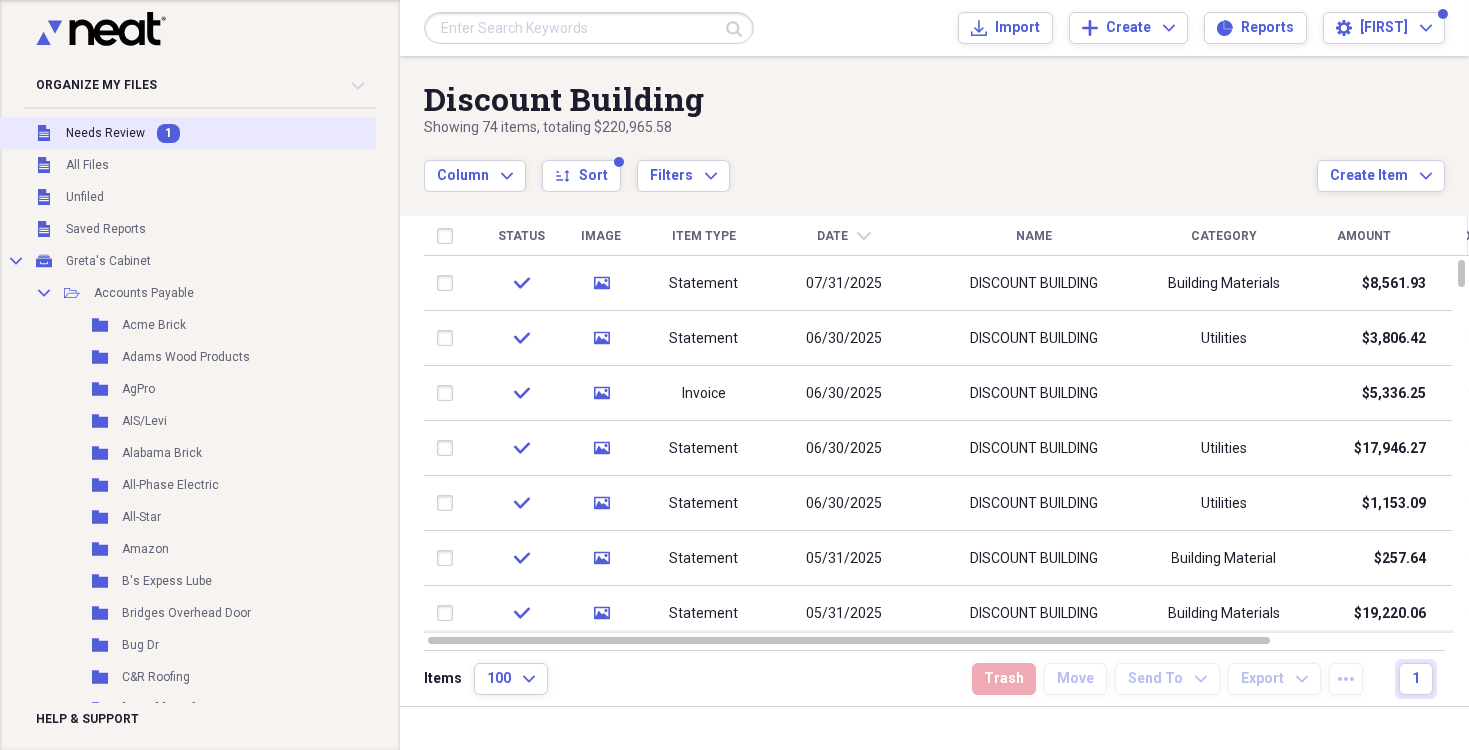 click on "Unfiled Needs Review 1" at bounding box center (194, 133) 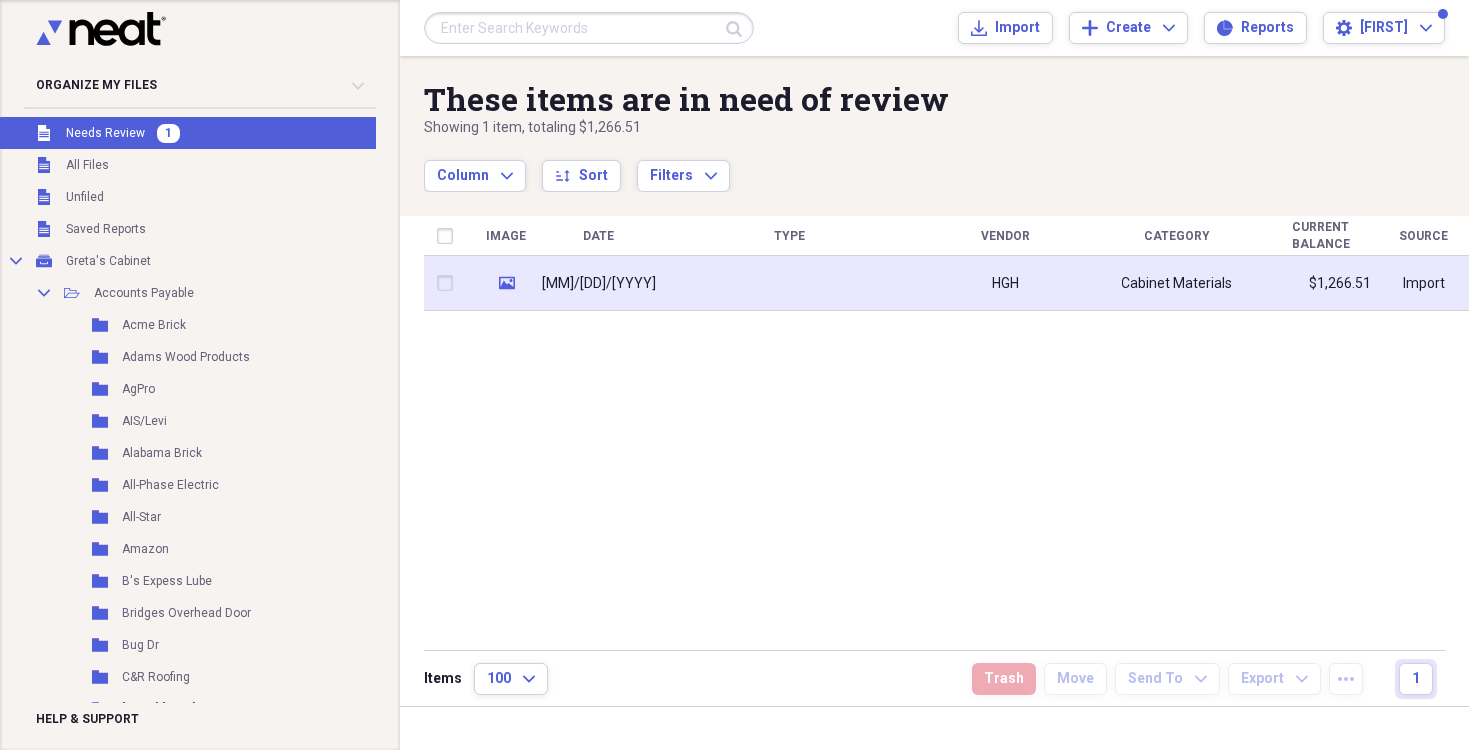 click on "[MM]/[DD]/[YYYY]" at bounding box center [599, 284] 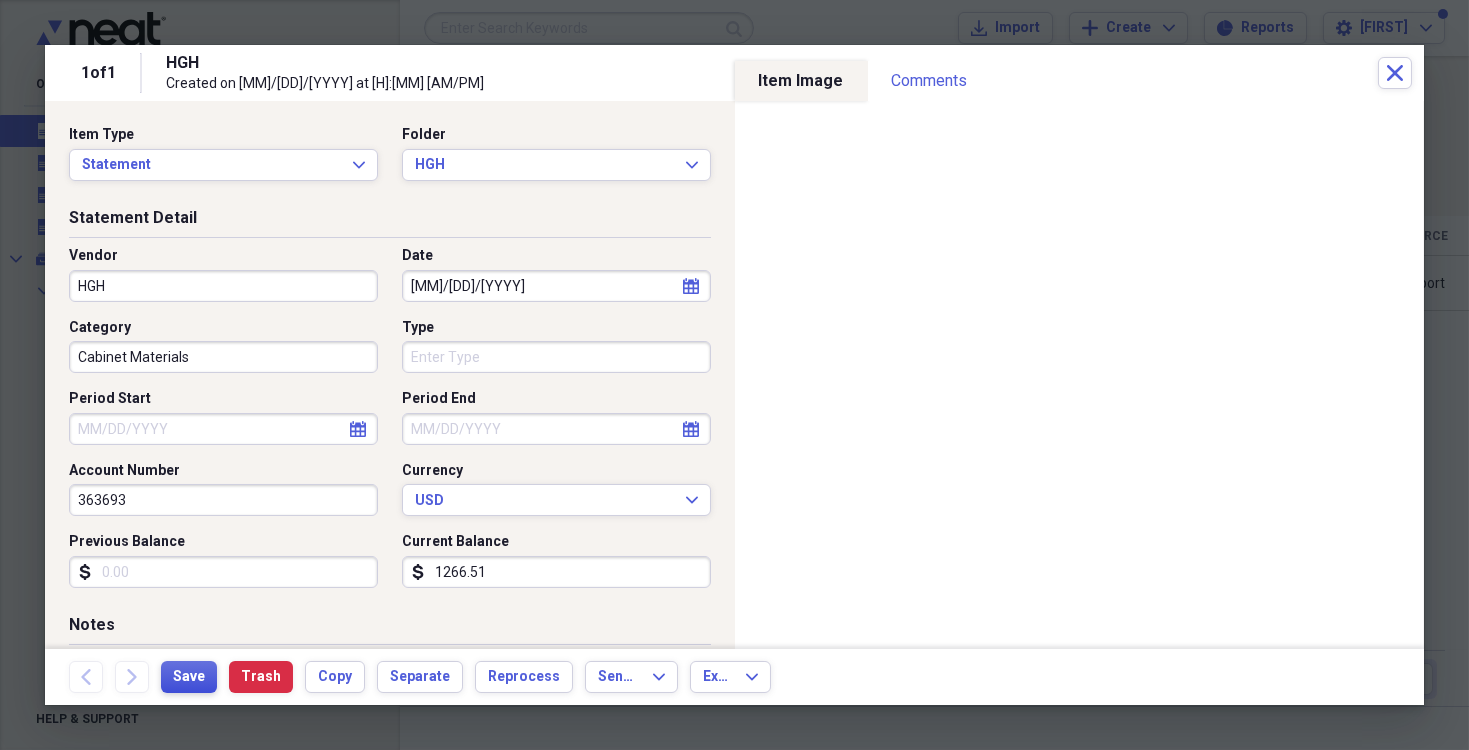 click on "Save" at bounding box center [189, 677] 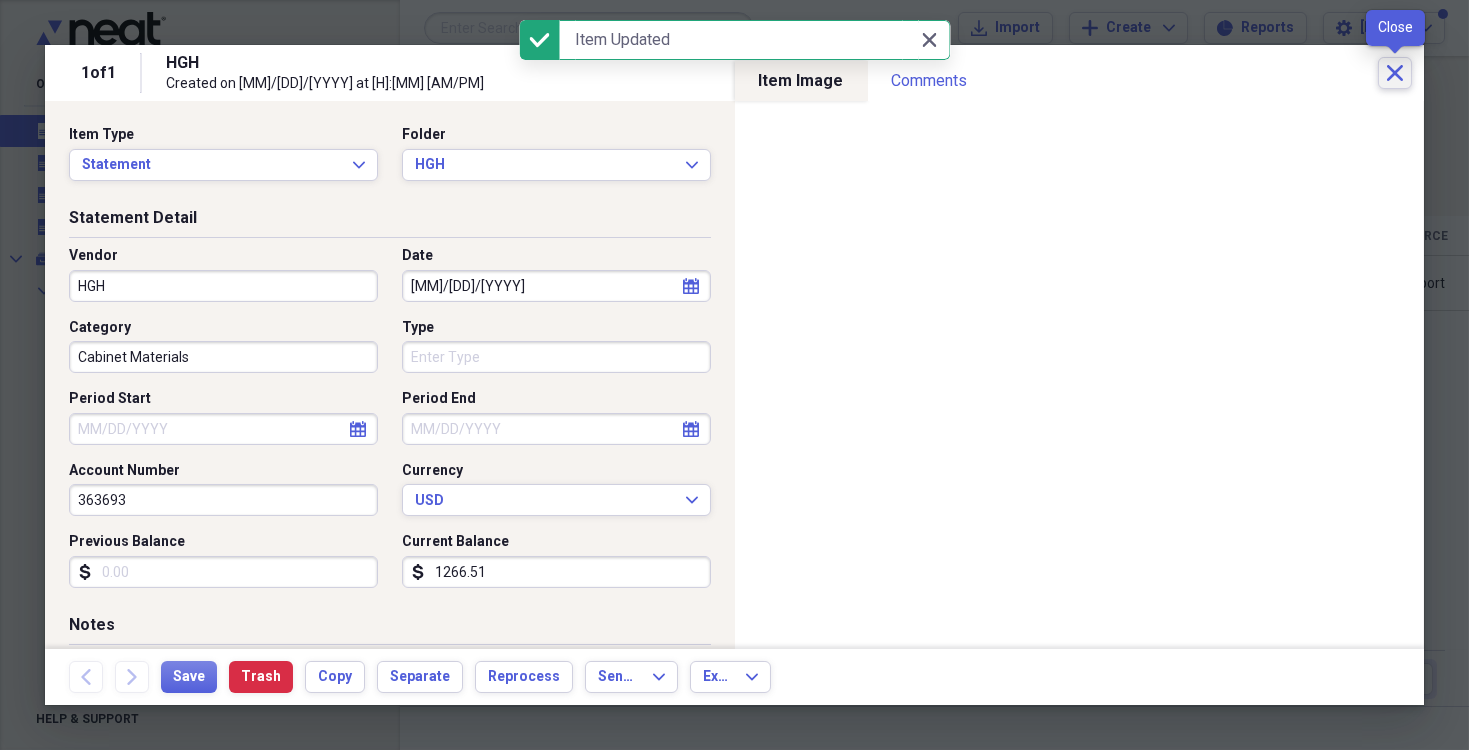 click on "Close" at bounding box center (1395, 73) 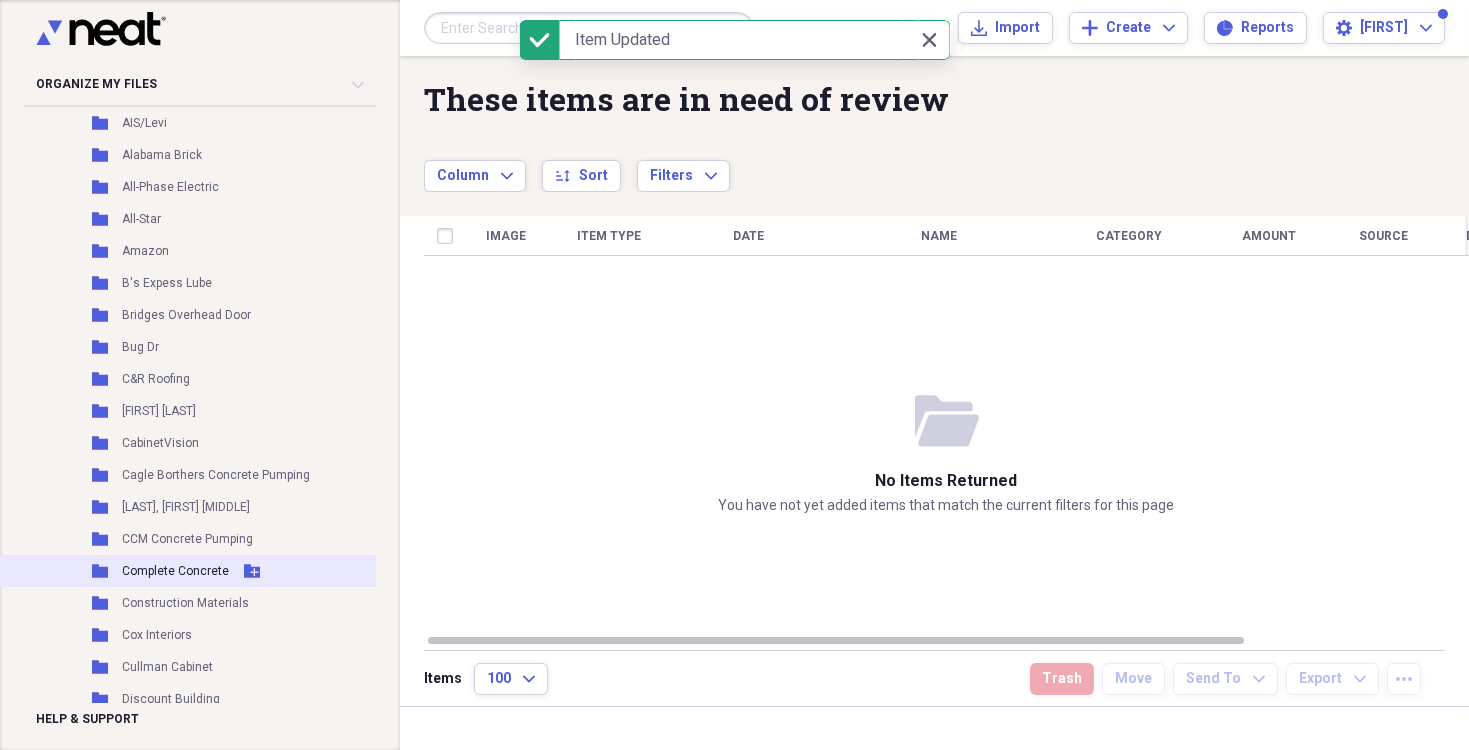 scroll, scrollTop: 300, scrollLeft: 0, axis: vertical 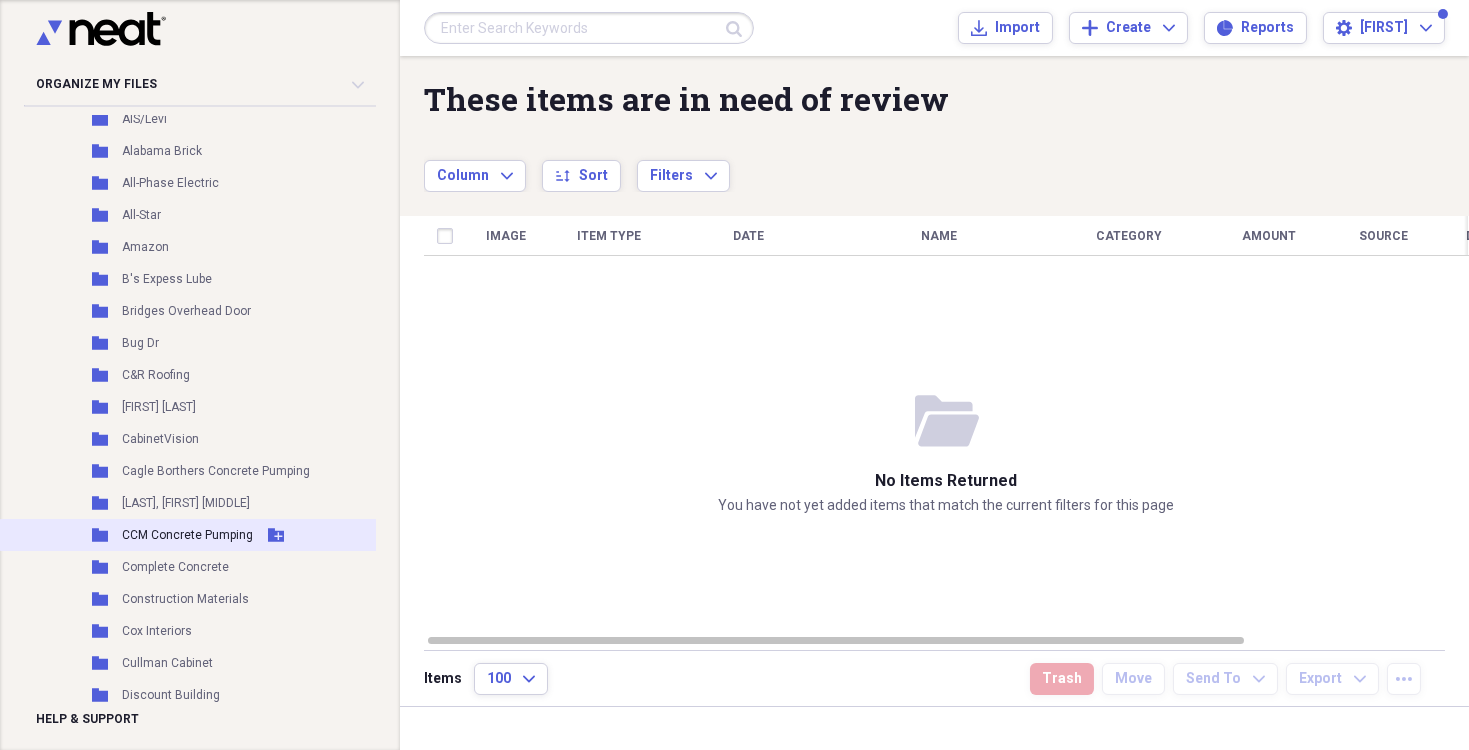click on "CCM Concrete Pumping" at bounding box center (187, 535) 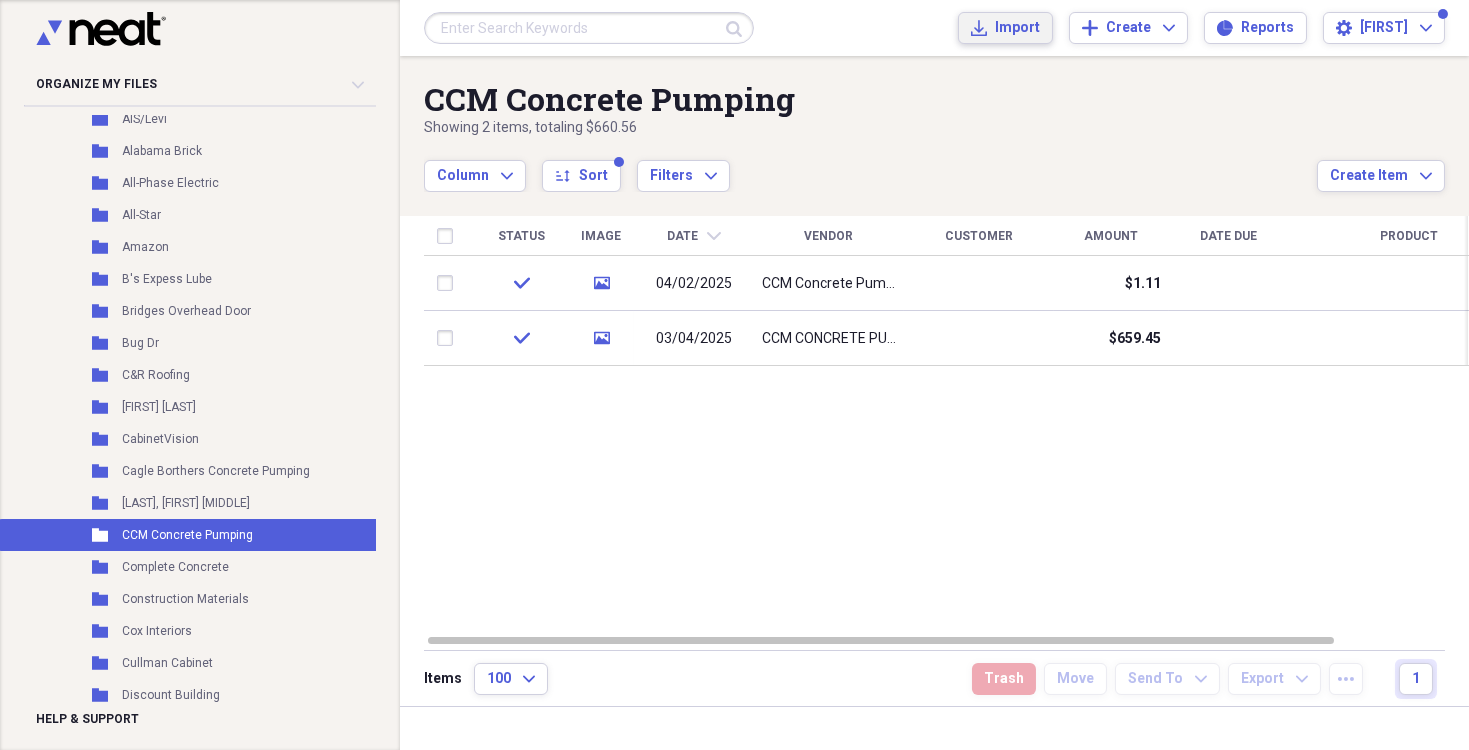 click on "Import" at bounding box center (1017, 28) 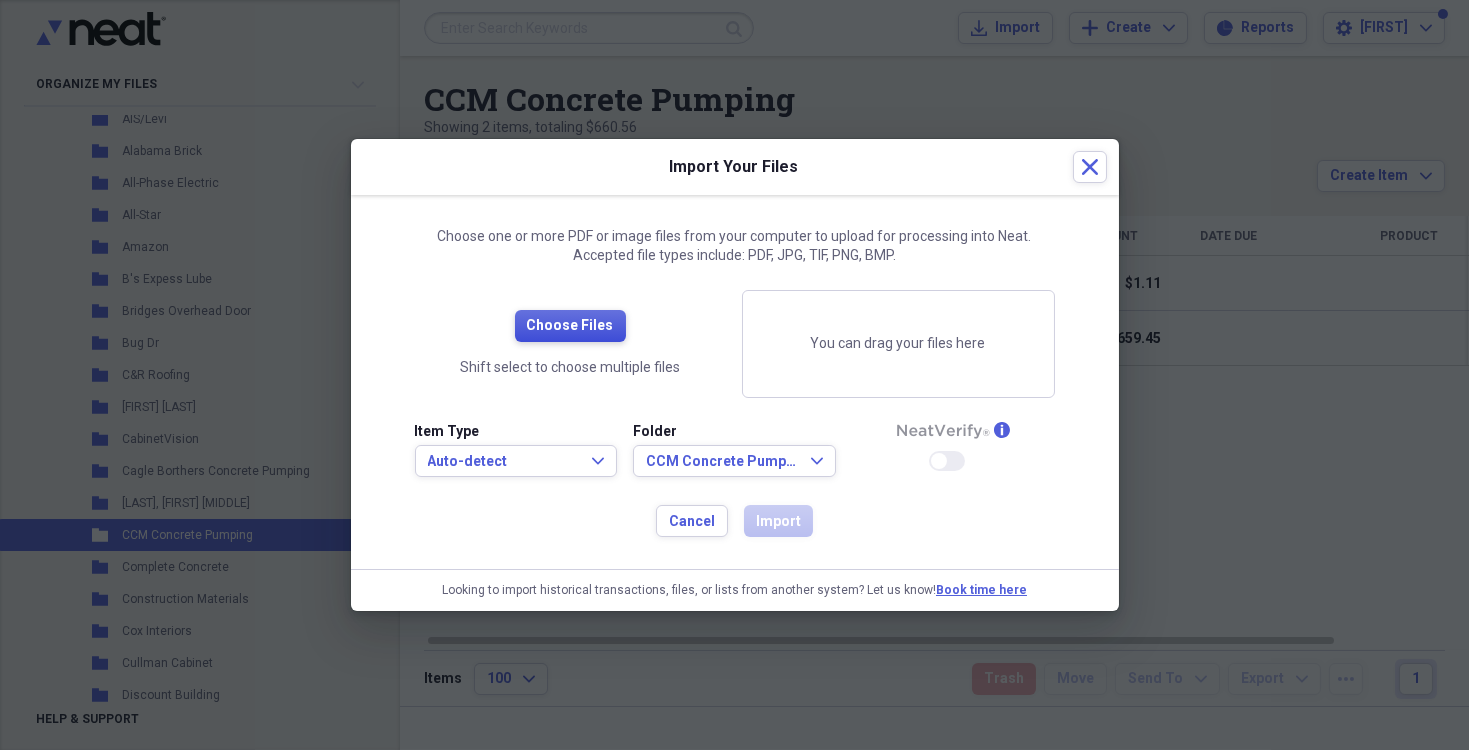 click on "Choose Files" at bounding box center [570, 326] 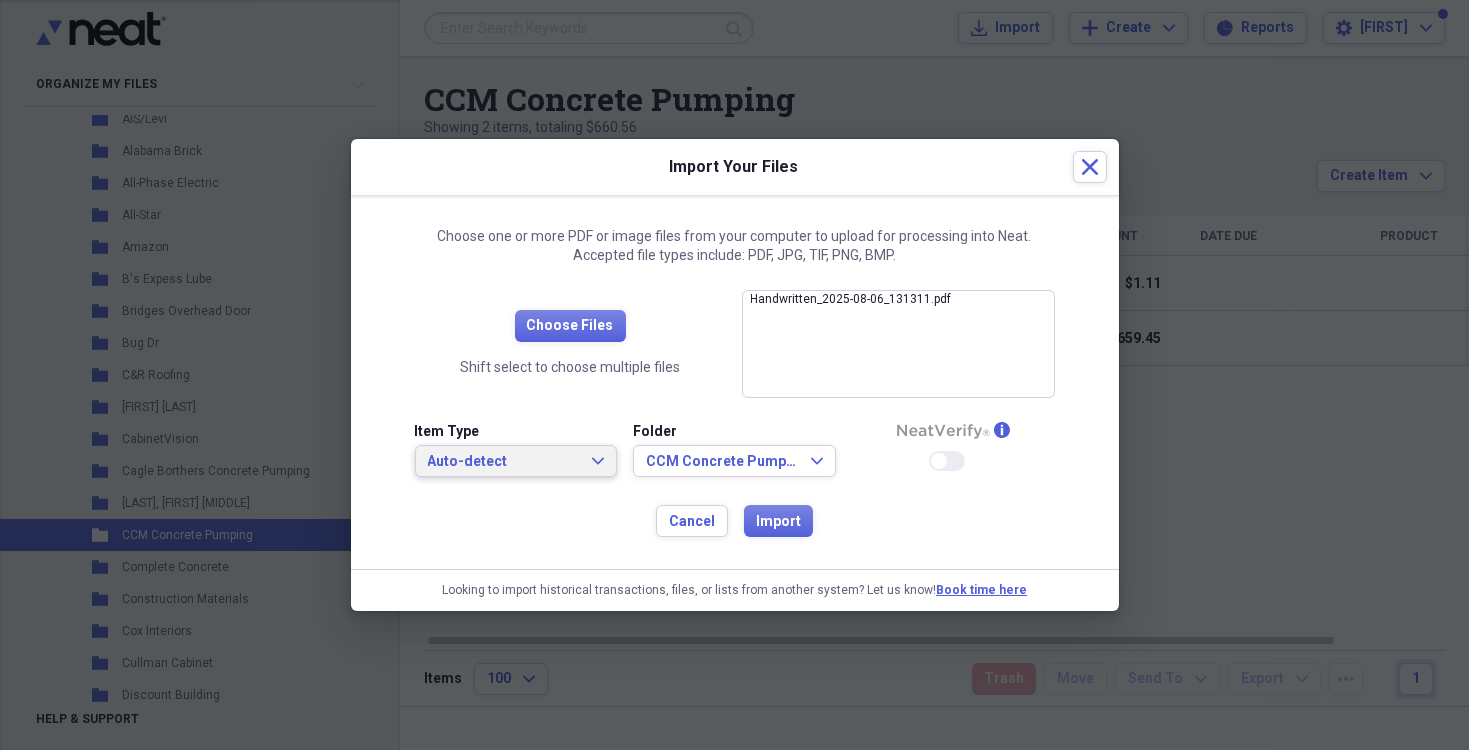 click on "Auto-detect Expand" at bounding box center [516, 462] 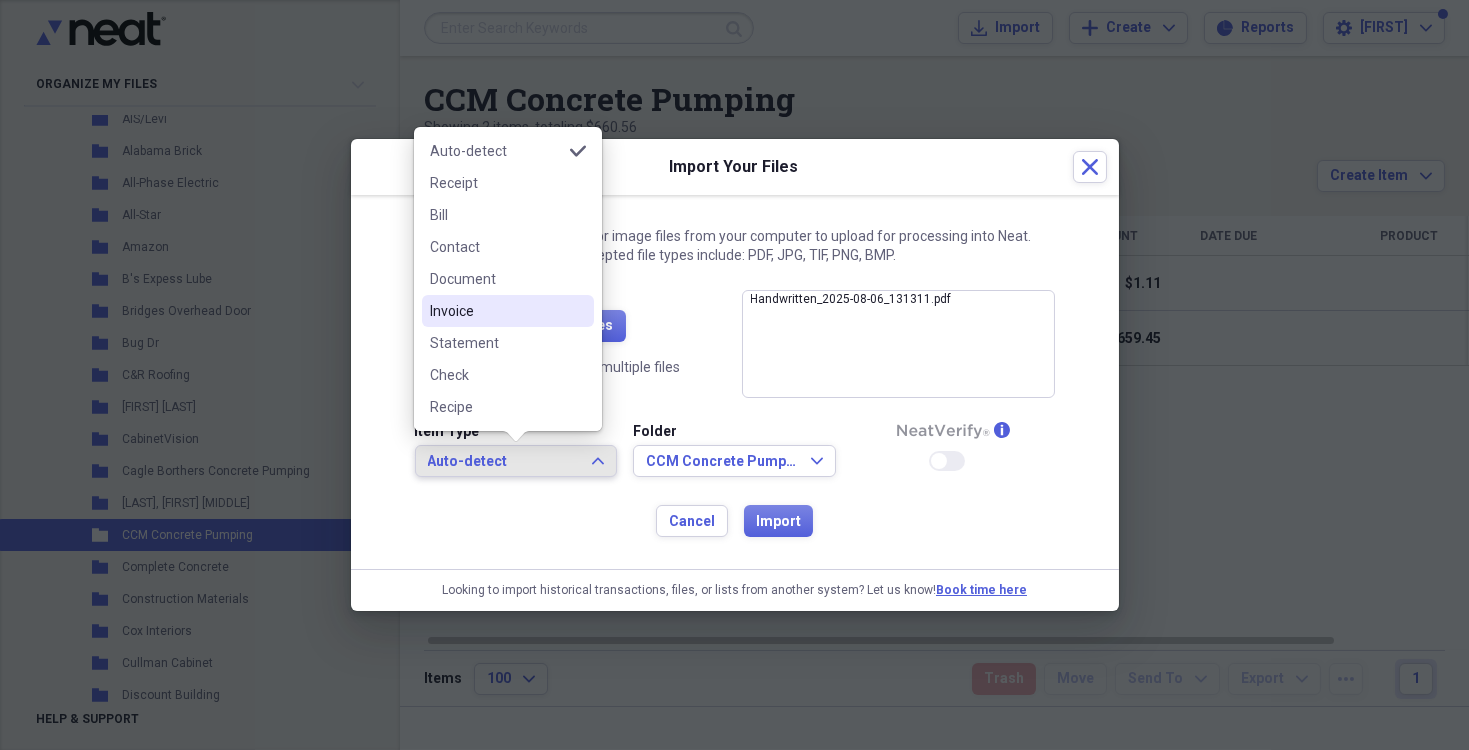 click on "Invoice" at bounding box center [496, 311] 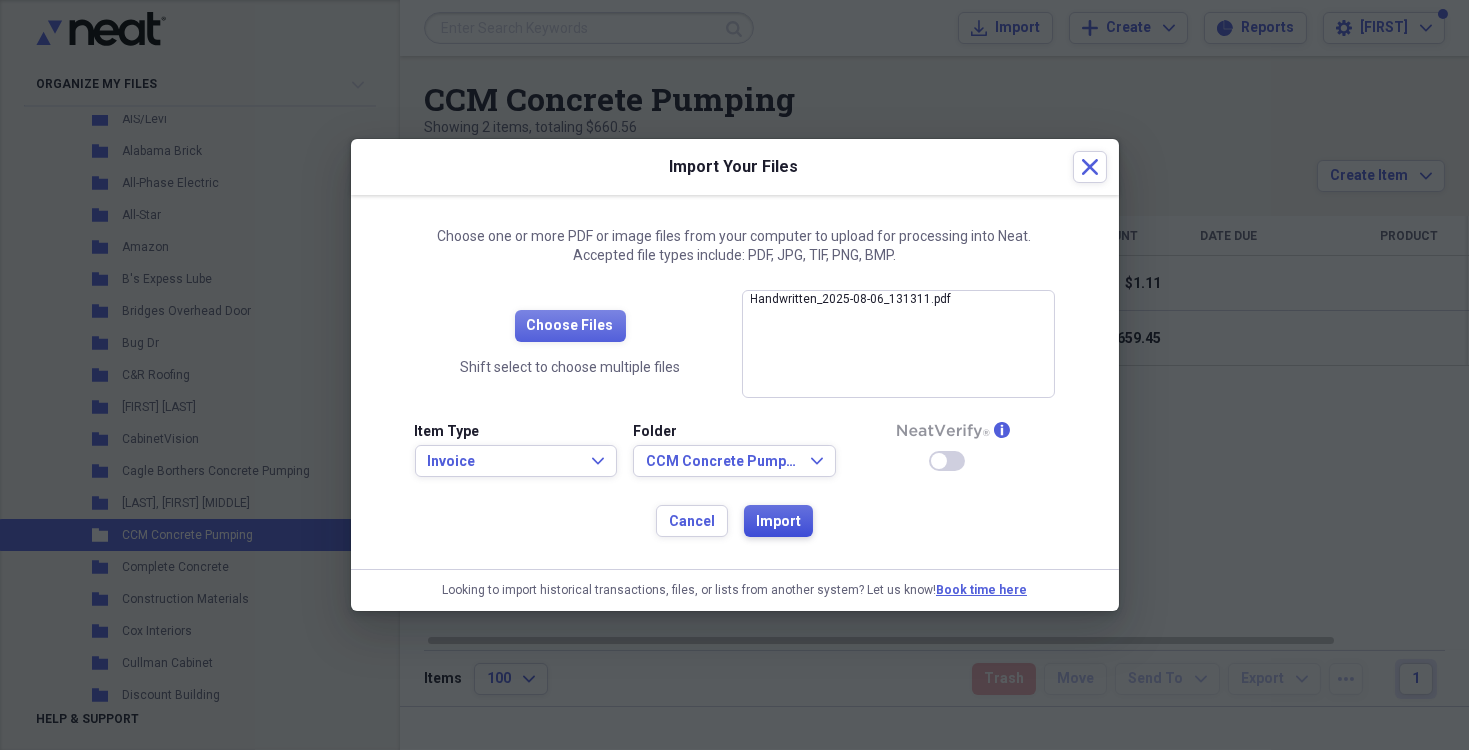 click on "Import" at bounding box center (778, 522) 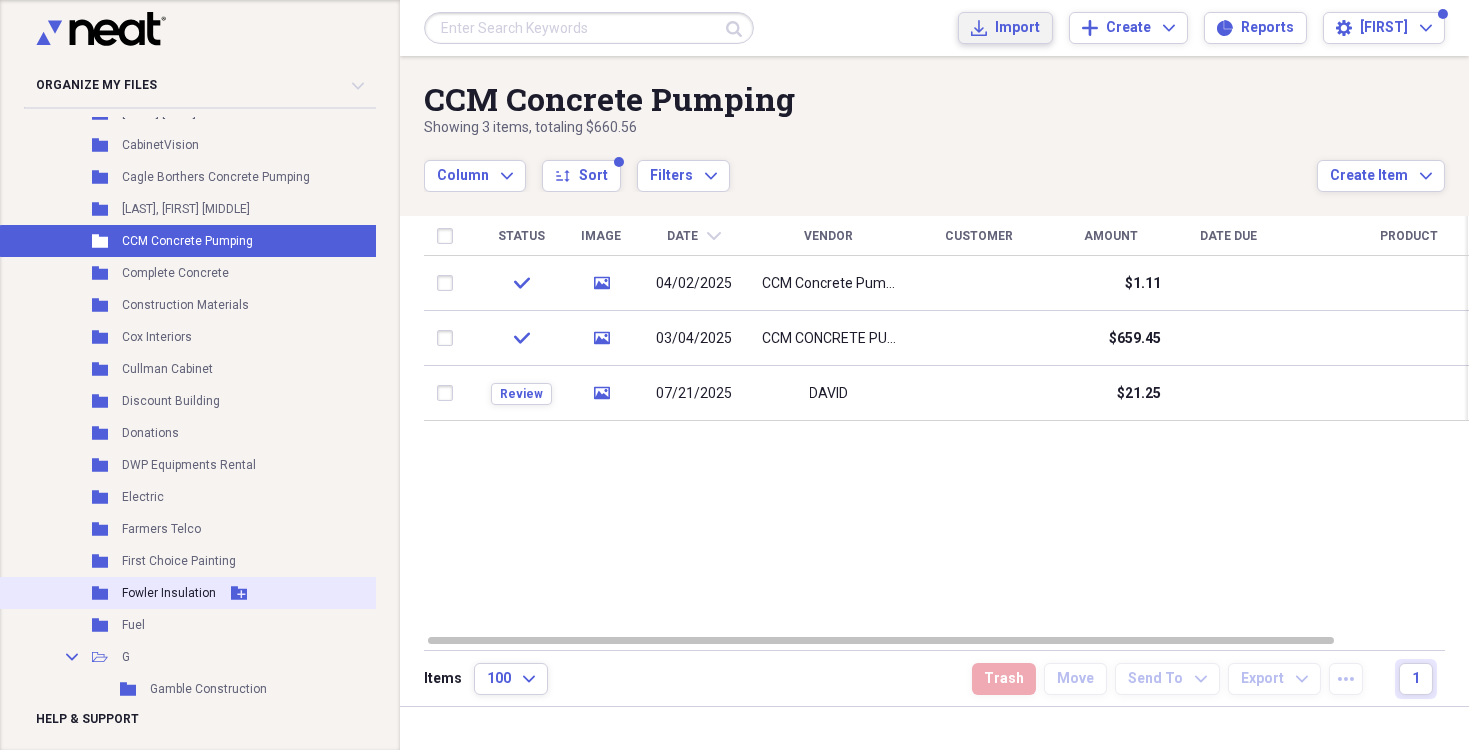 scroll, scrollTop: 600, scrollLeft: 0, axis: vertical 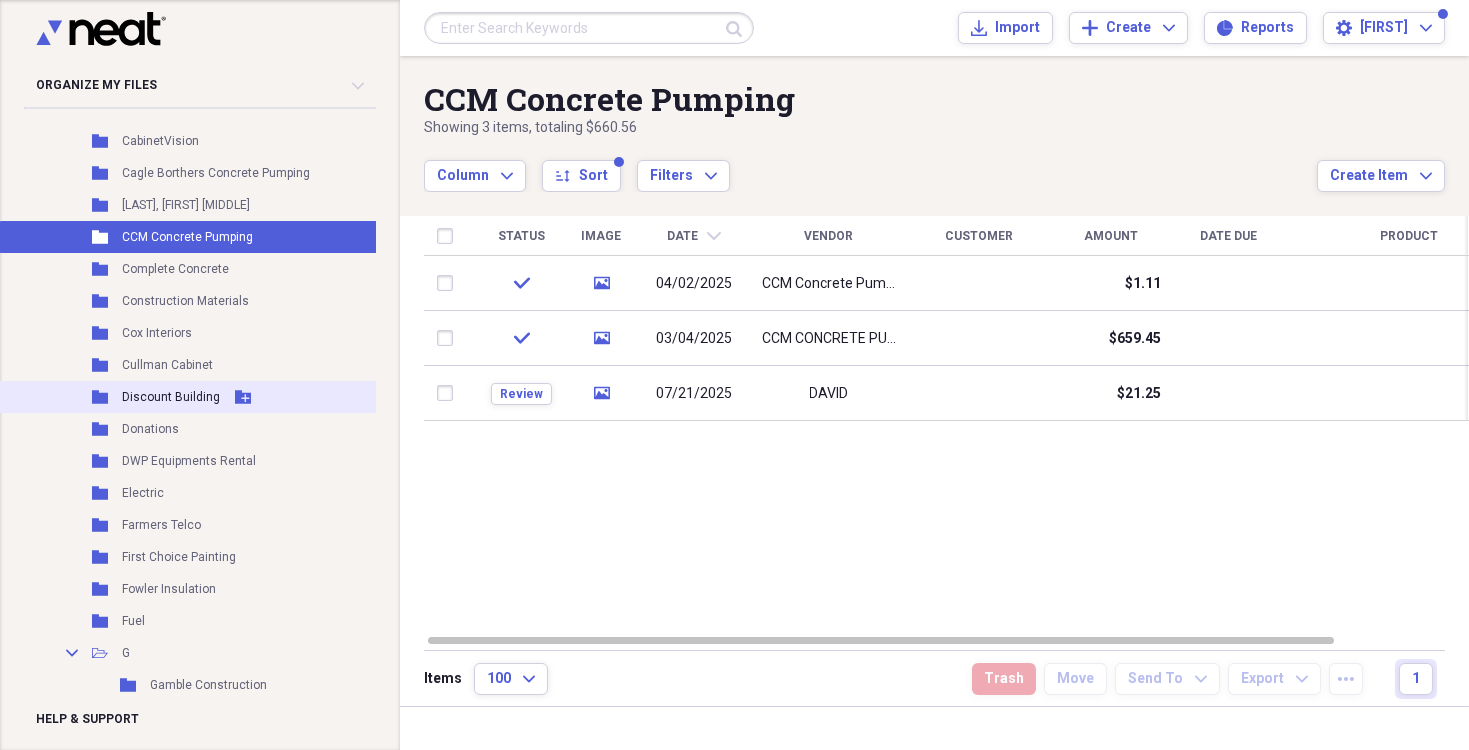 click on "Folder Discount Building Add Folder" at bounding box center (194, 397) 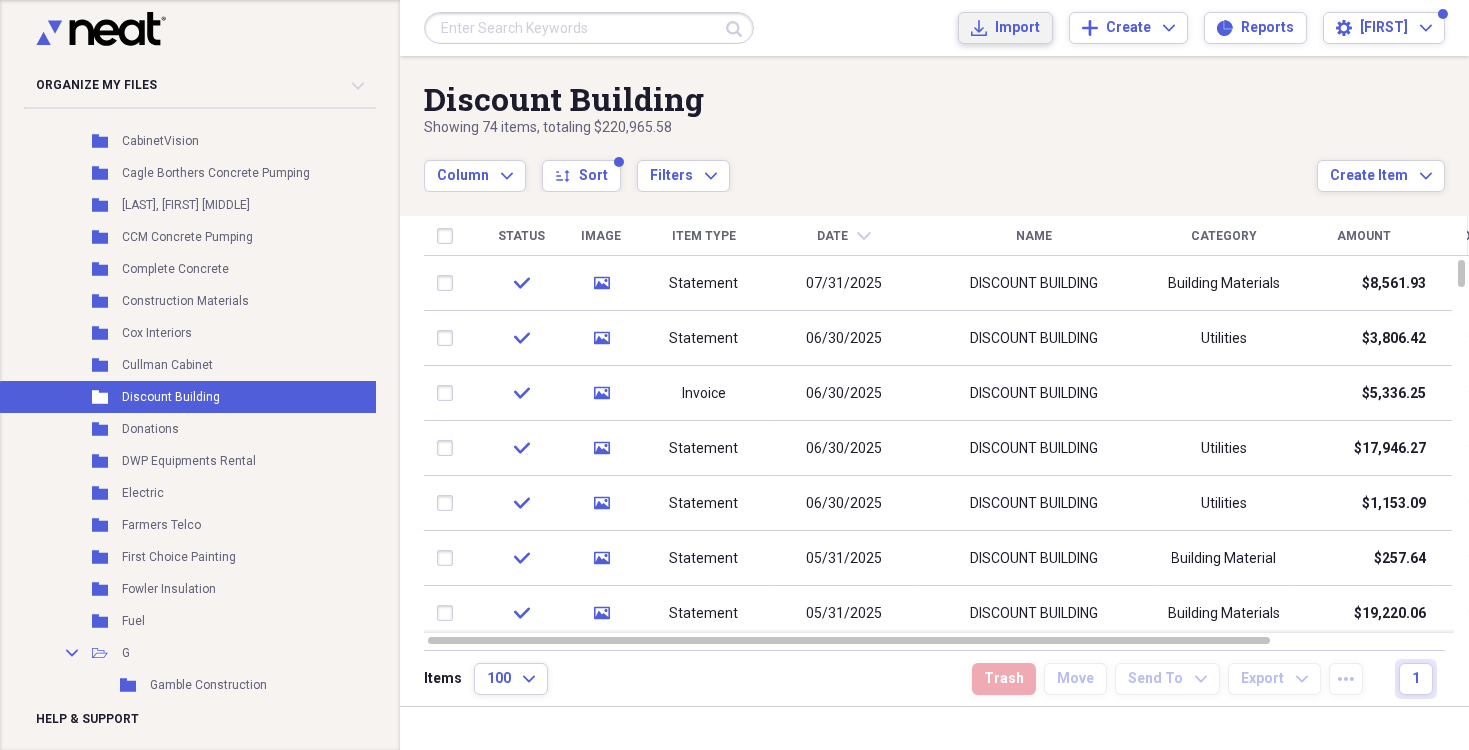 click on "Import" at bounding box center [1017, 28] 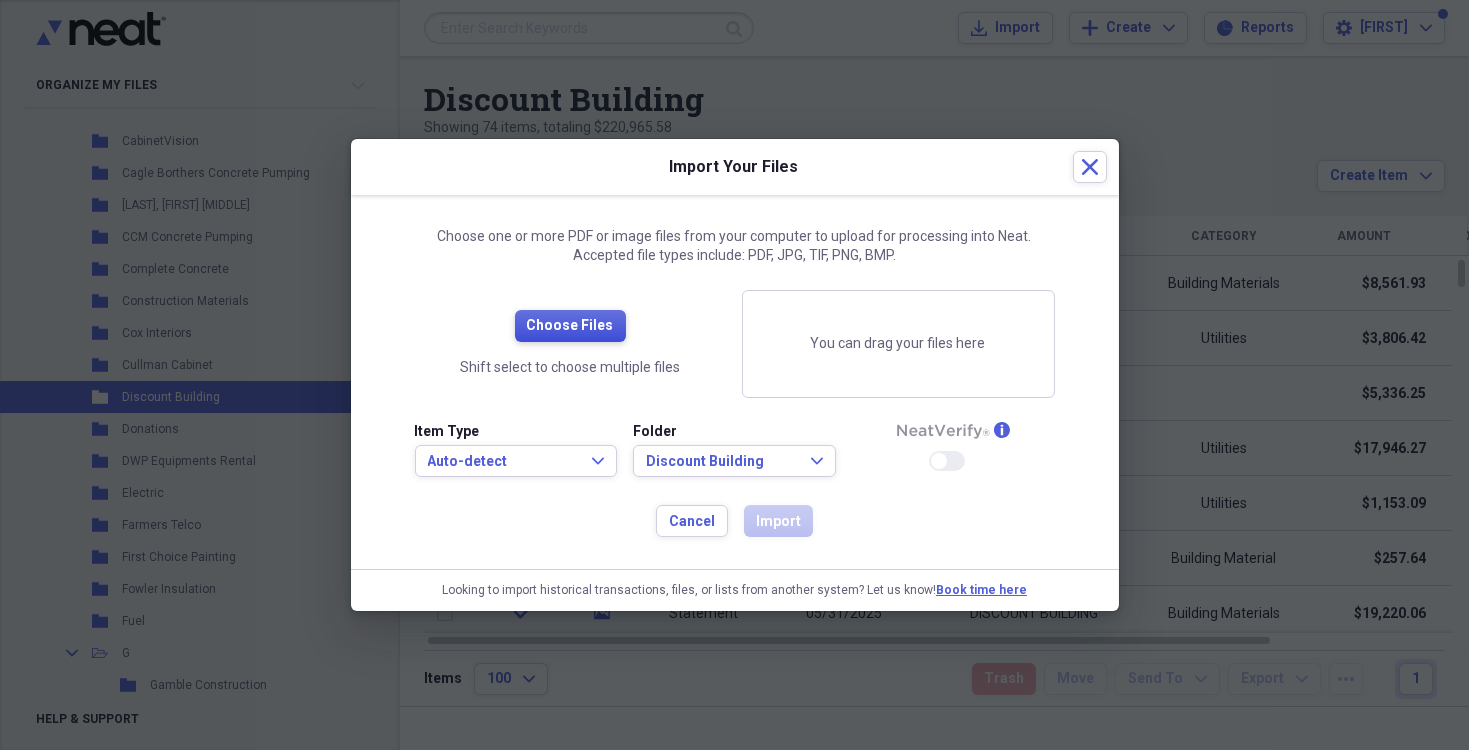 click on "Choose Files" at bounding box center [570, 326] 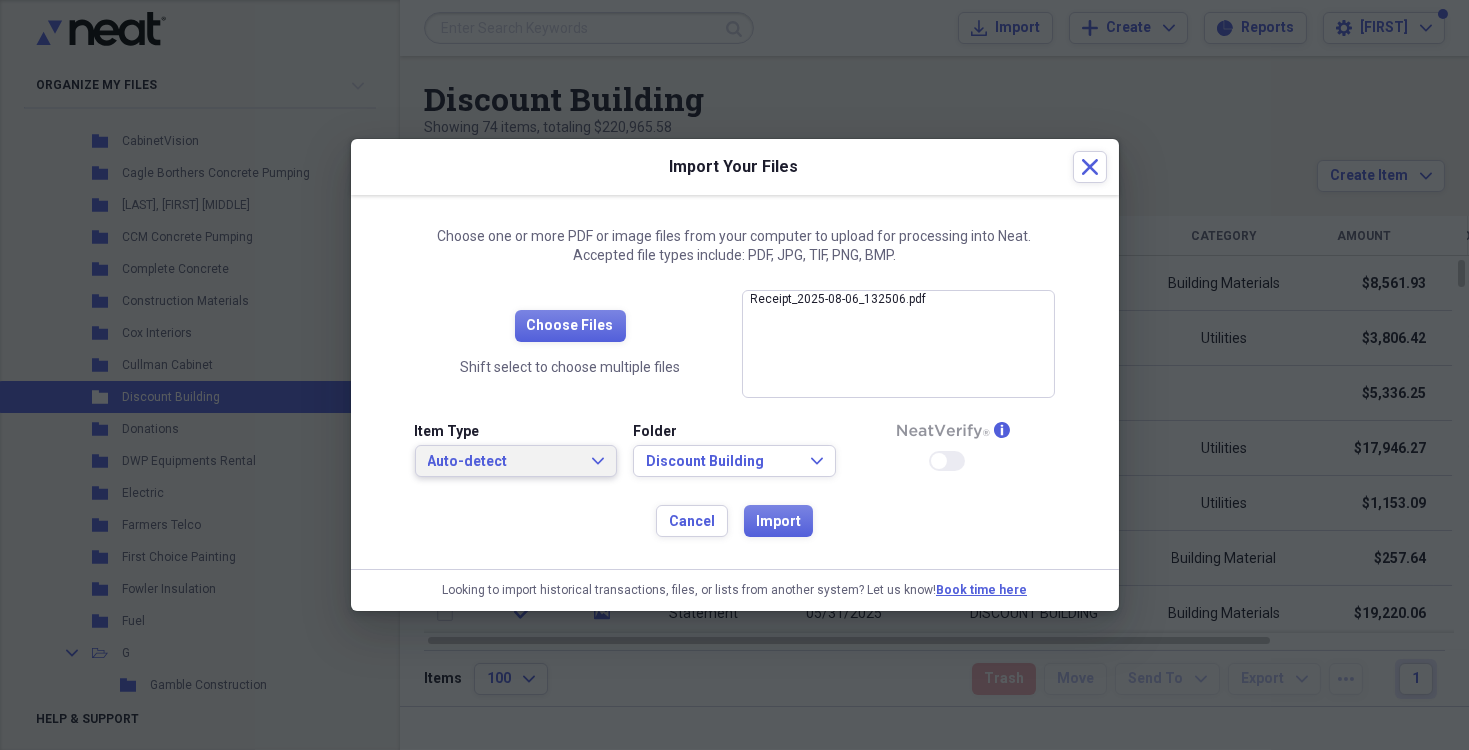 click on "Auto-detect Expand" at bounding box center (516, 461) 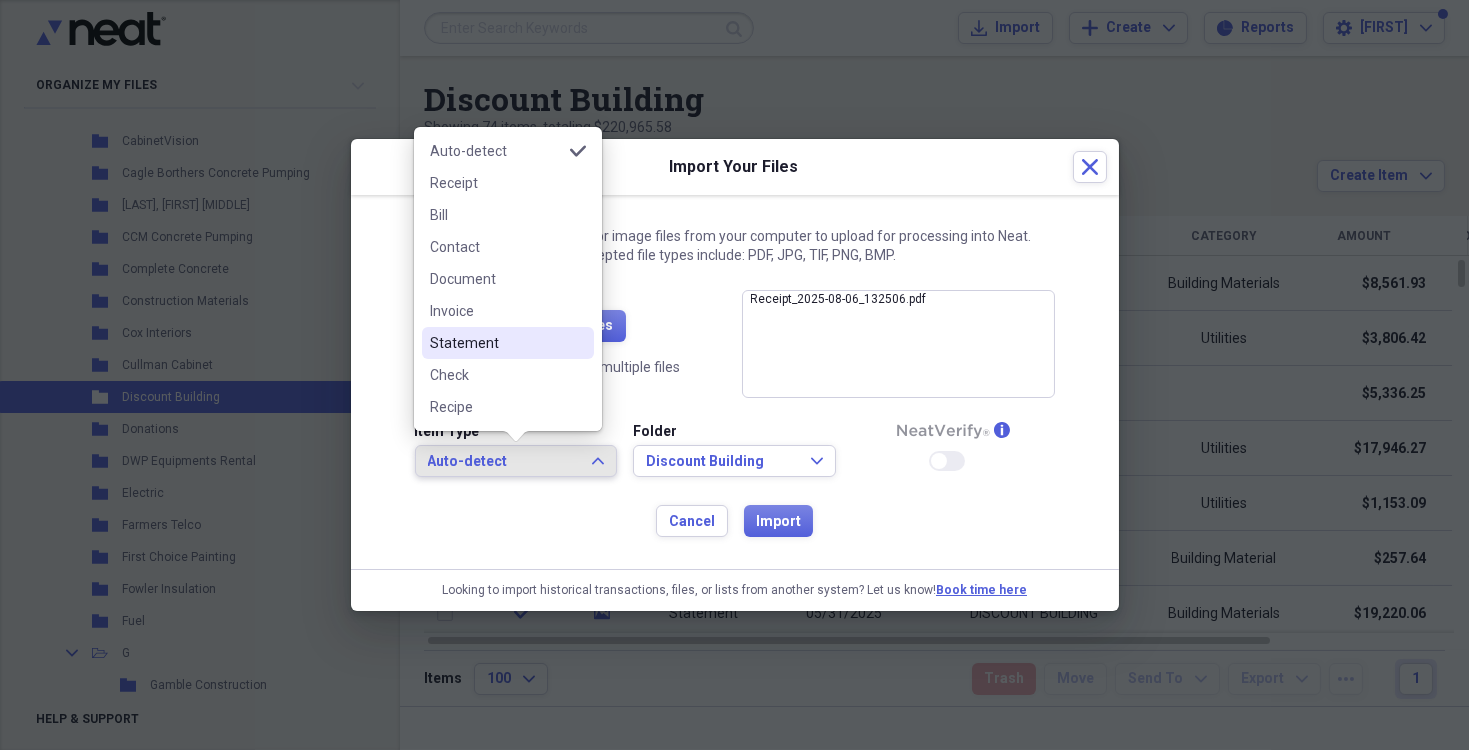 click on "Statement" at bounding box center [496, 343] 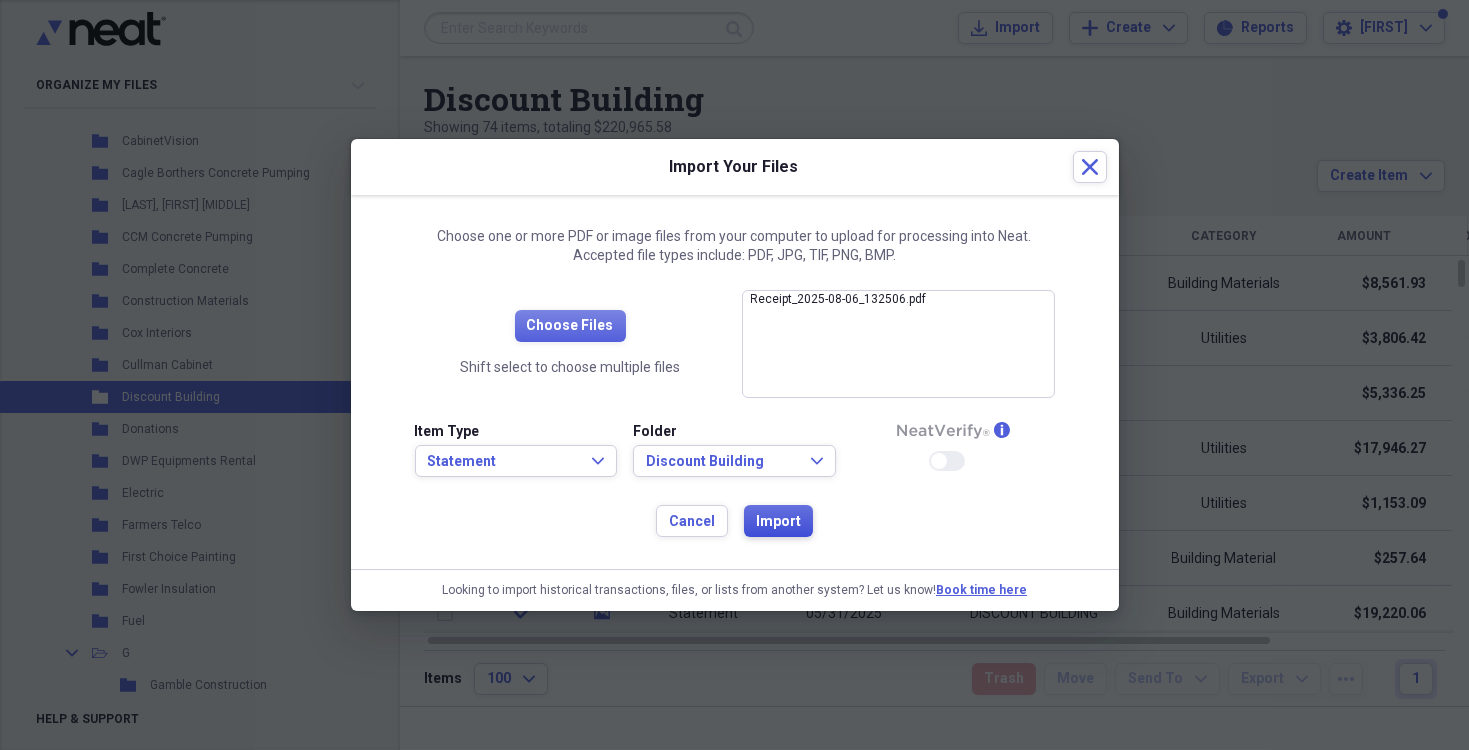 click on "Import" at bounding box center (778, 522) 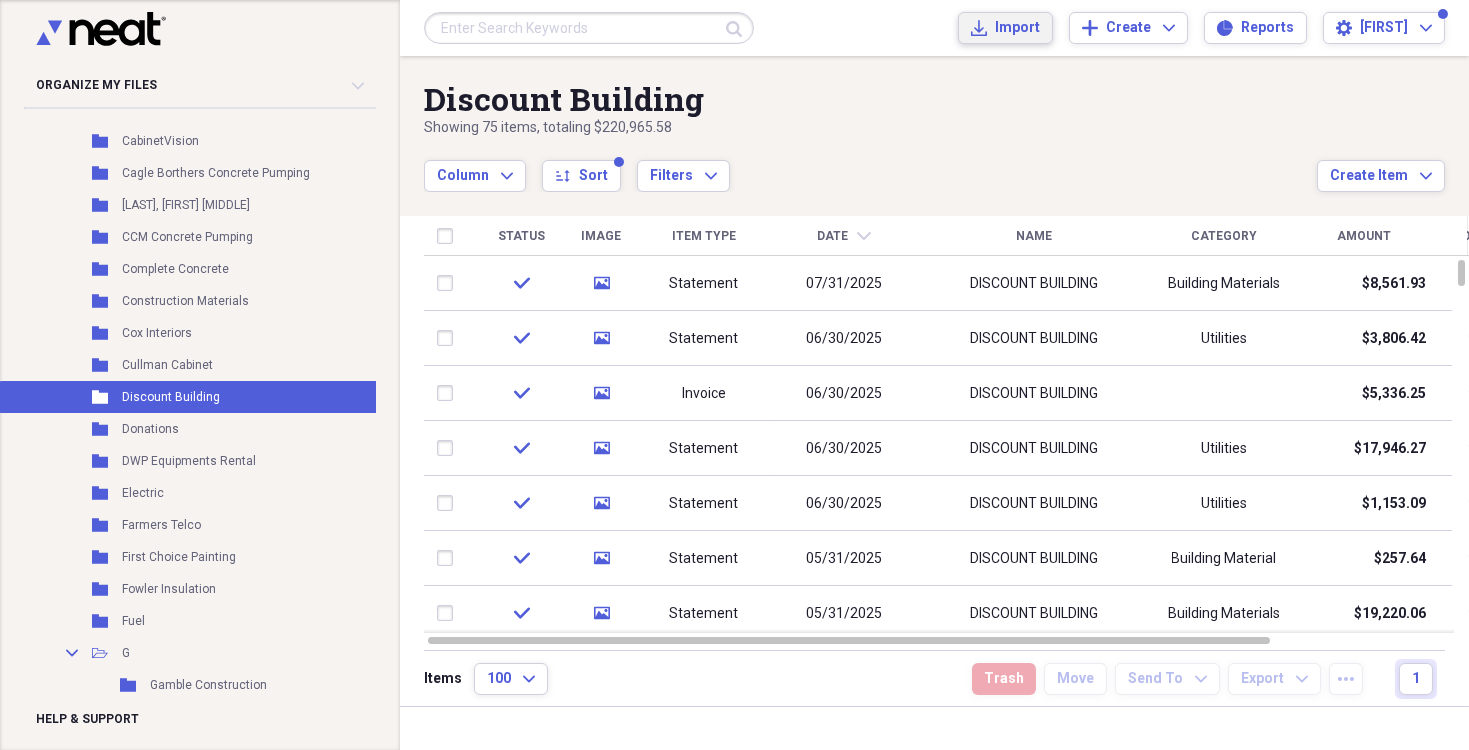 click on "Import" at bounding box center [1017, 28] 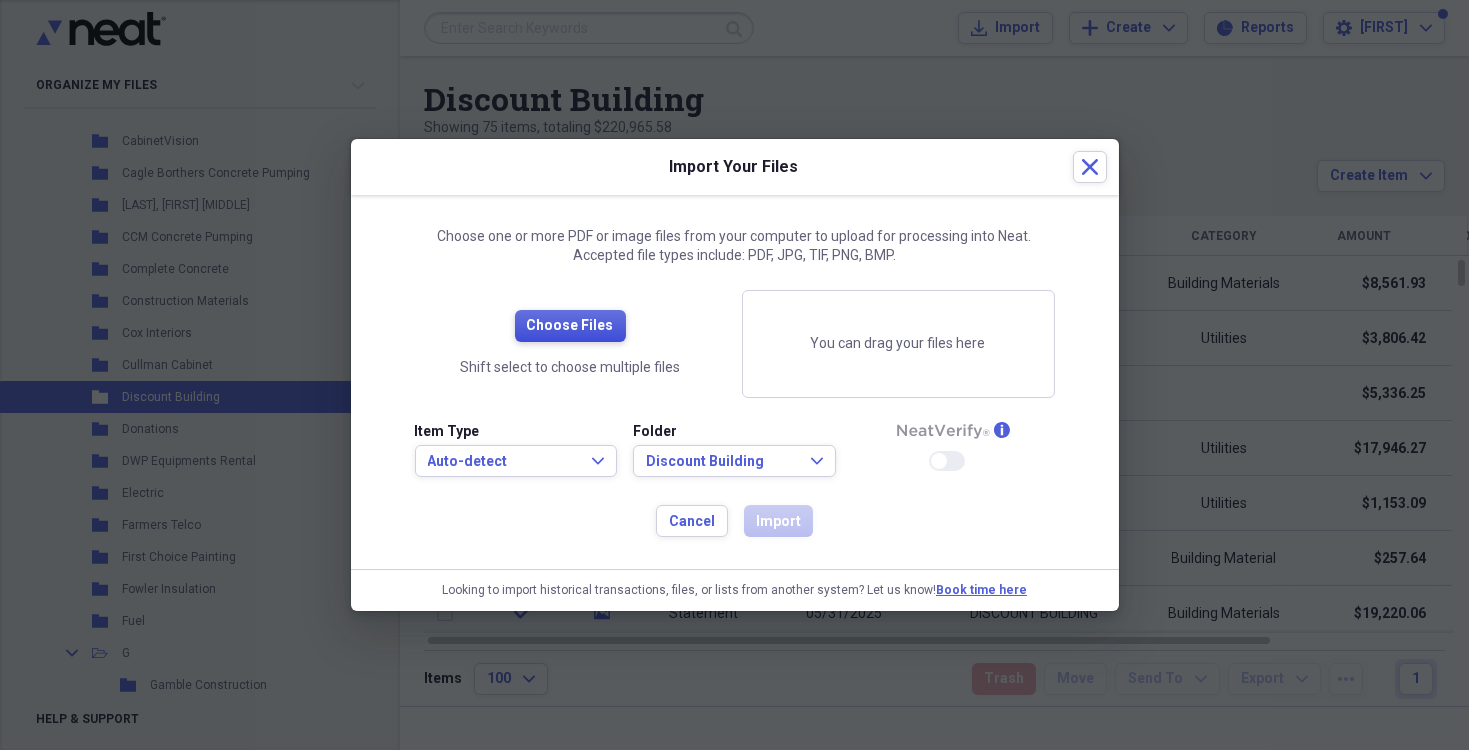 click on "Choose Files" at bounding box center (570, 326) 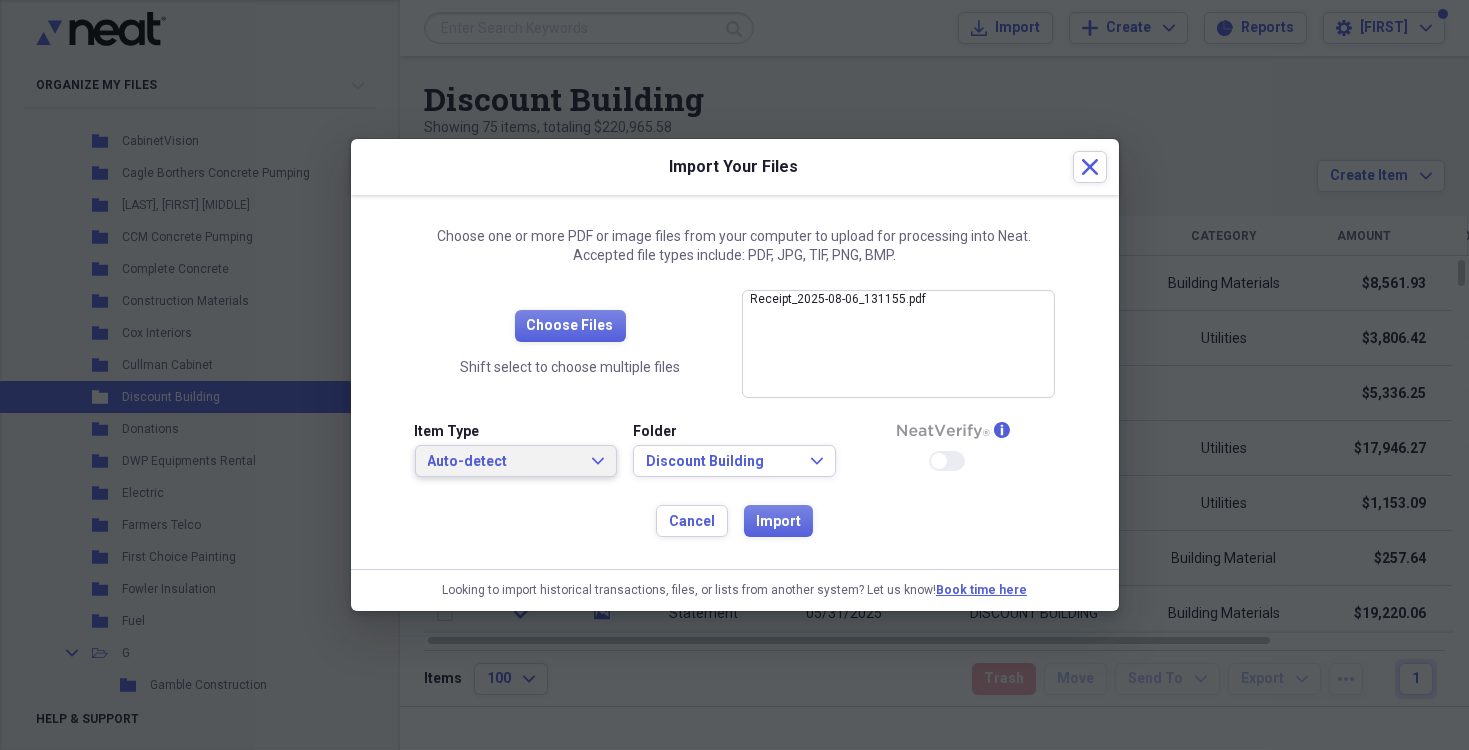 click on "Auto-detect Expand" at bounding box center (516, 461) 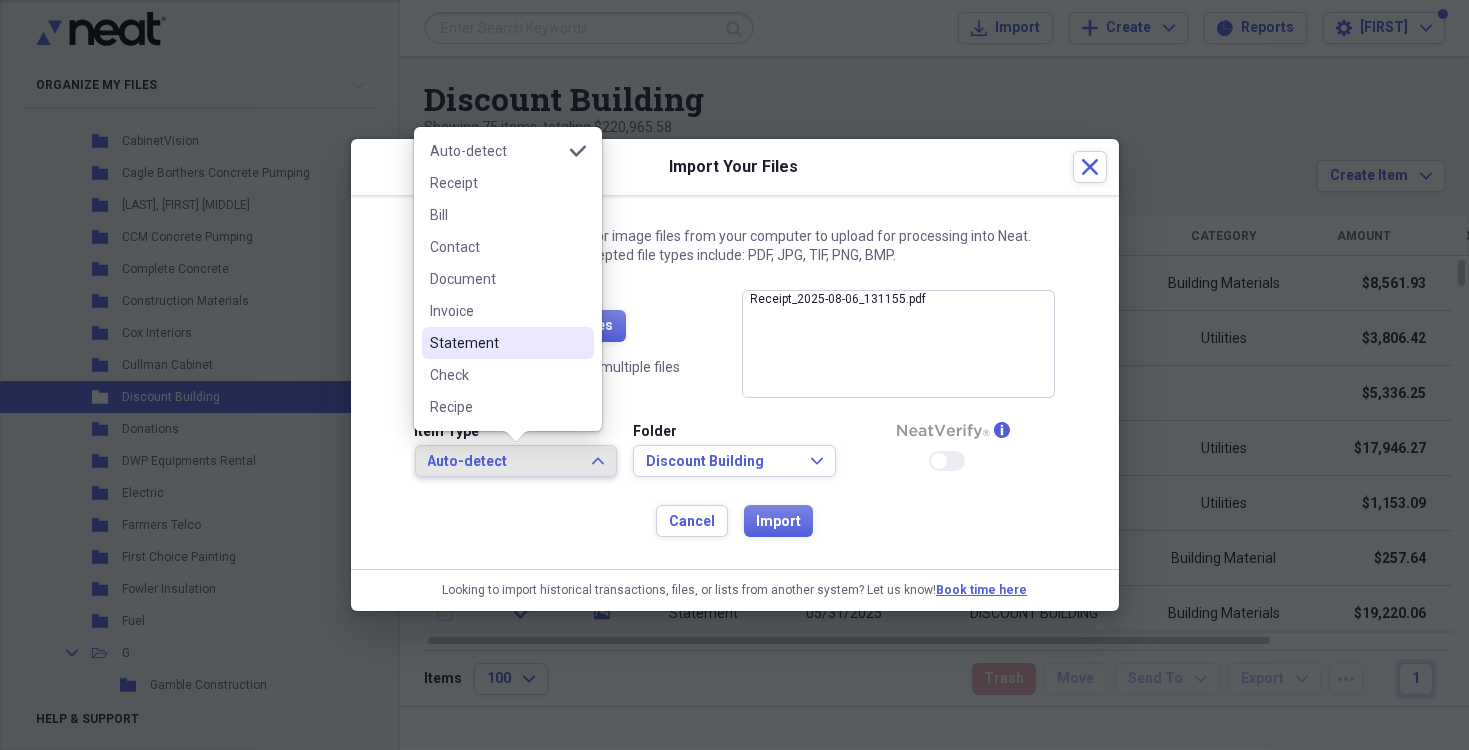 click on "Statement" at bounding box center (496, 343) 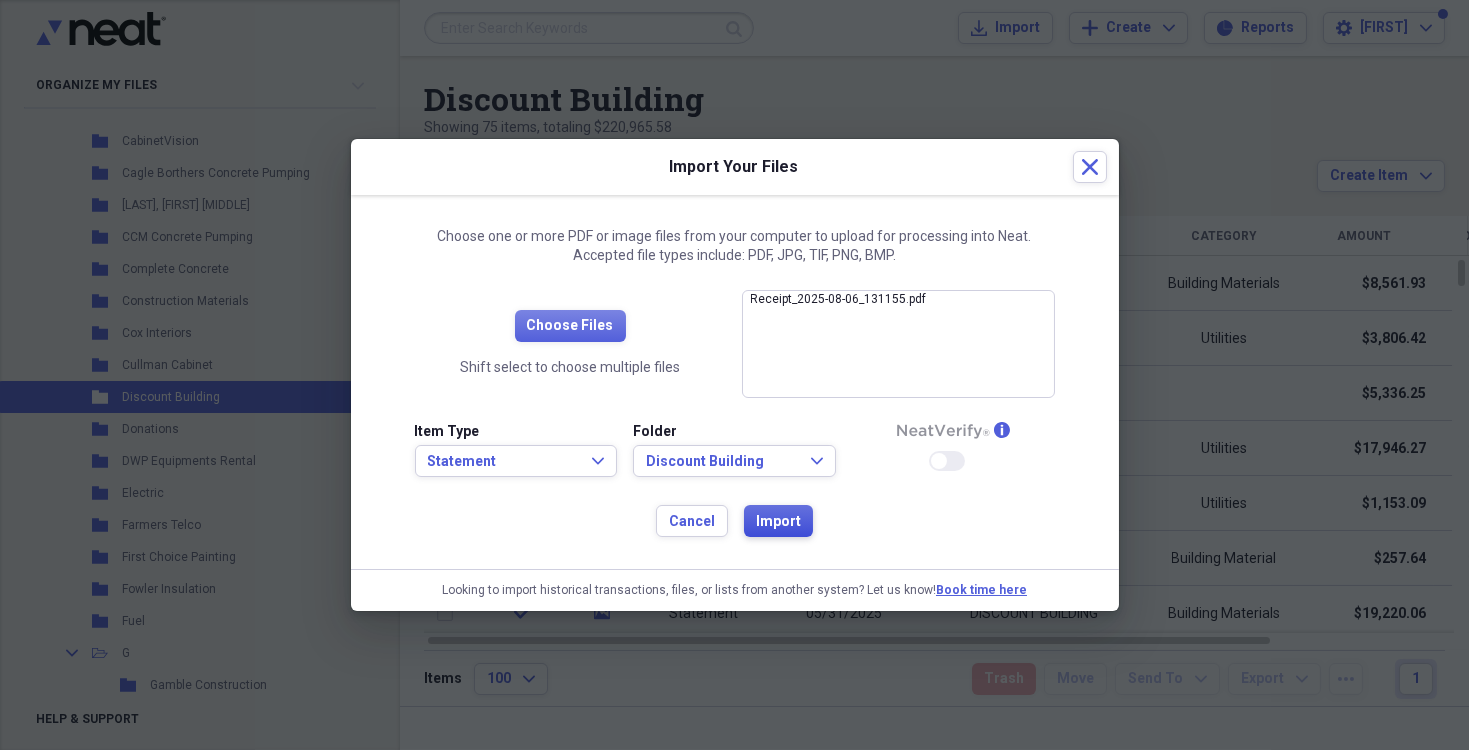 click on "Import" at bounding box center (778, 522) 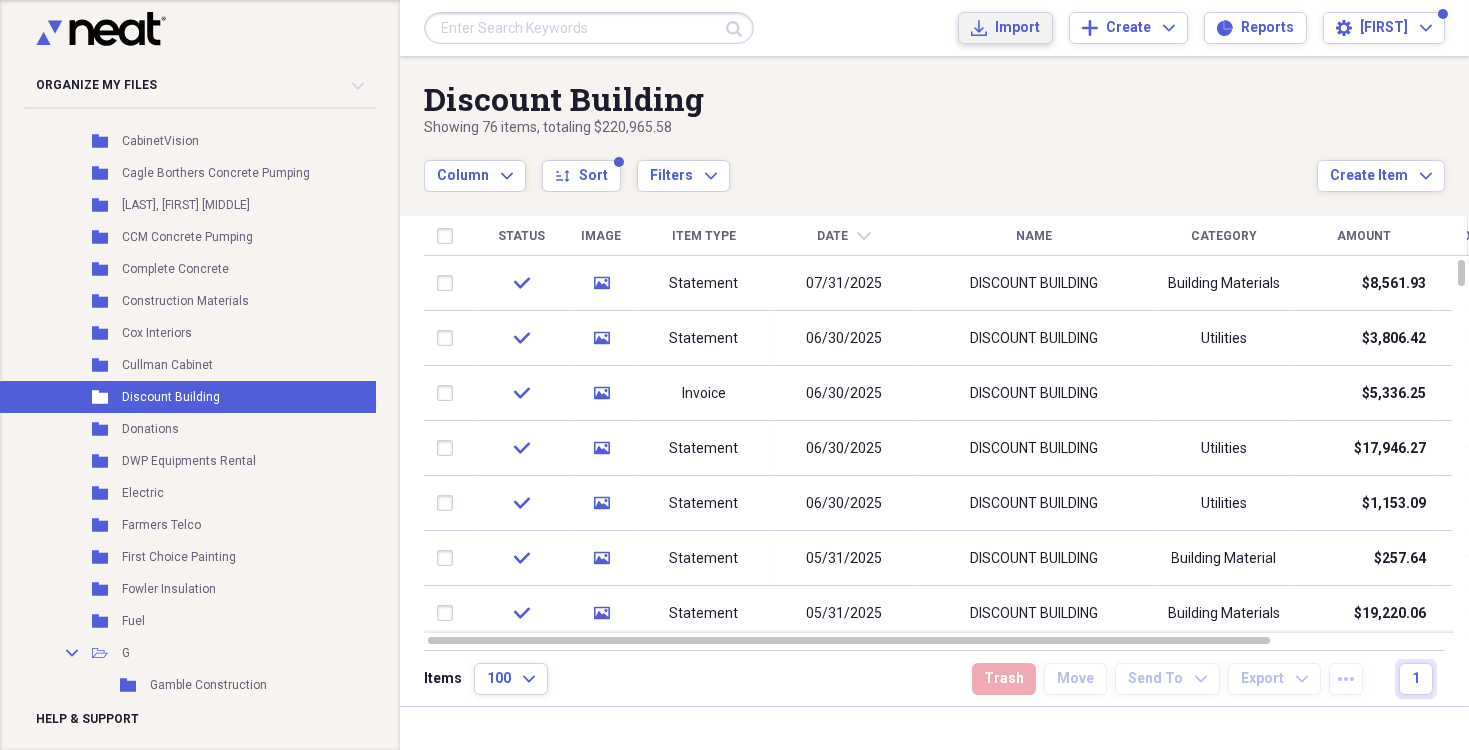 click on "Import" at bounding box center [1017, 28] 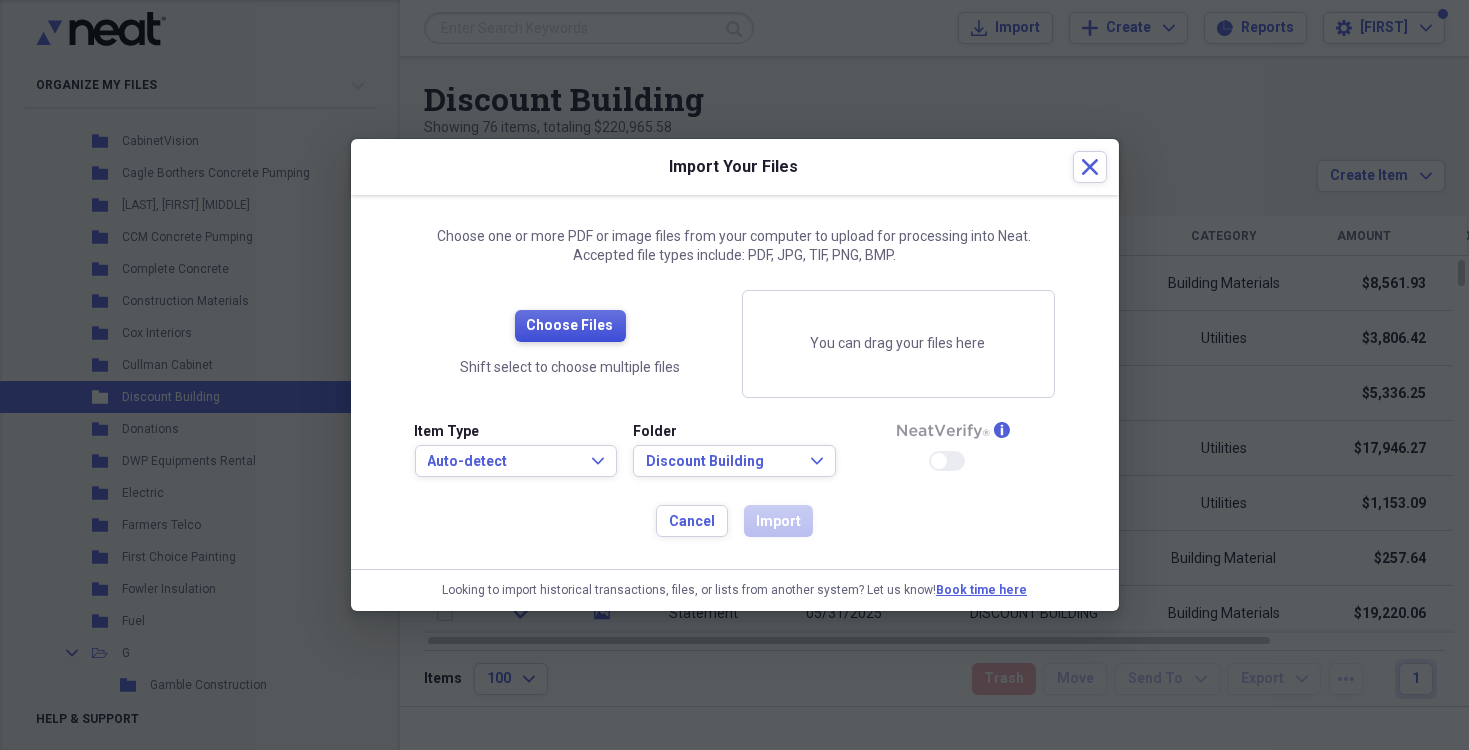 click on "Choose Files" at bounding box center (570, 326) 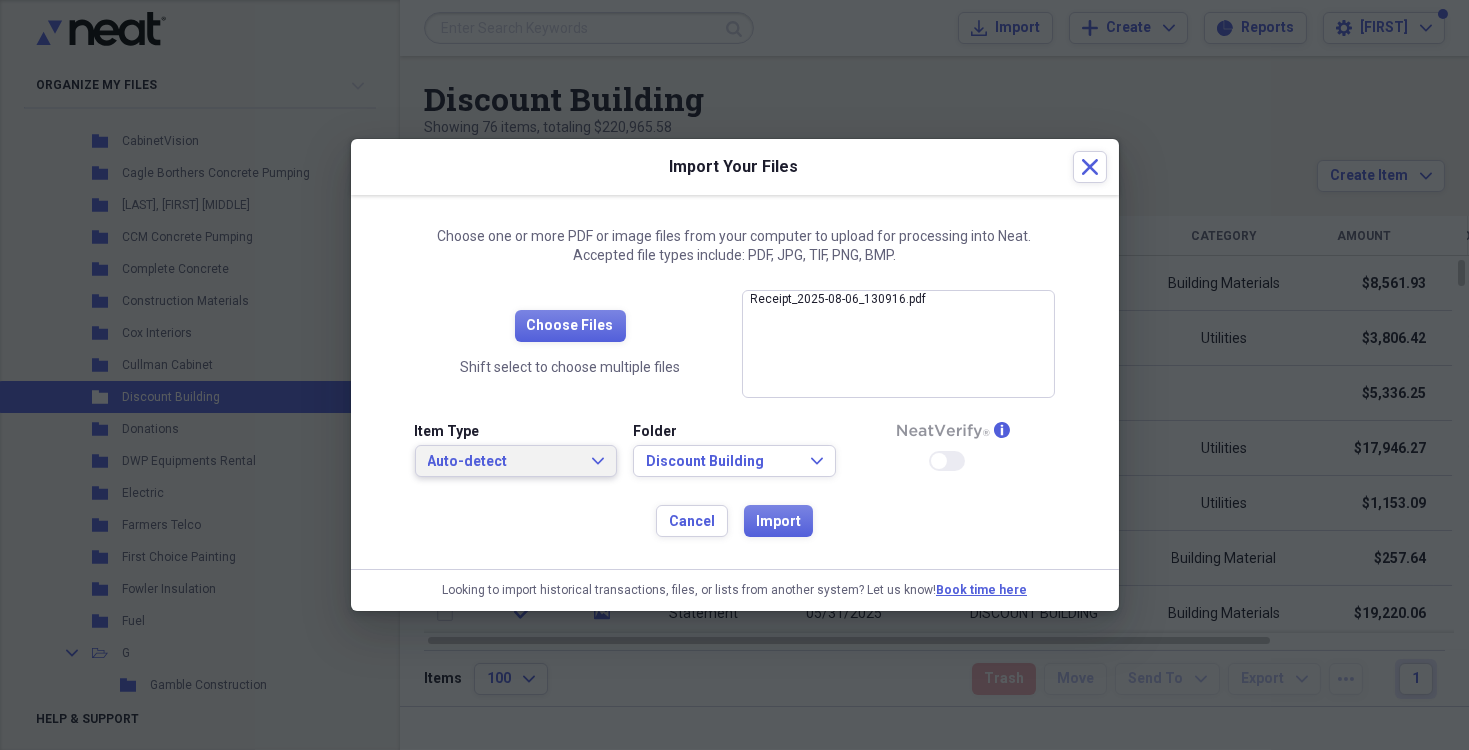 click on "Auto-detect Expand" at bounding box center [516, 462] 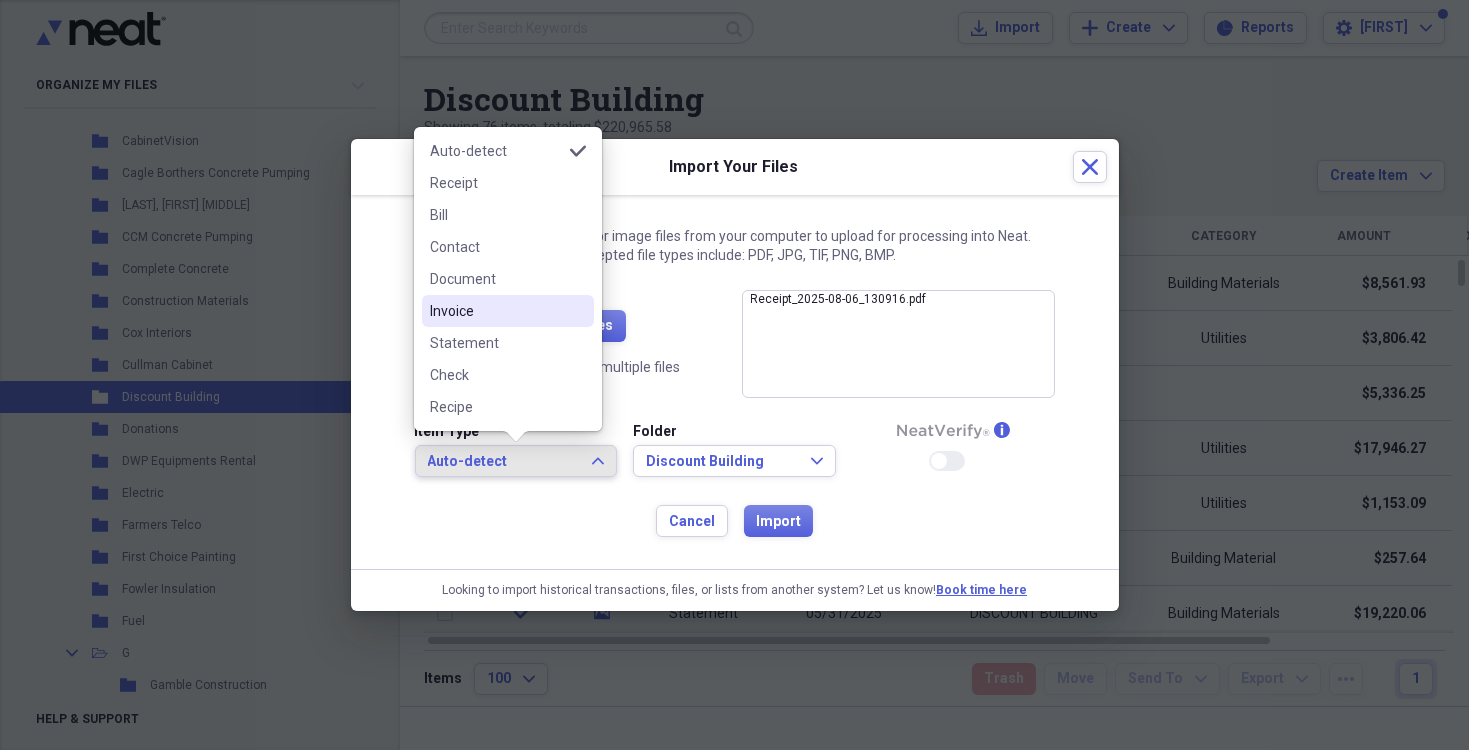 click on "Invoice" at bounding box center [496, 311] 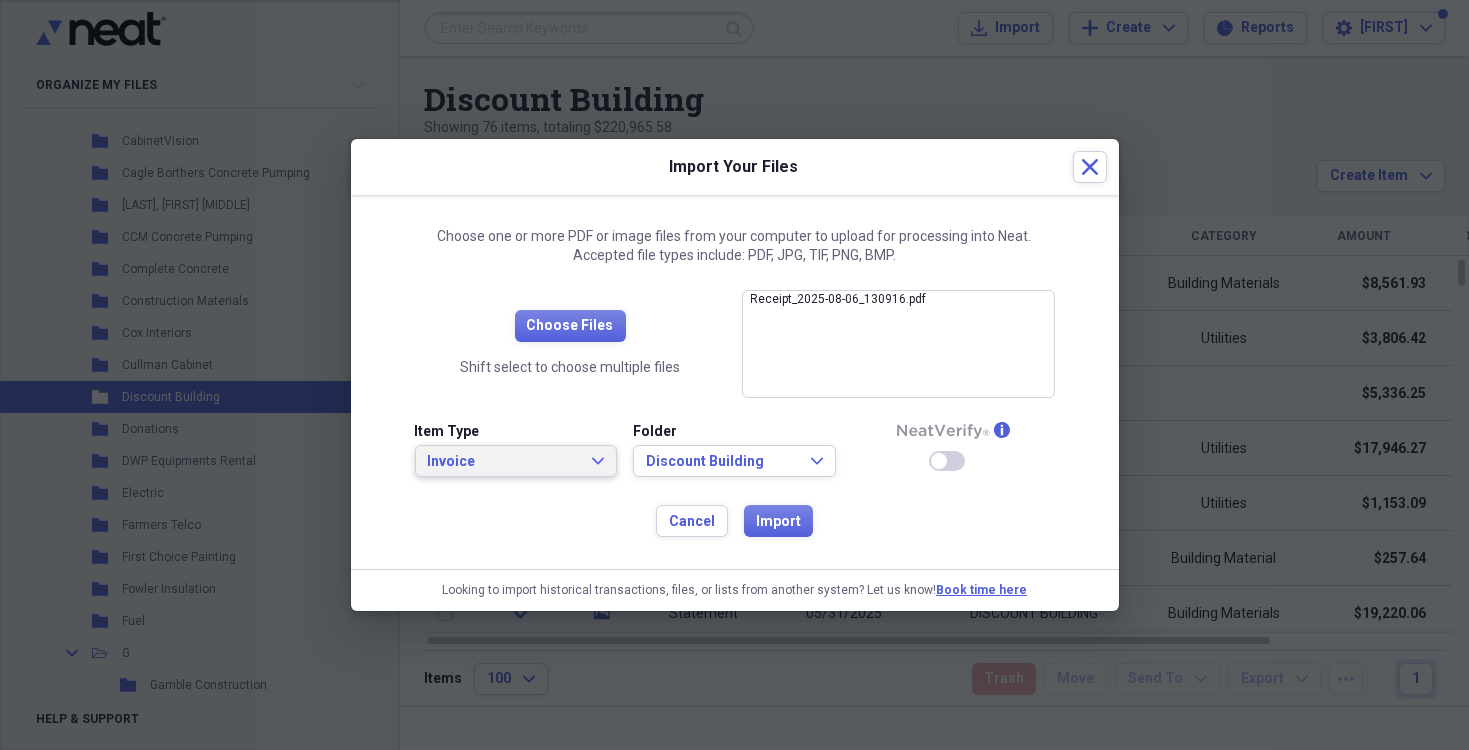 click on "Expand" 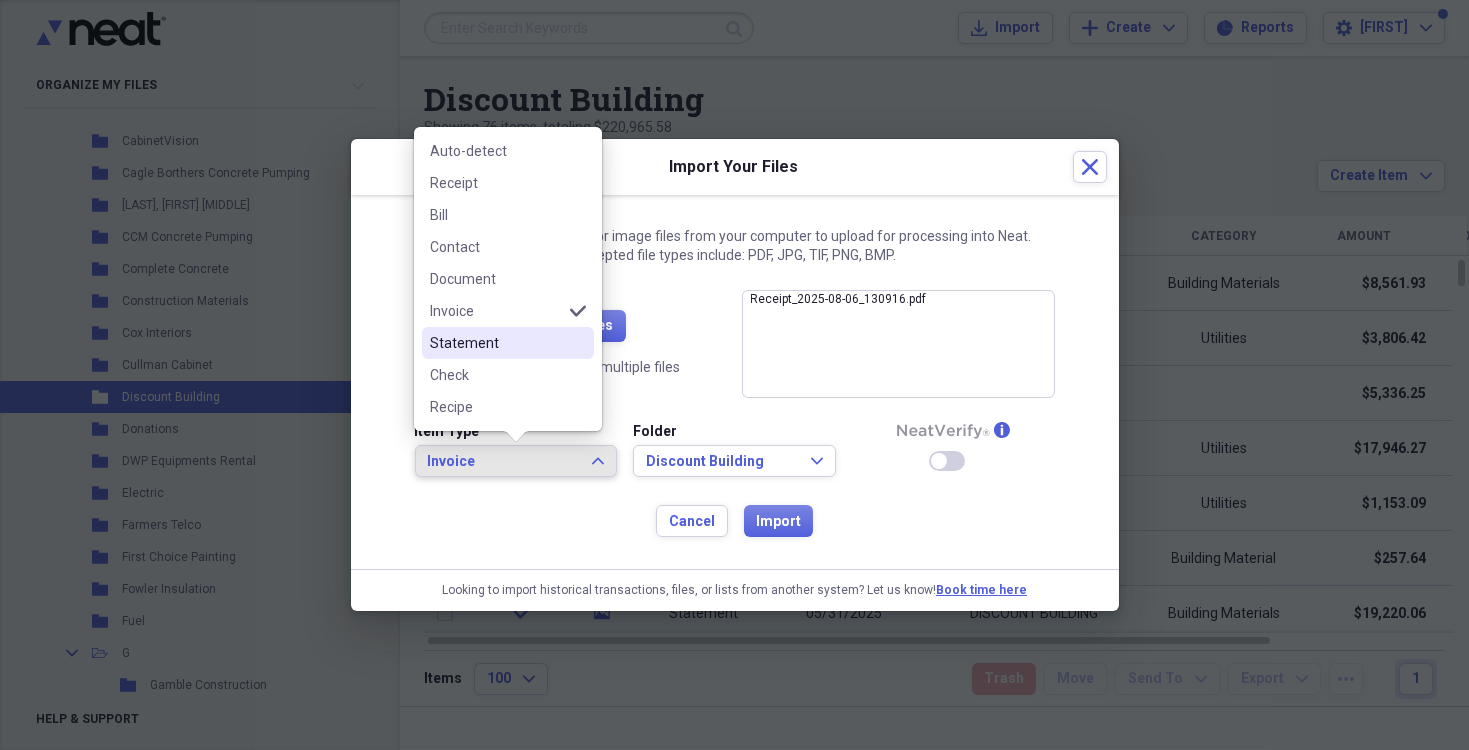 click on "Statement" at bounding box center (496, 343) 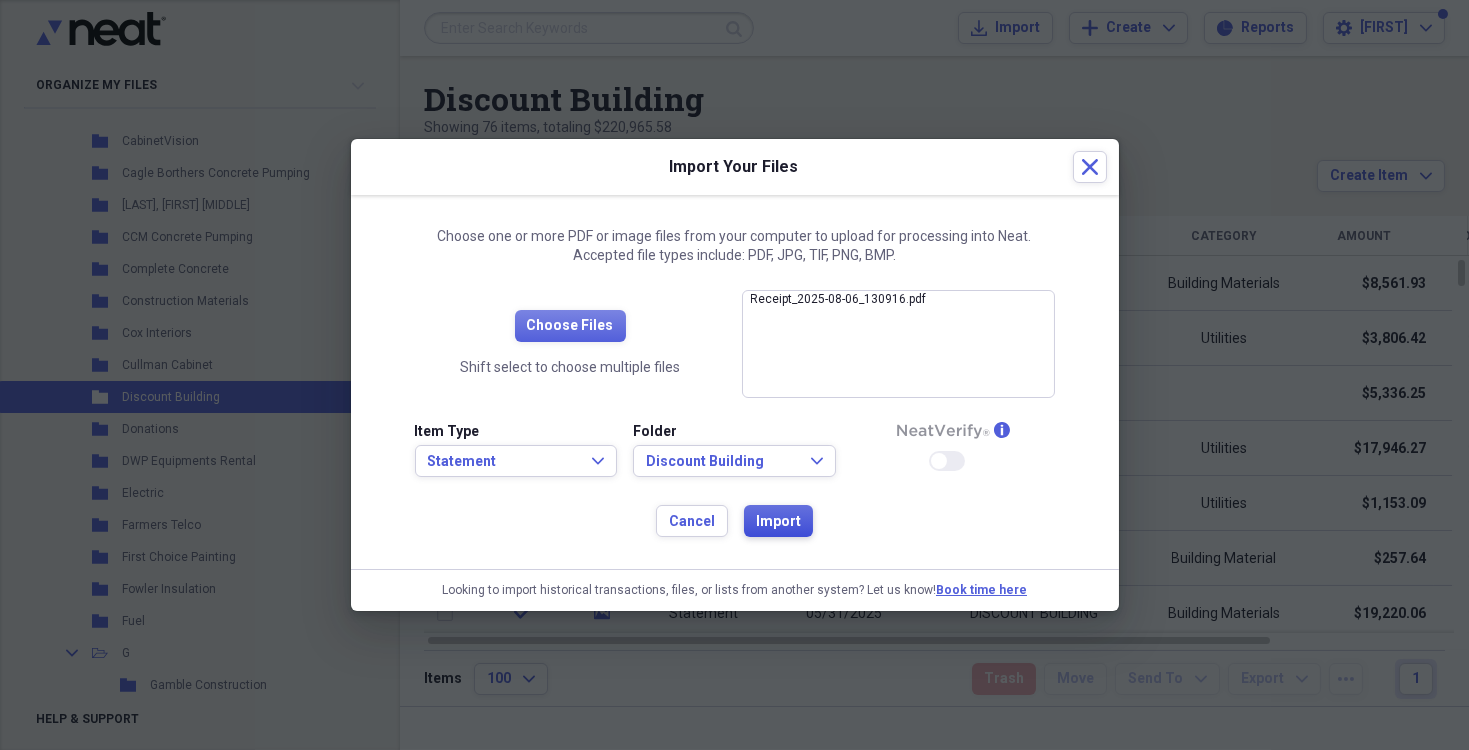 click on "Import" at bounding box center [778, 522] 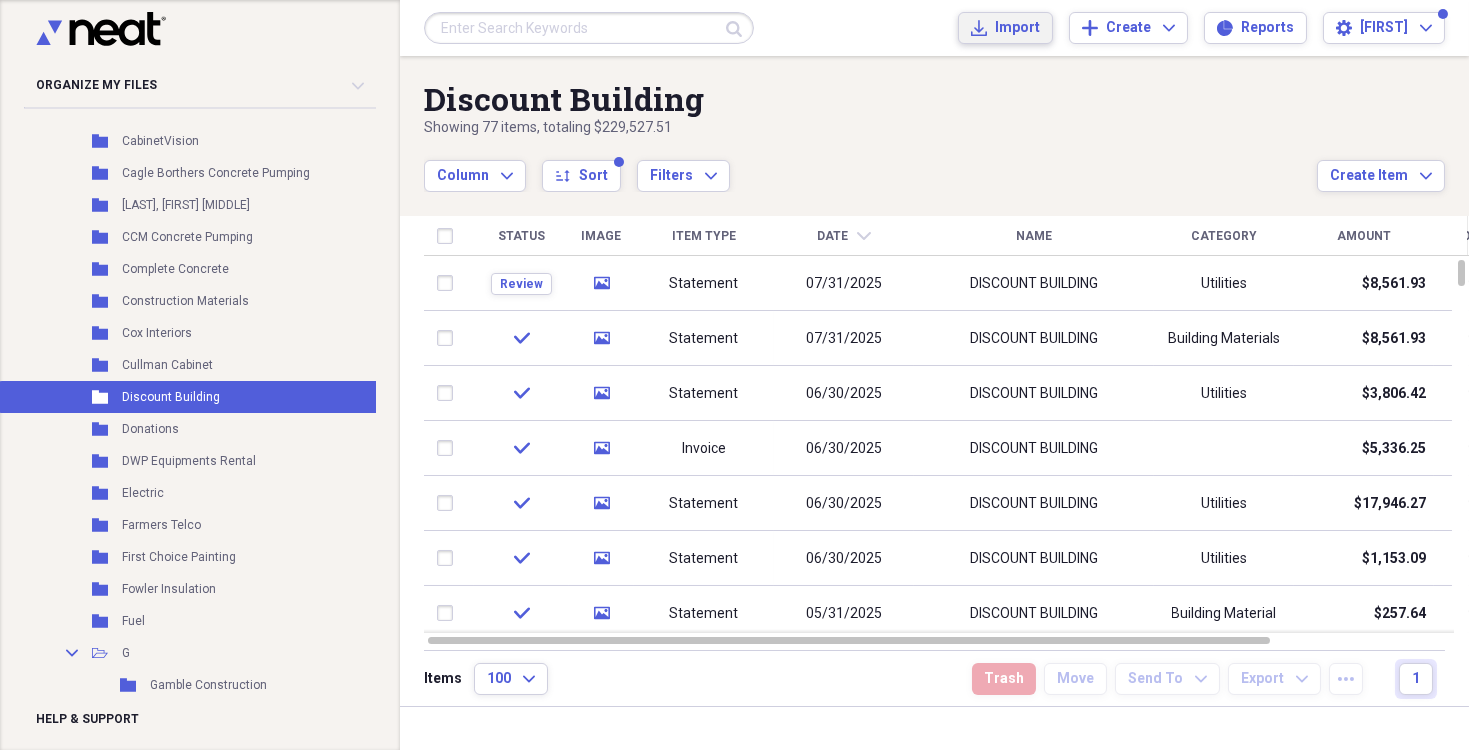 click on "Import" at bounding box center [1017, 28] 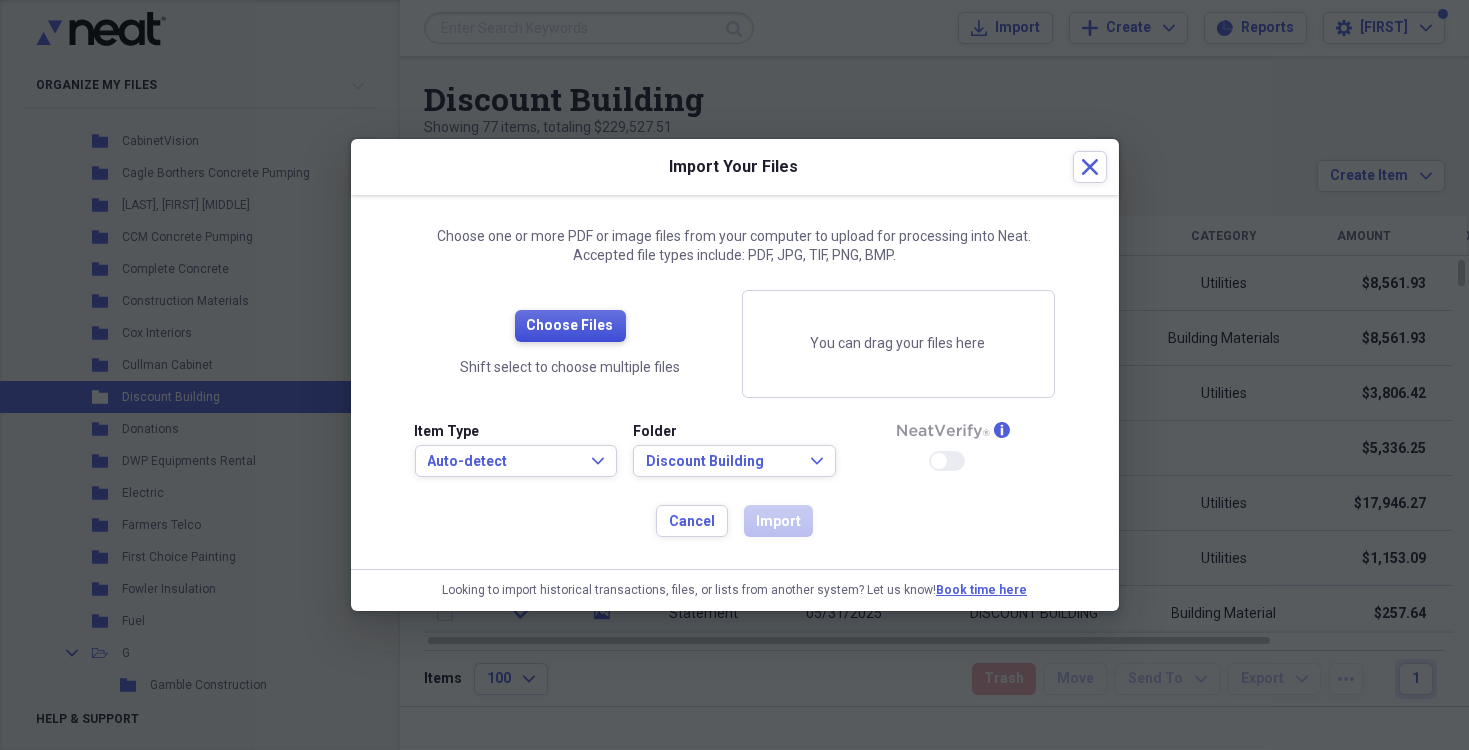click on "Choose Files" at bounding box center [570, 326] 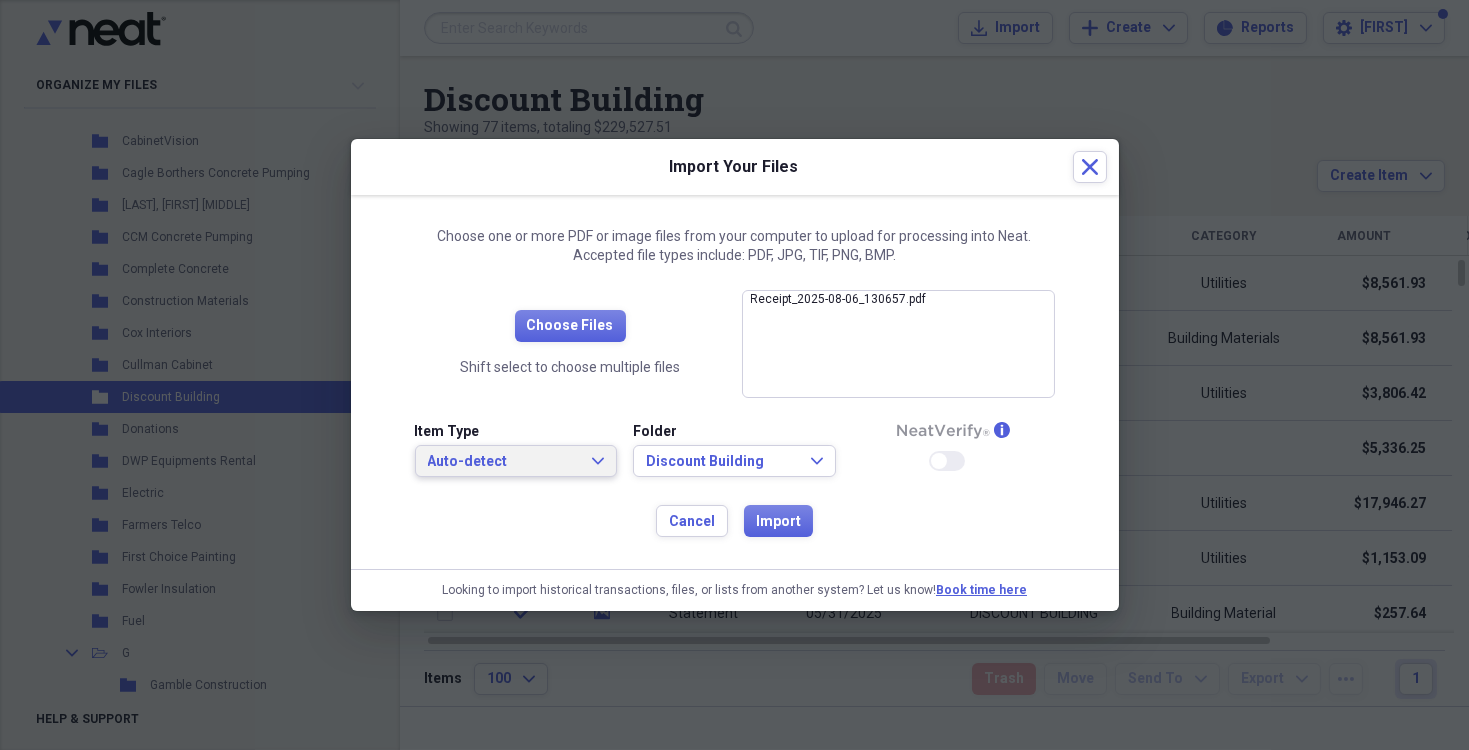click on "Expand" 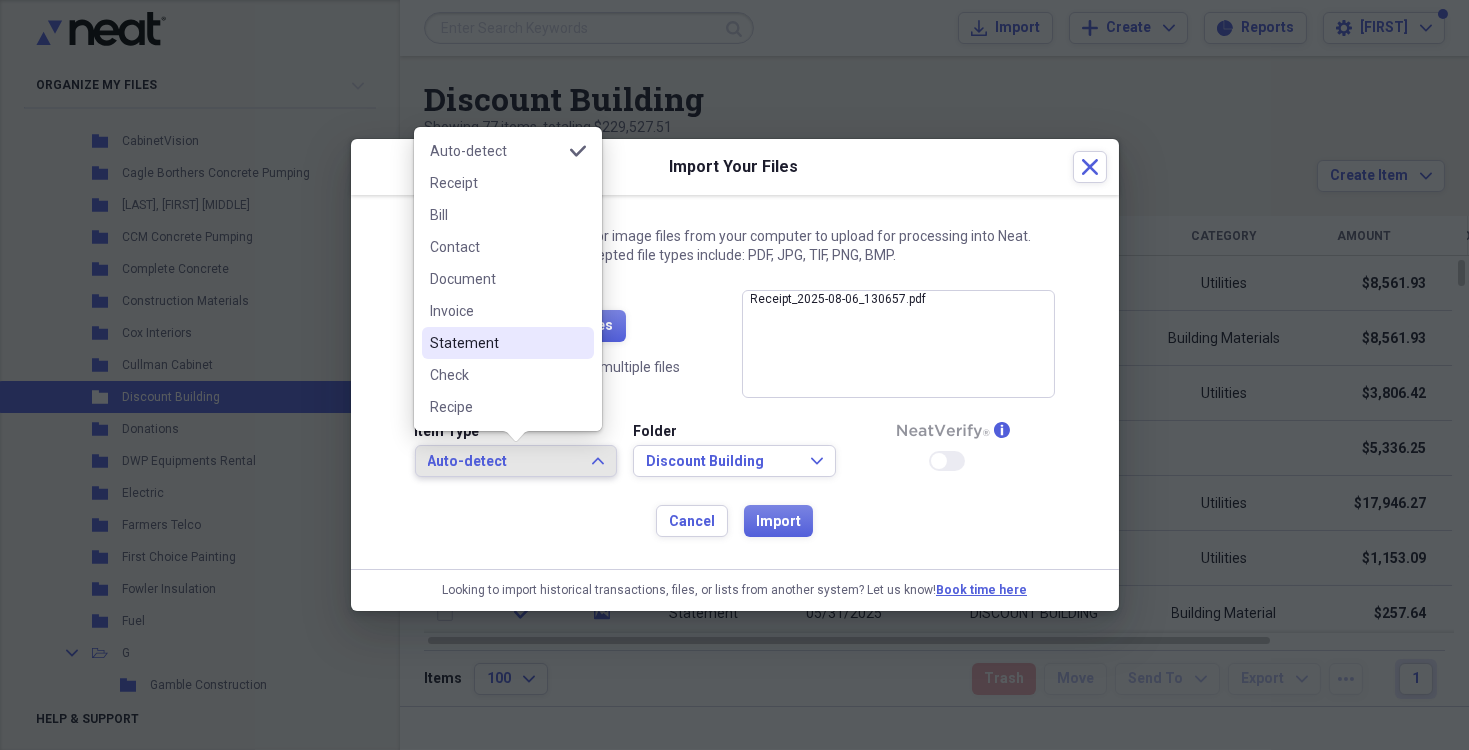 click on "Statement" at bounding box center [496, 343] 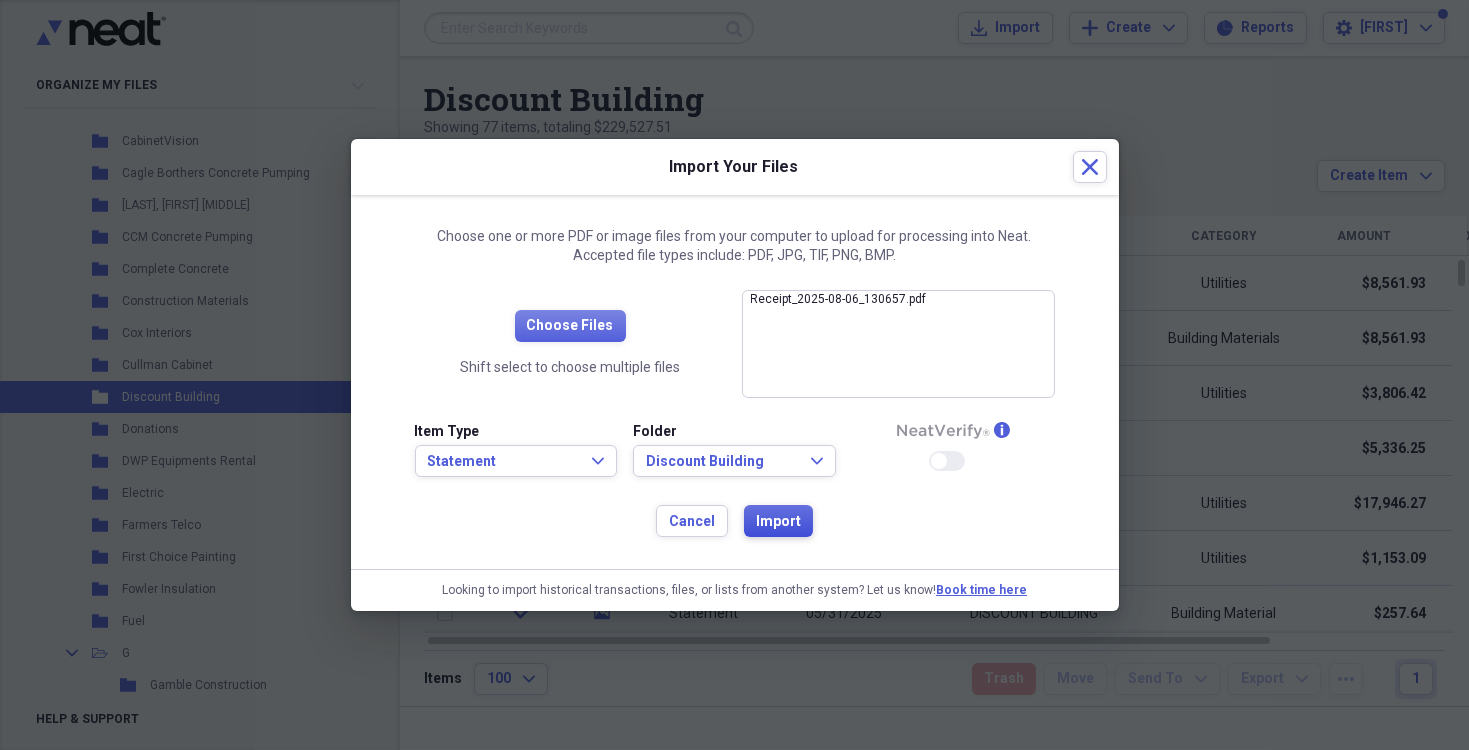 click on "Import" at bounding box center (778, 522) 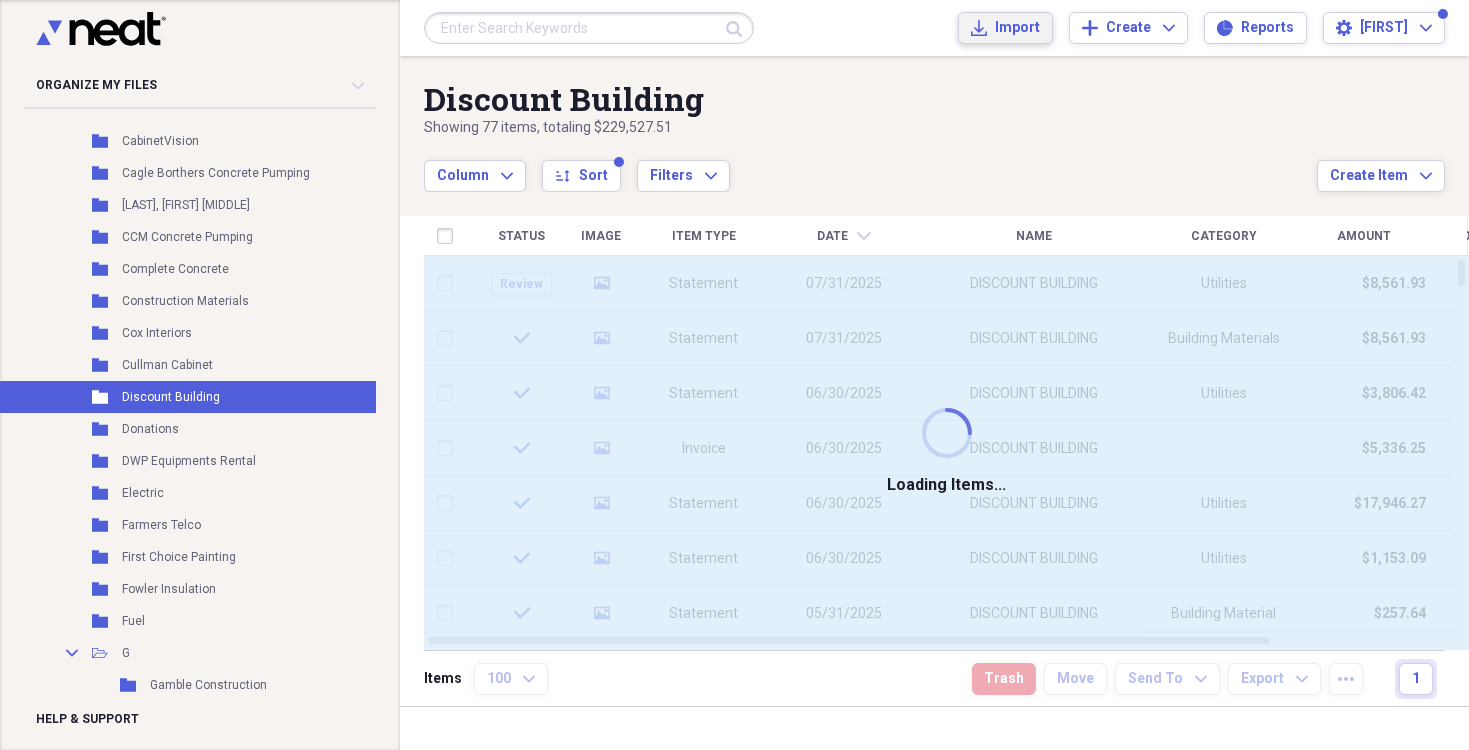 click on "Import" at bounding box center (1017, 28) 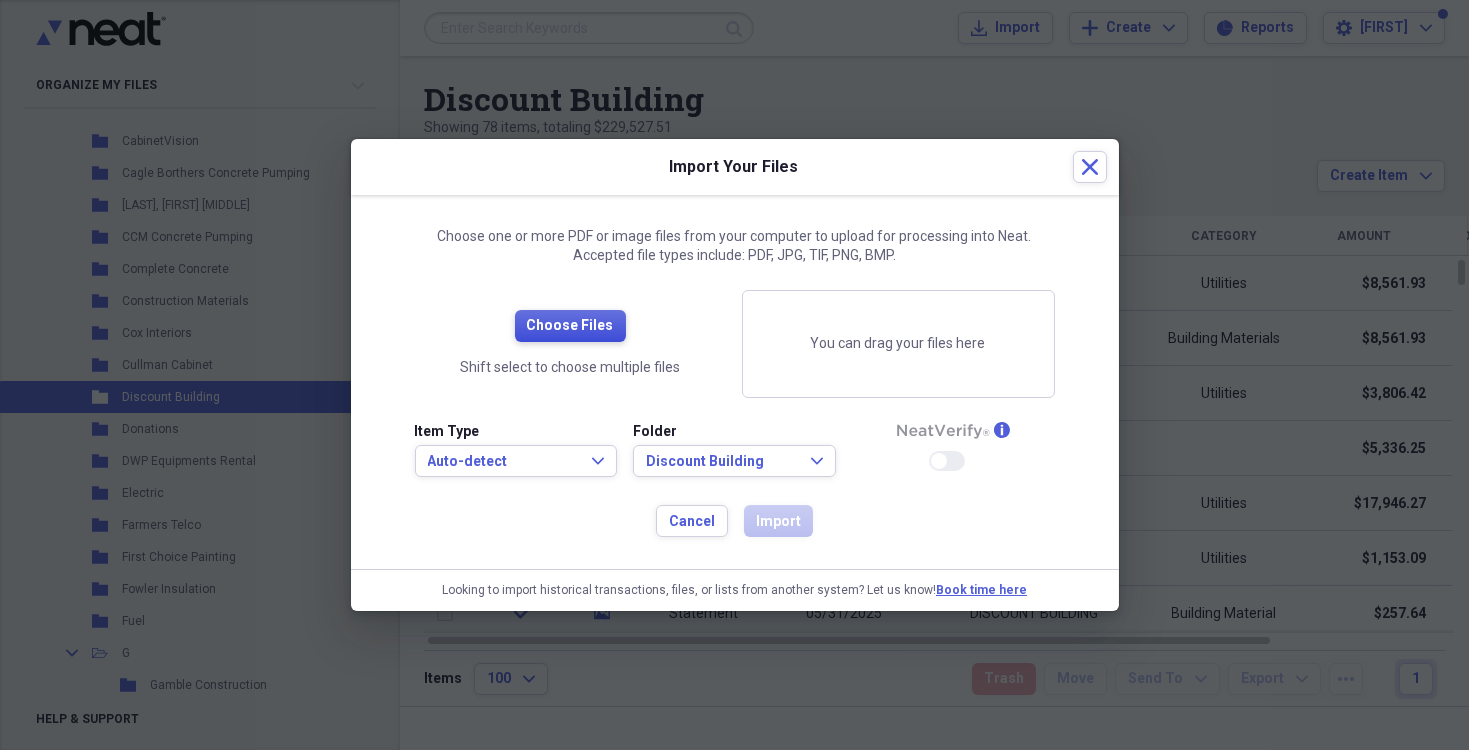 click on "Choose Files" at bounding box center [570, 326] 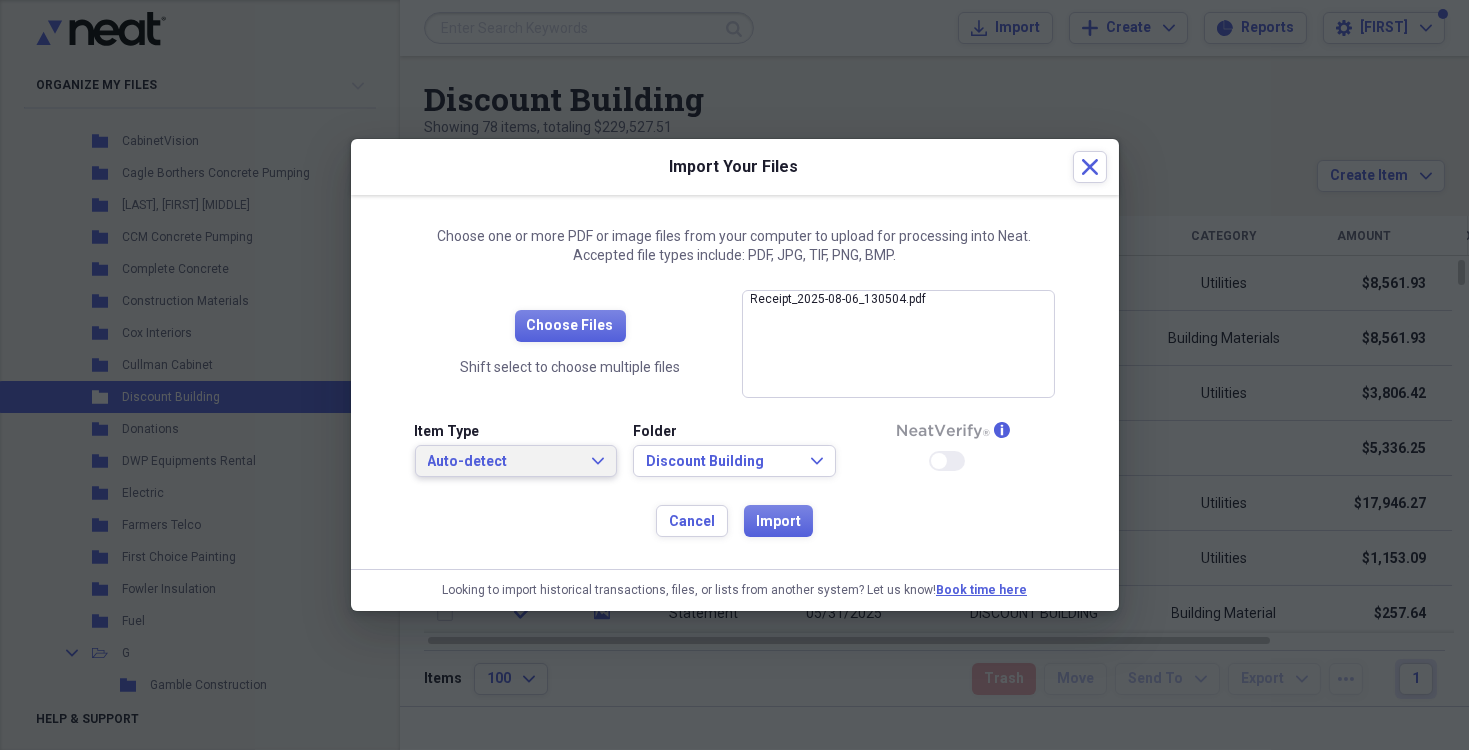 click on "Expand" 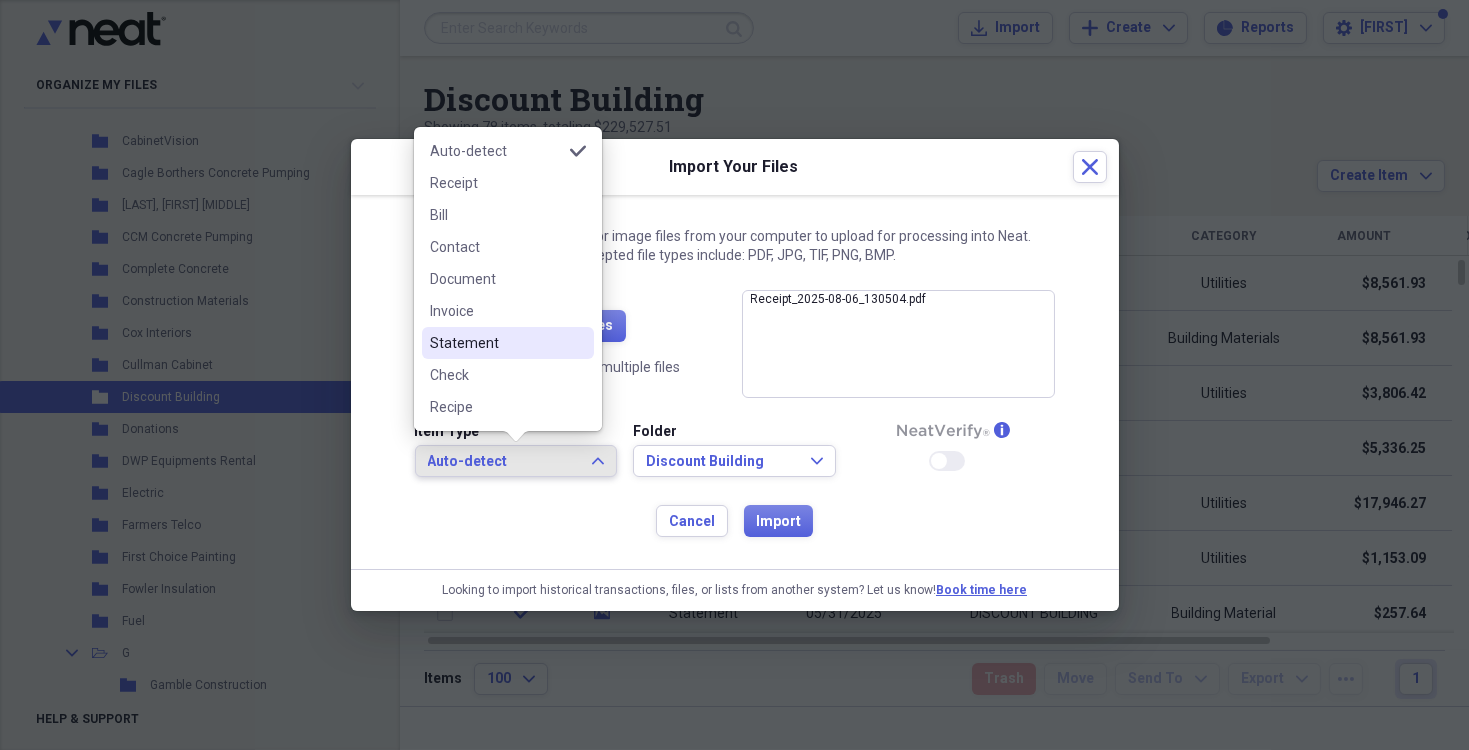 click on "Statement" at bounding box center (496, 343) 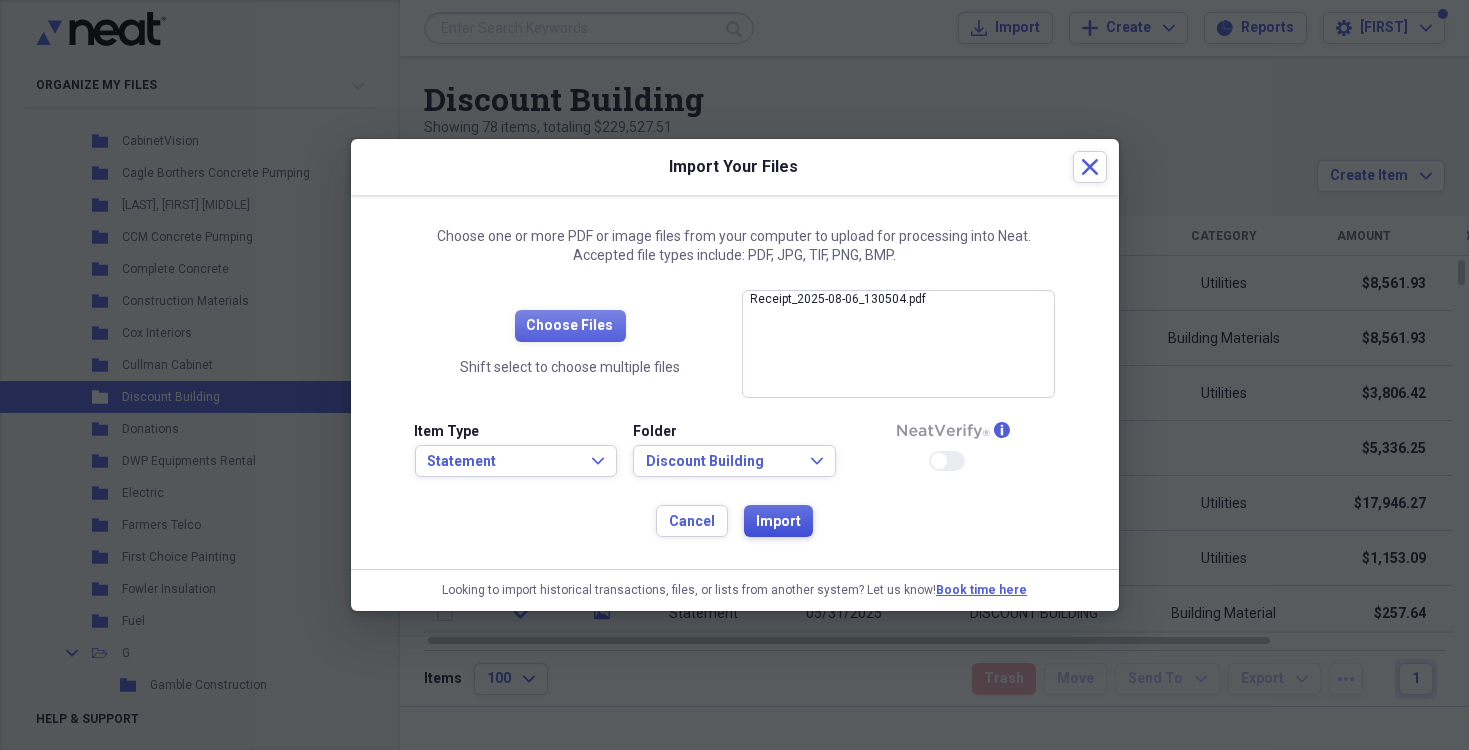 click on "Import" at bounding box center (778, 522) 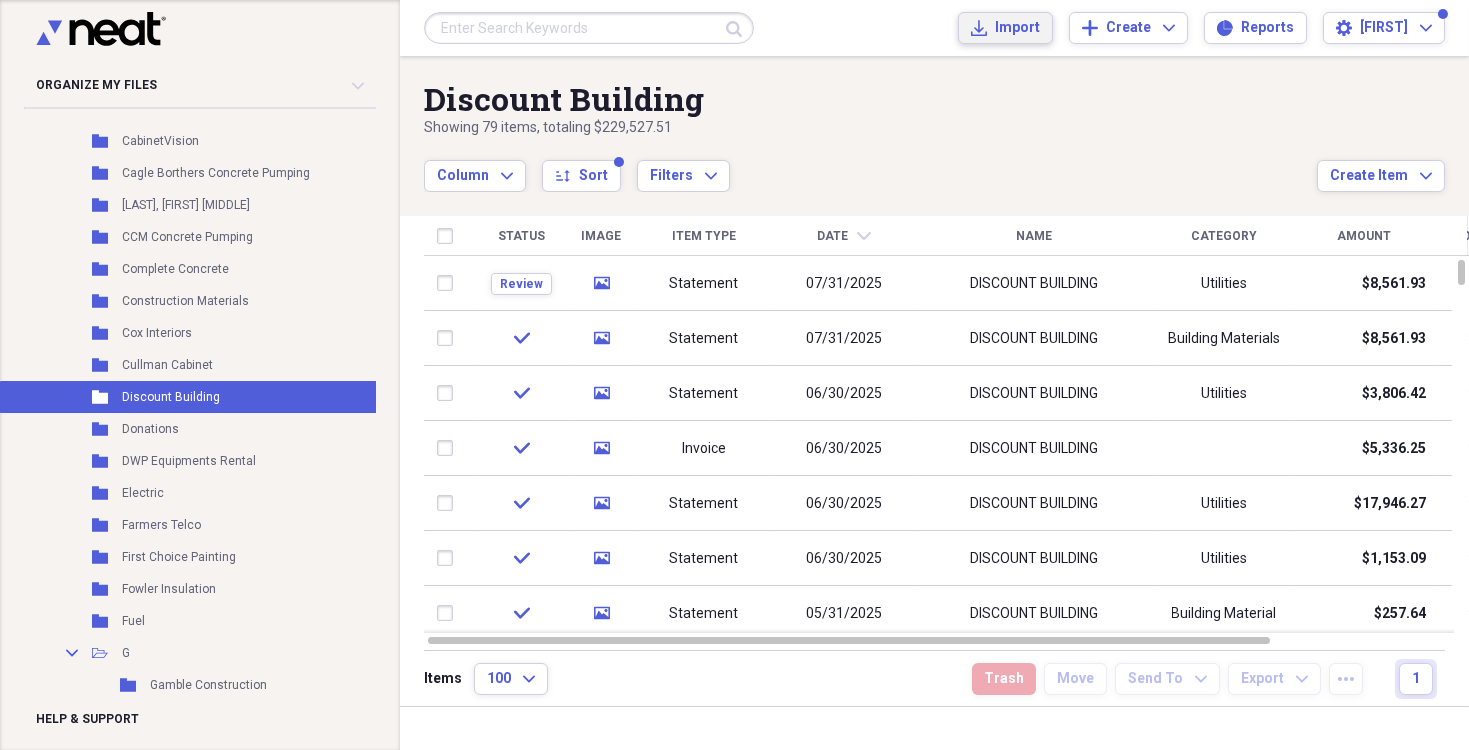 click on "Import" at bounding box center [1017, 28] 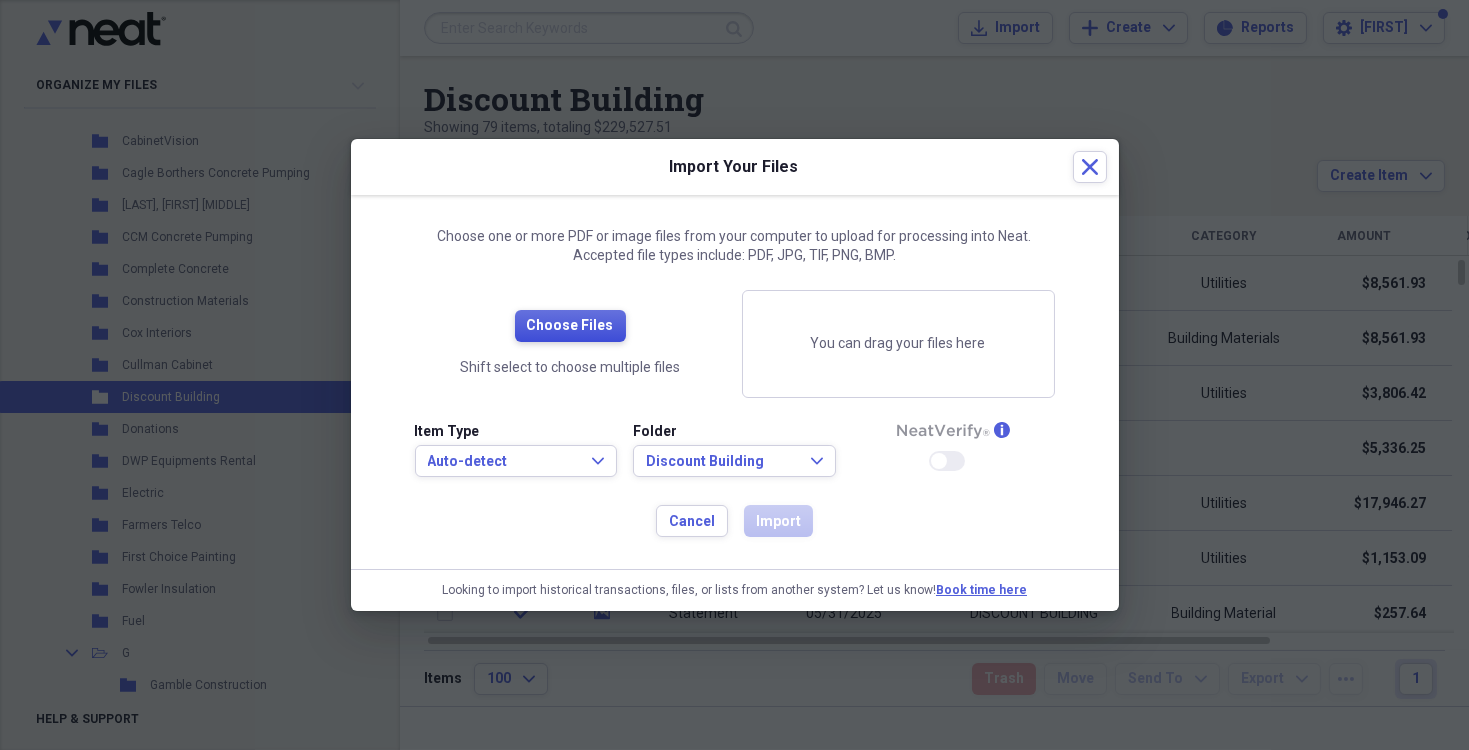 click on "Choose Files" at bounding box center (570, 326) 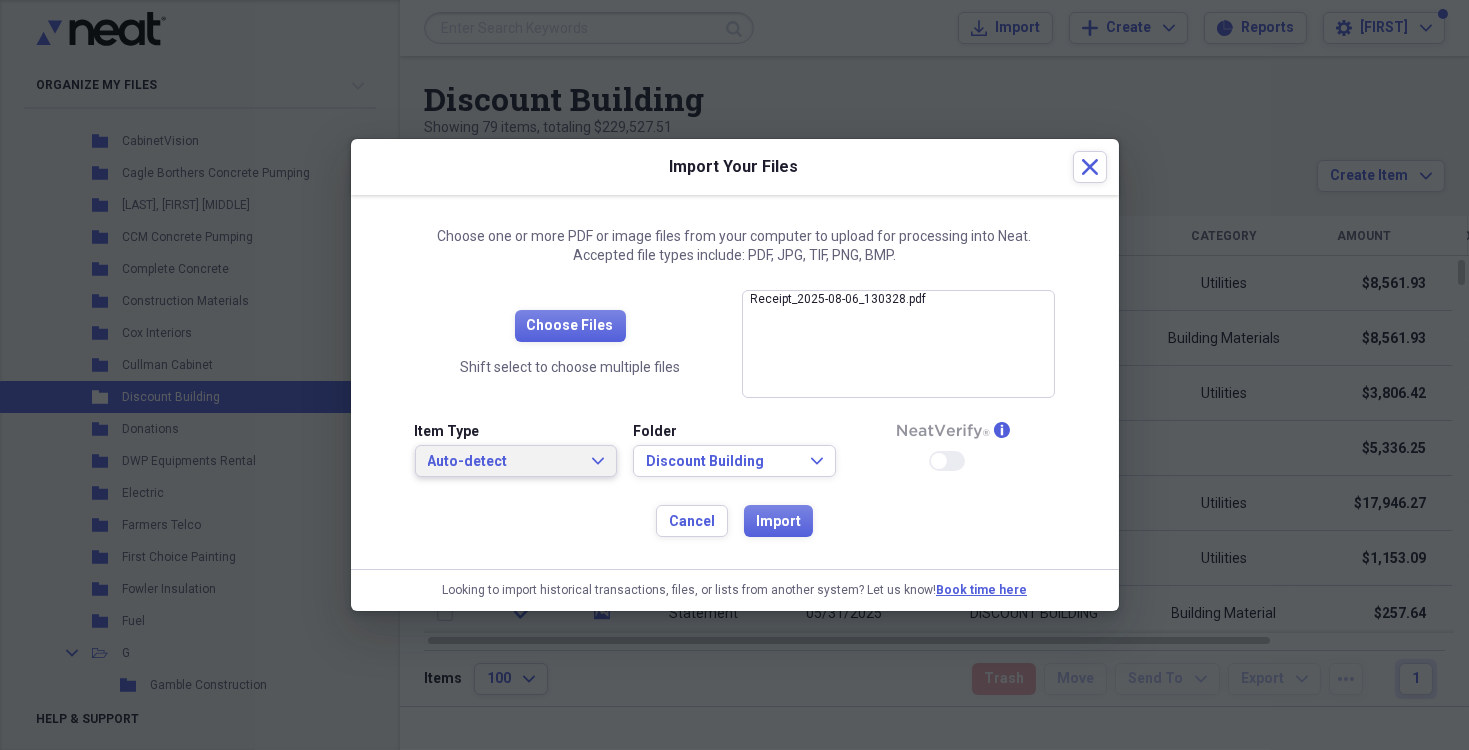 click on "Auto-detect Expand" at bounding box center (516, 462) 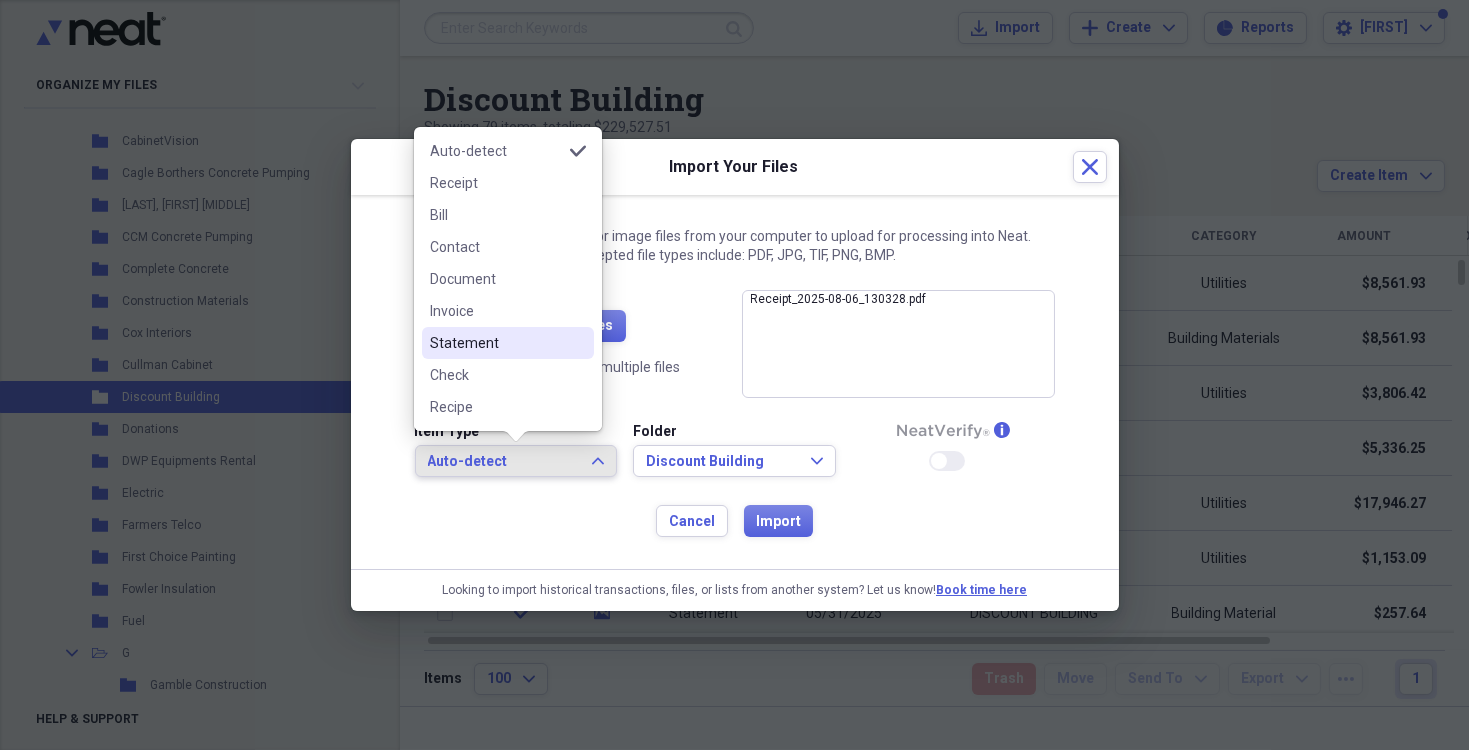 click on "Statement" at bounding box center [496, 343] 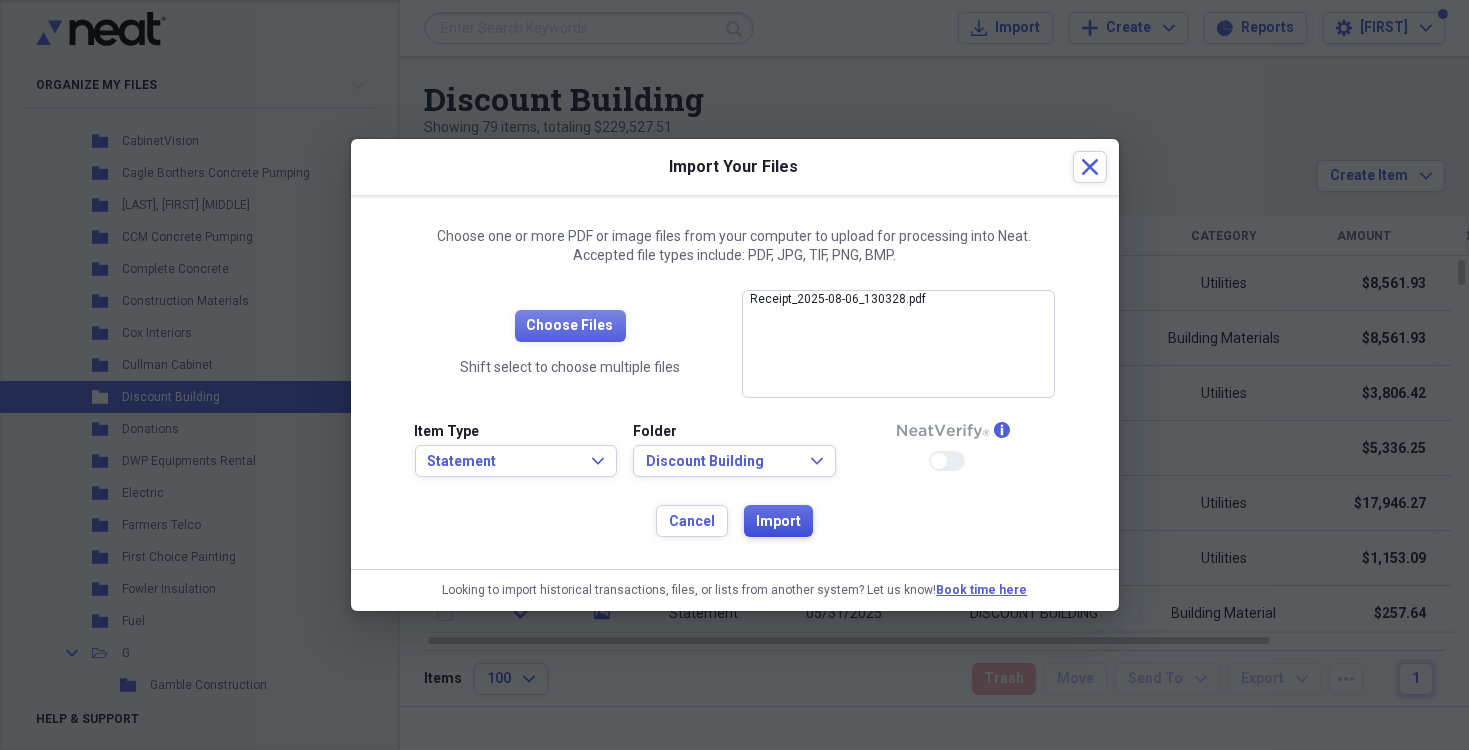 click on "Import" at bounding box center (778, 522) 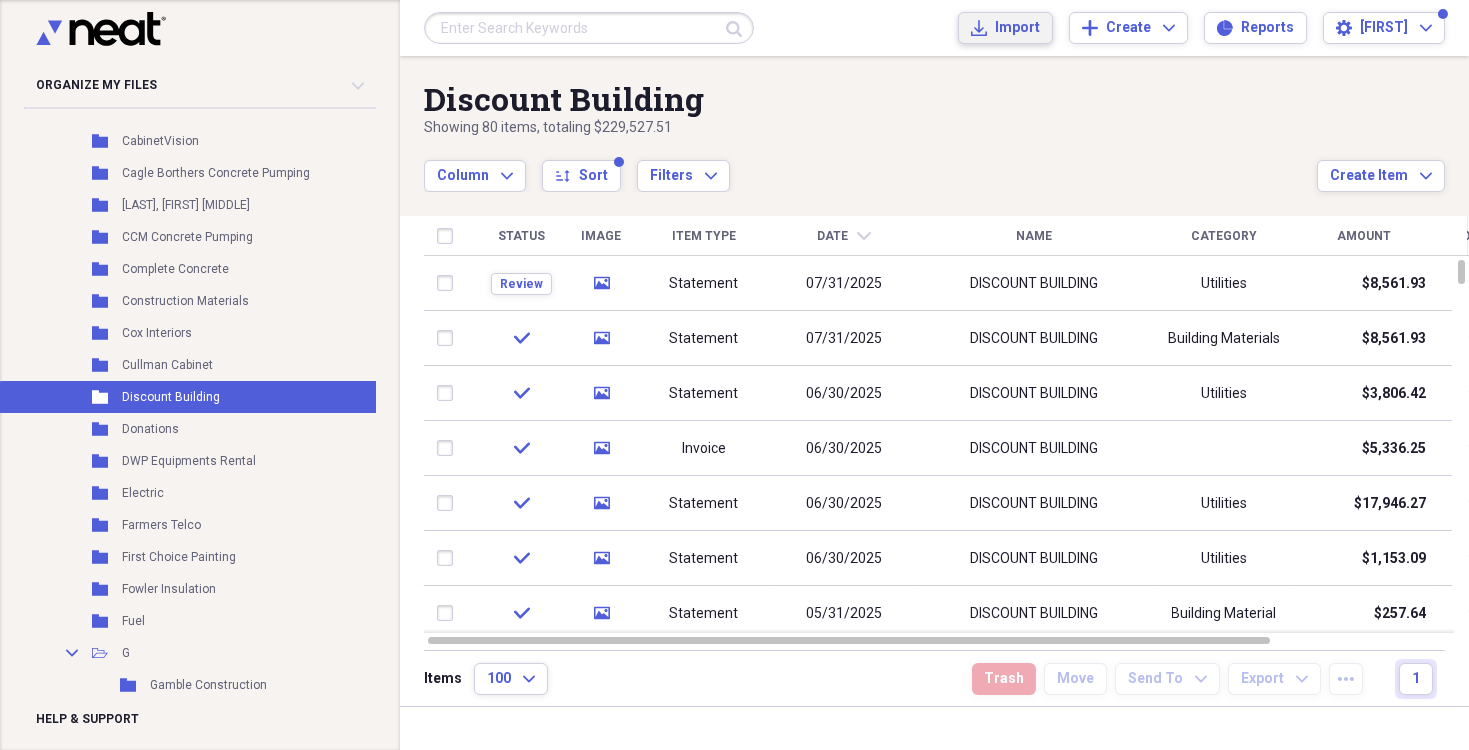 click on "Import" at bounding box center [1017, 28] 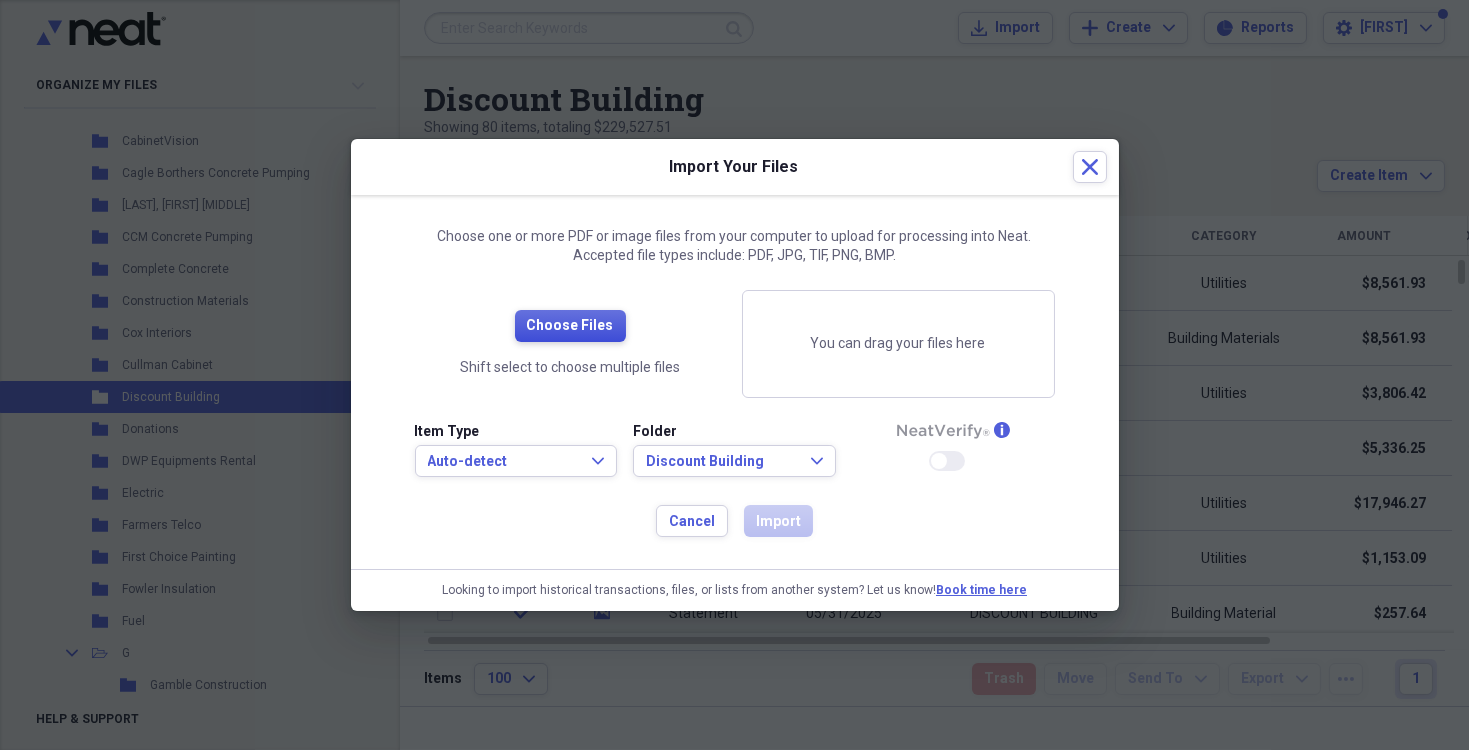 click on "Choose Files" at bounding box center (570, 326) 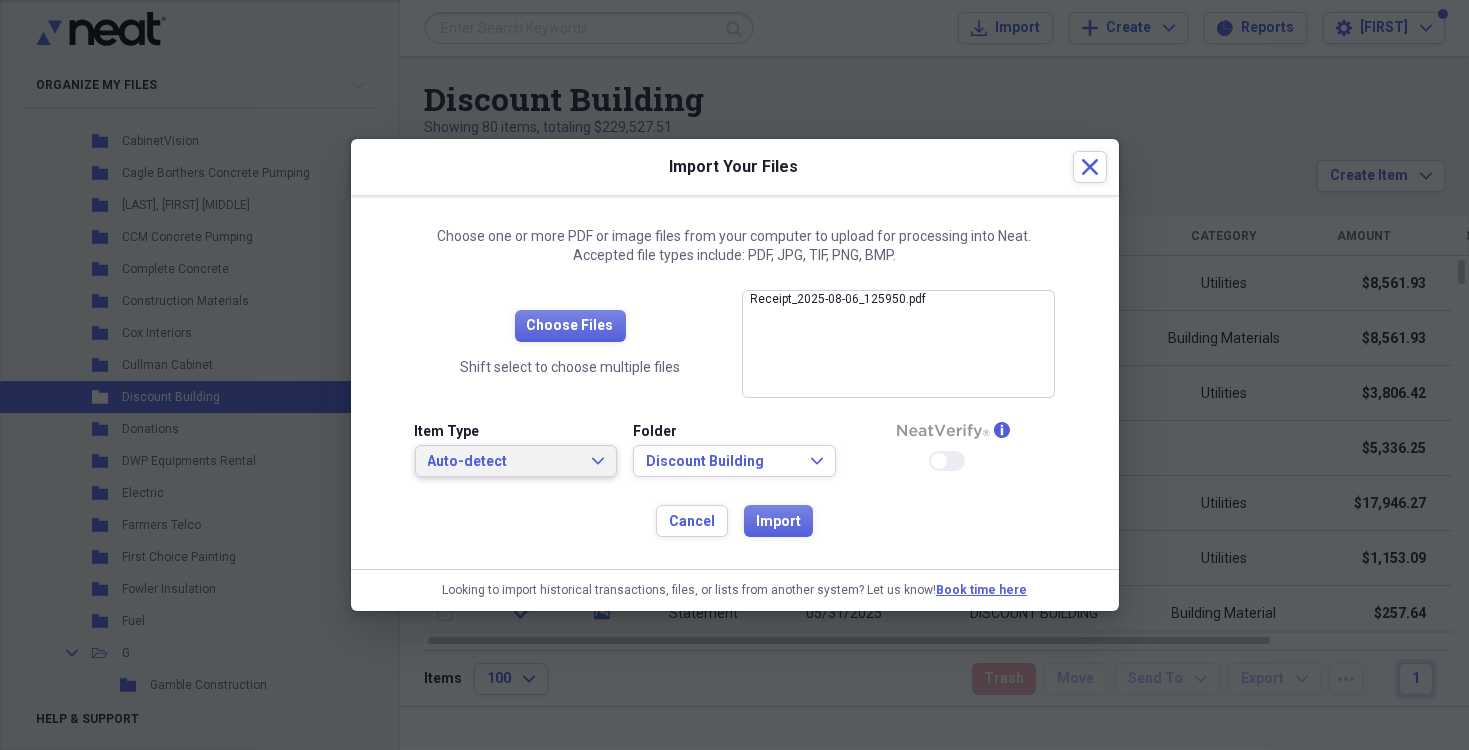 click on "Auto-detect Expand" at bounding box center [516, 462] 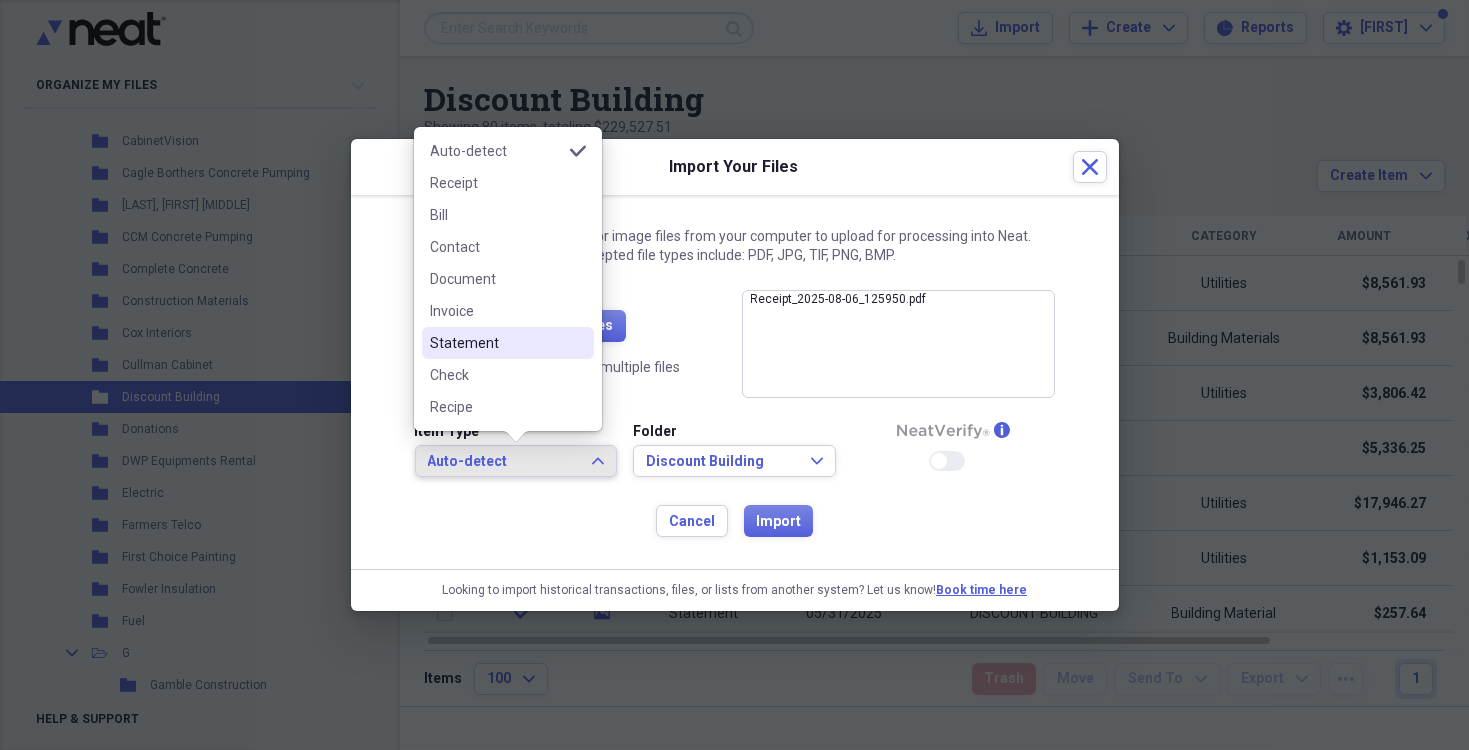 click on "Statement" at bounding box center (496, 343) 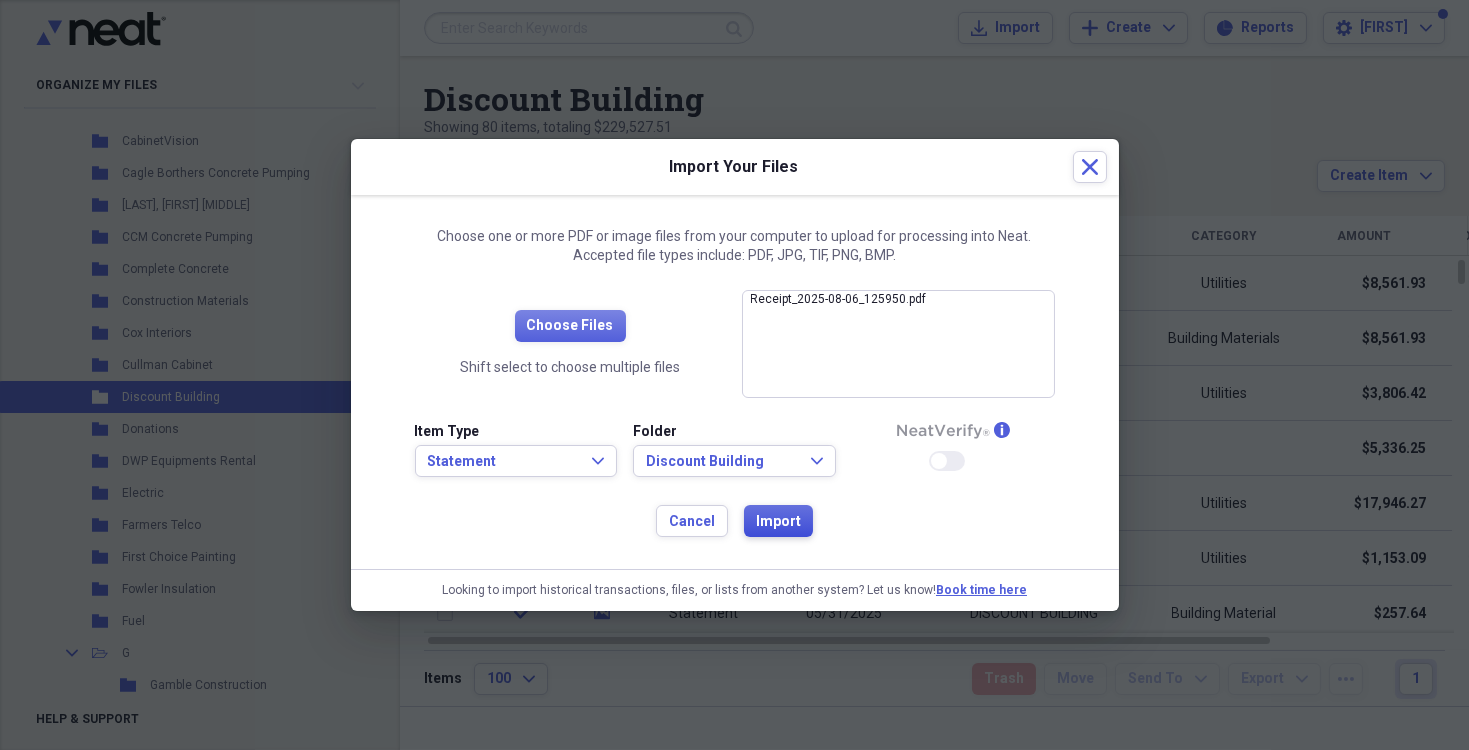 click on "Import" at bounding box center [778, 522] 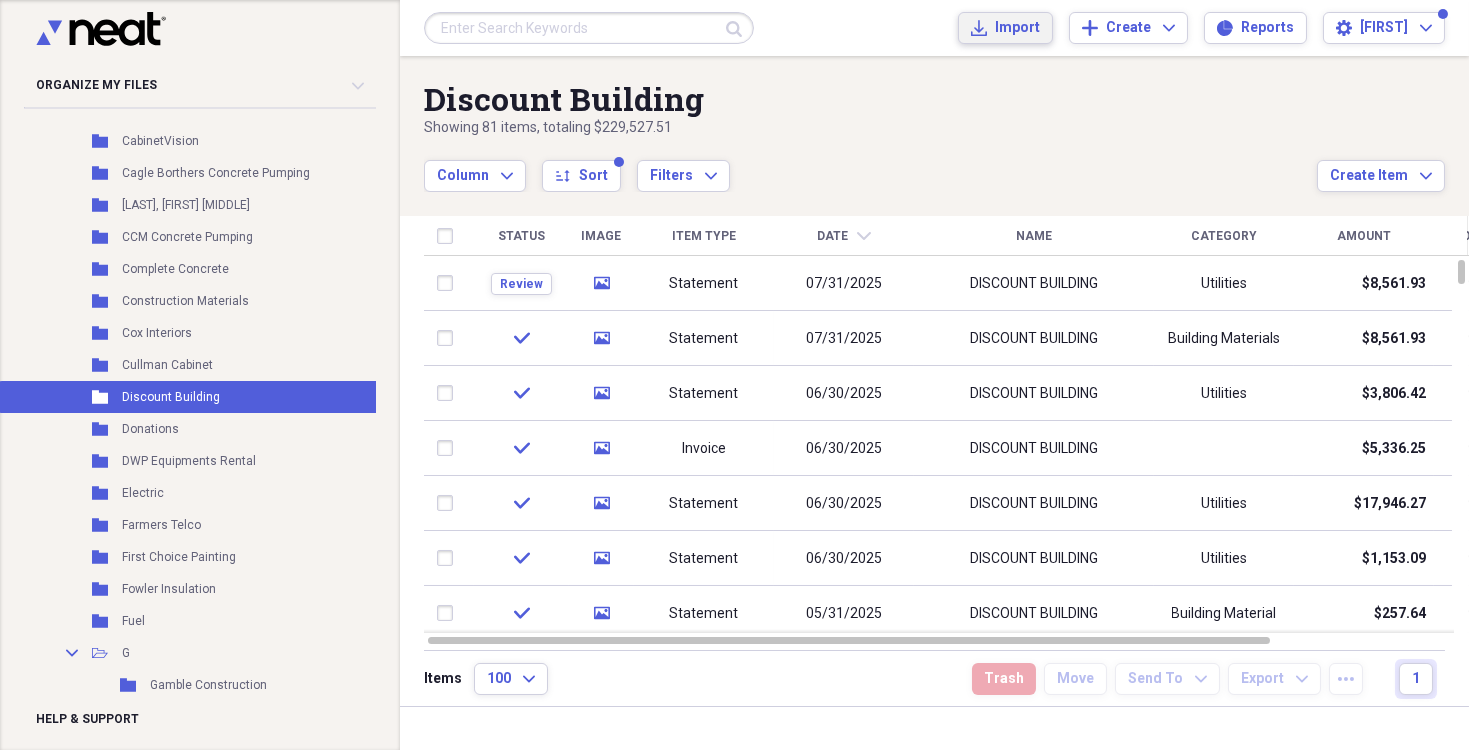click on "Import" at bounding box center (1017, 28) 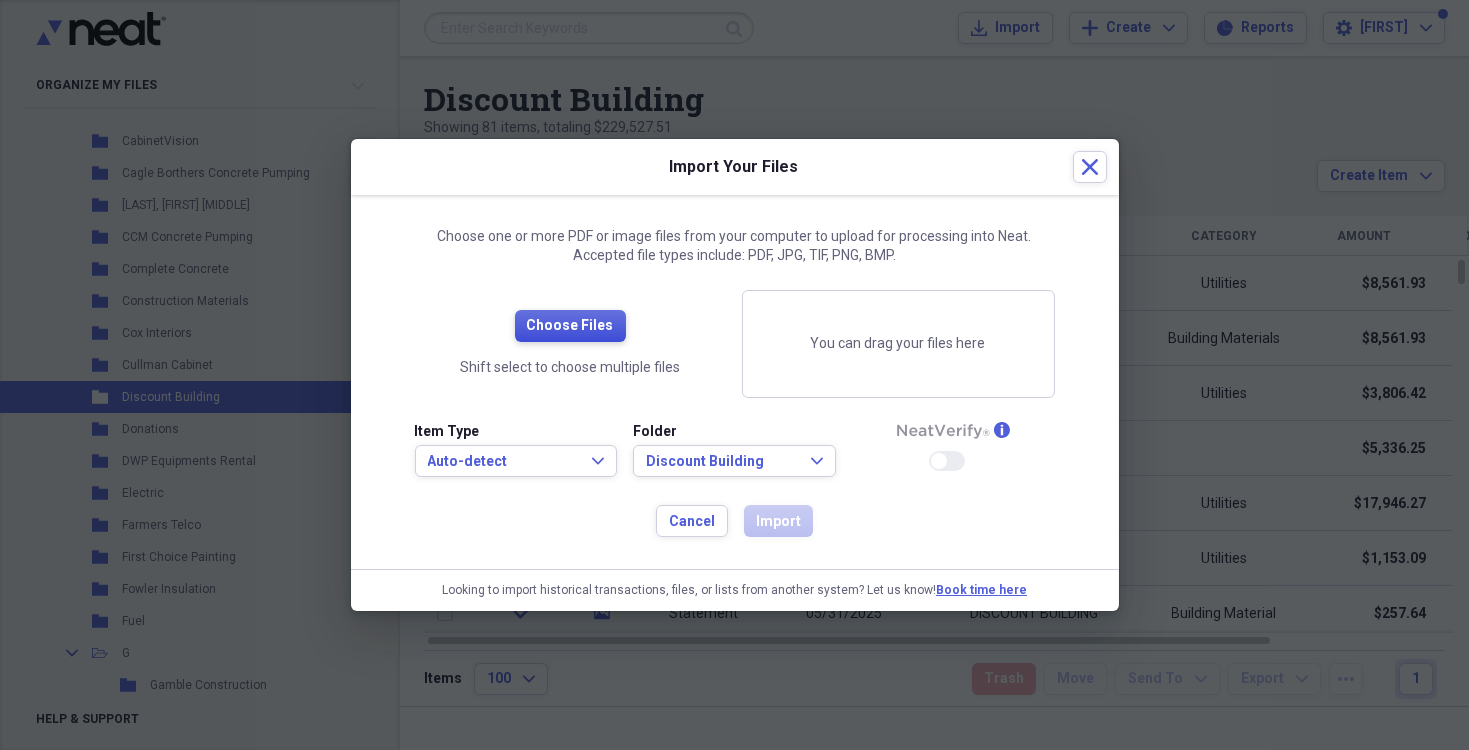 click on "Choose Files" at bounding box center (570, 326) 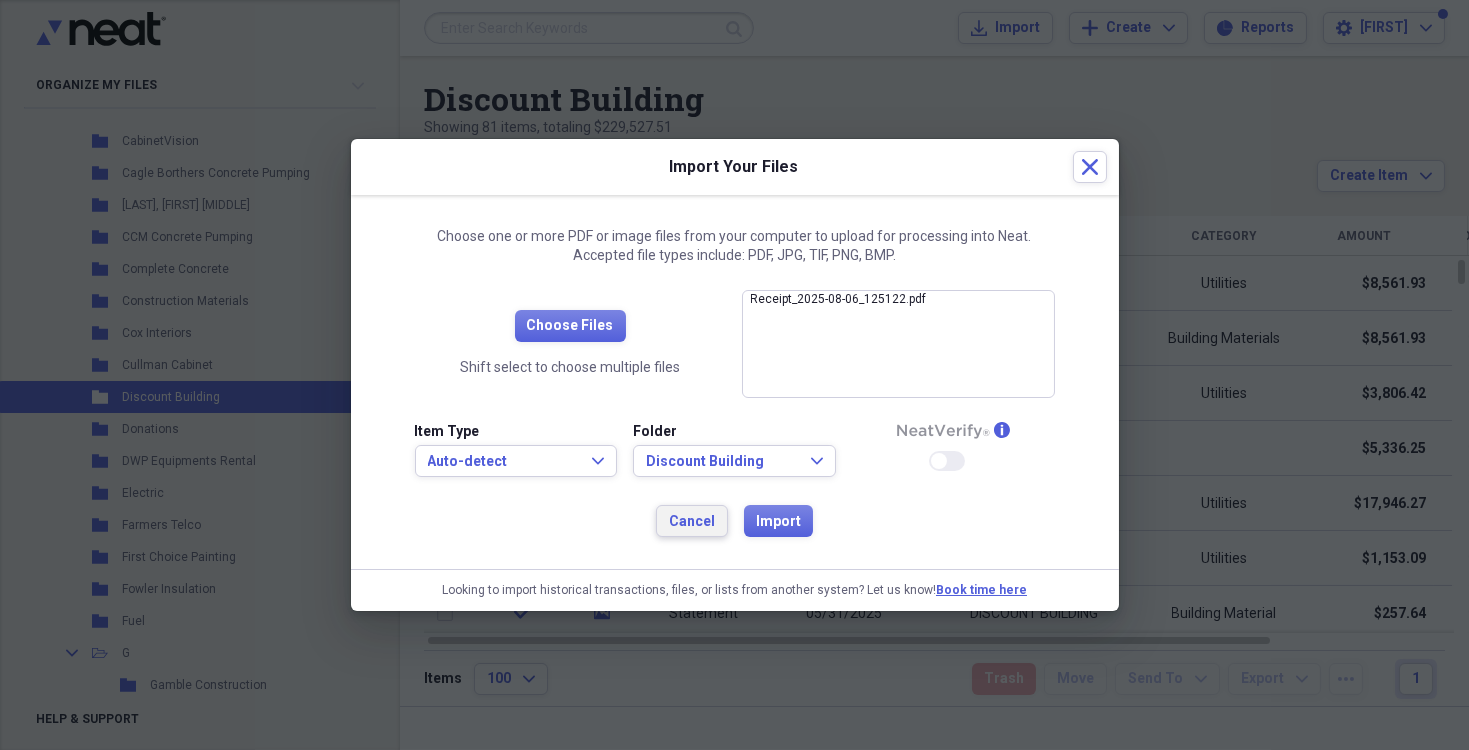 click on "Cancel" at bounding box center [692, 522] 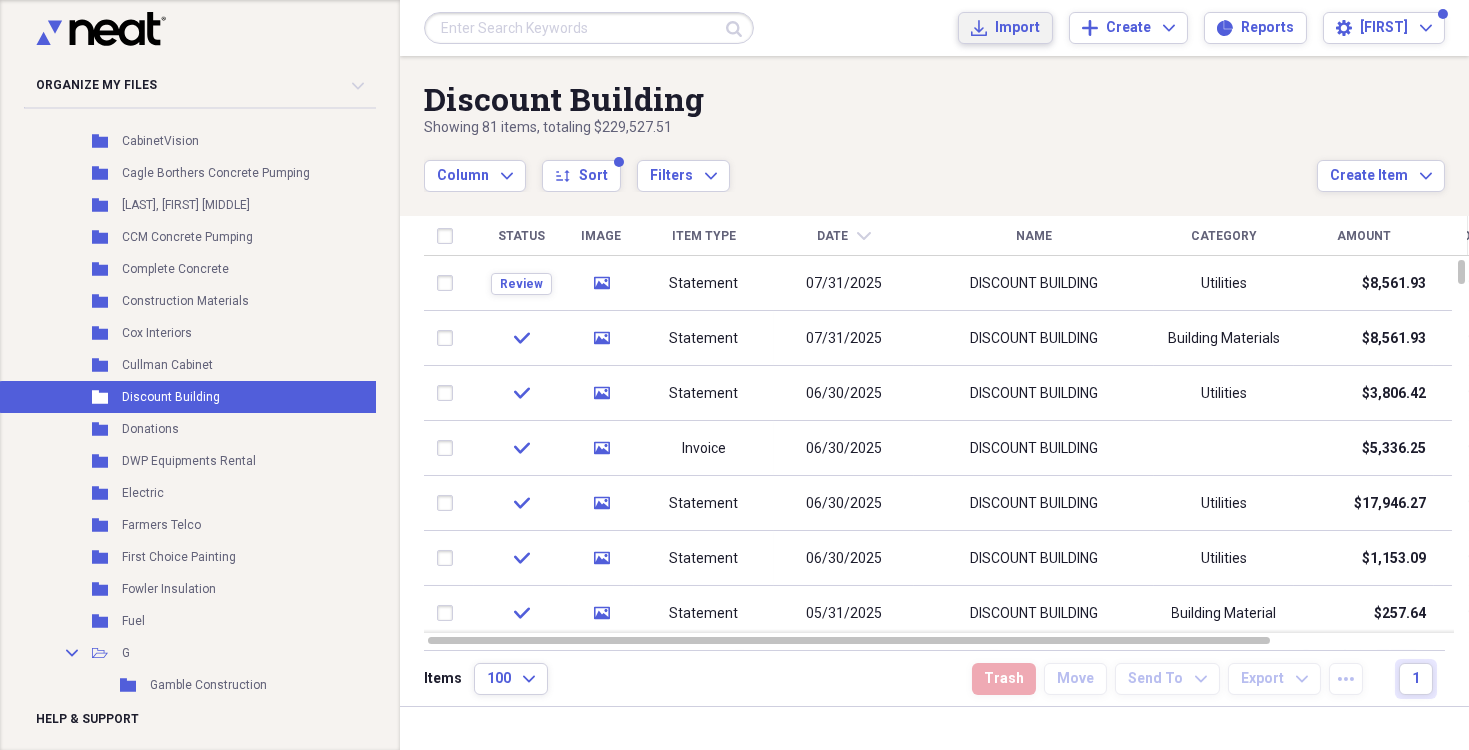 click on "Import Import" at bounding box center [1005, 28] 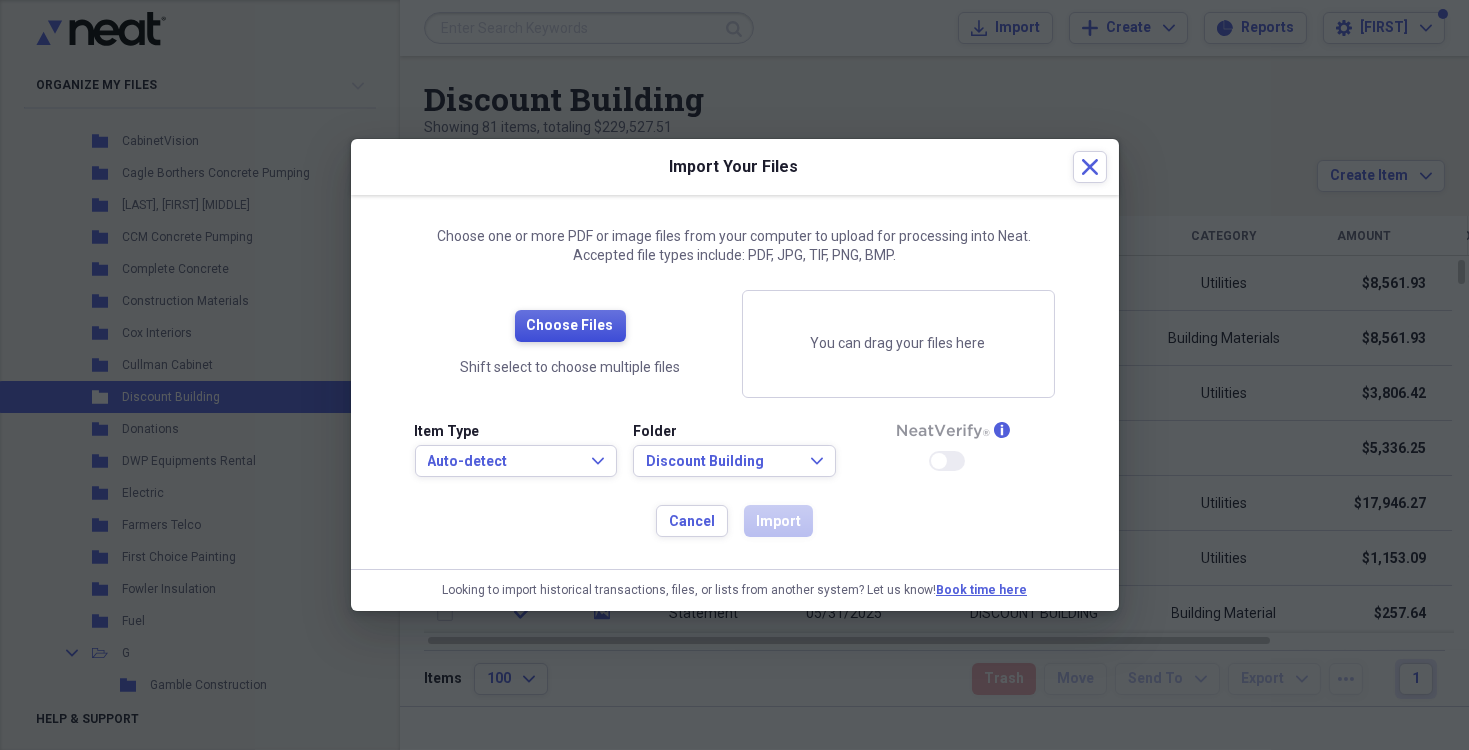 click on "Choose Files" at bounding box center (570, 326) 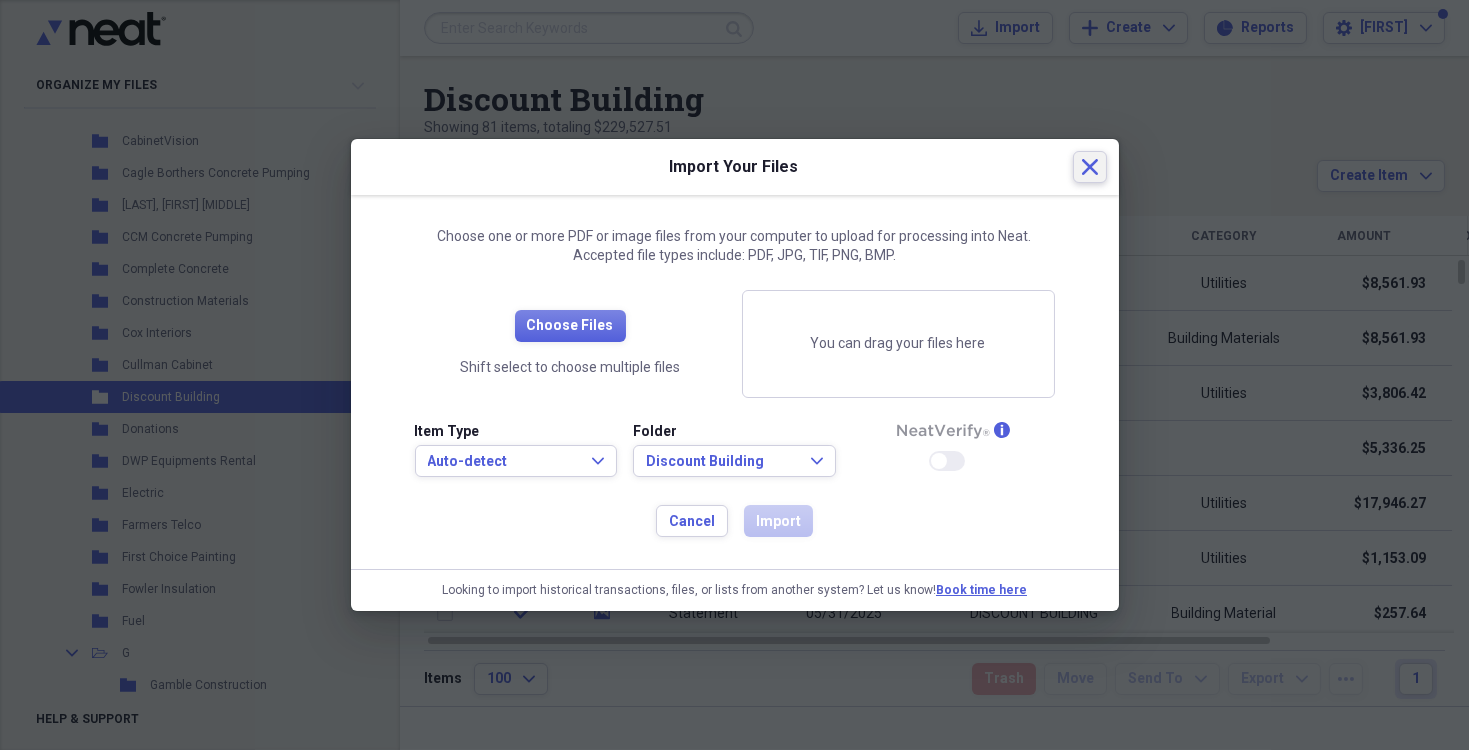 click 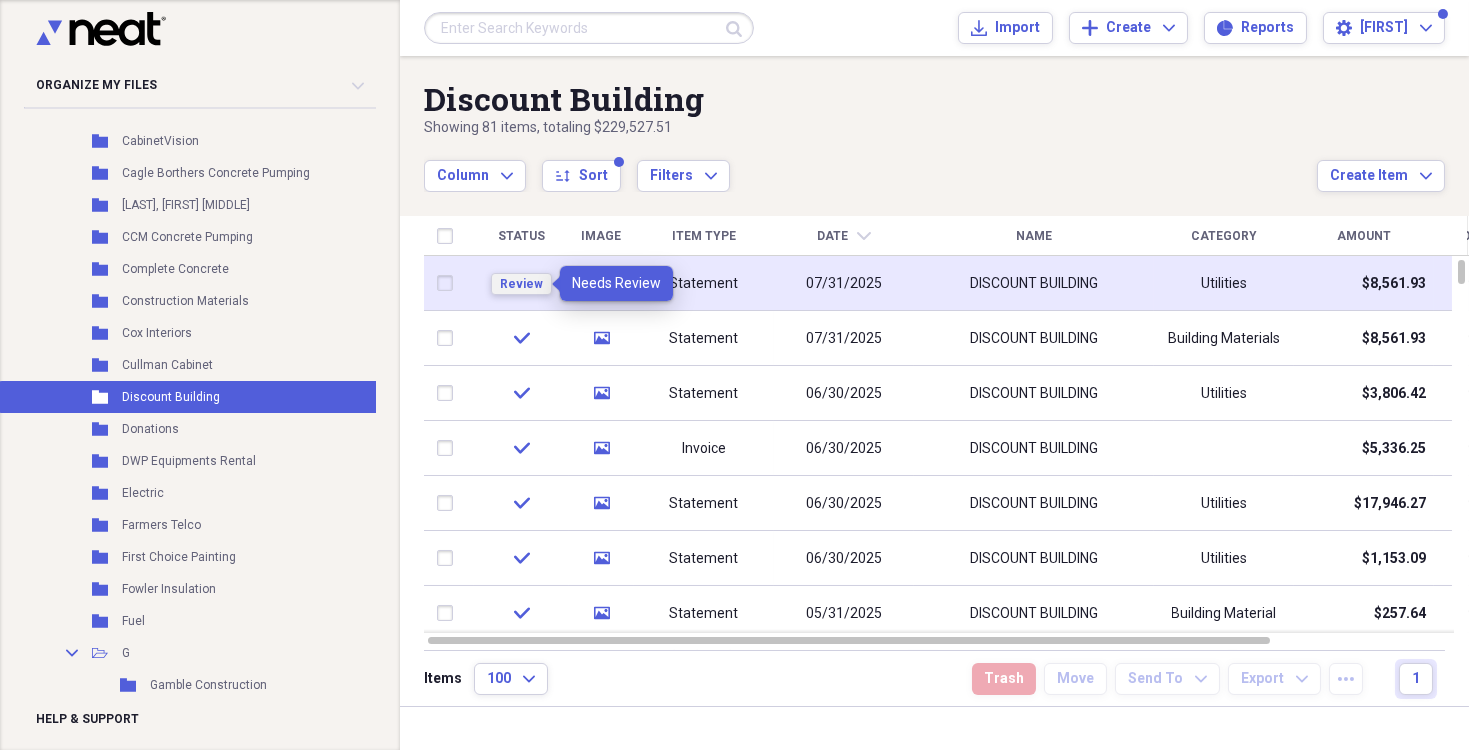 click on "Review" at bounding box center (521, 284) 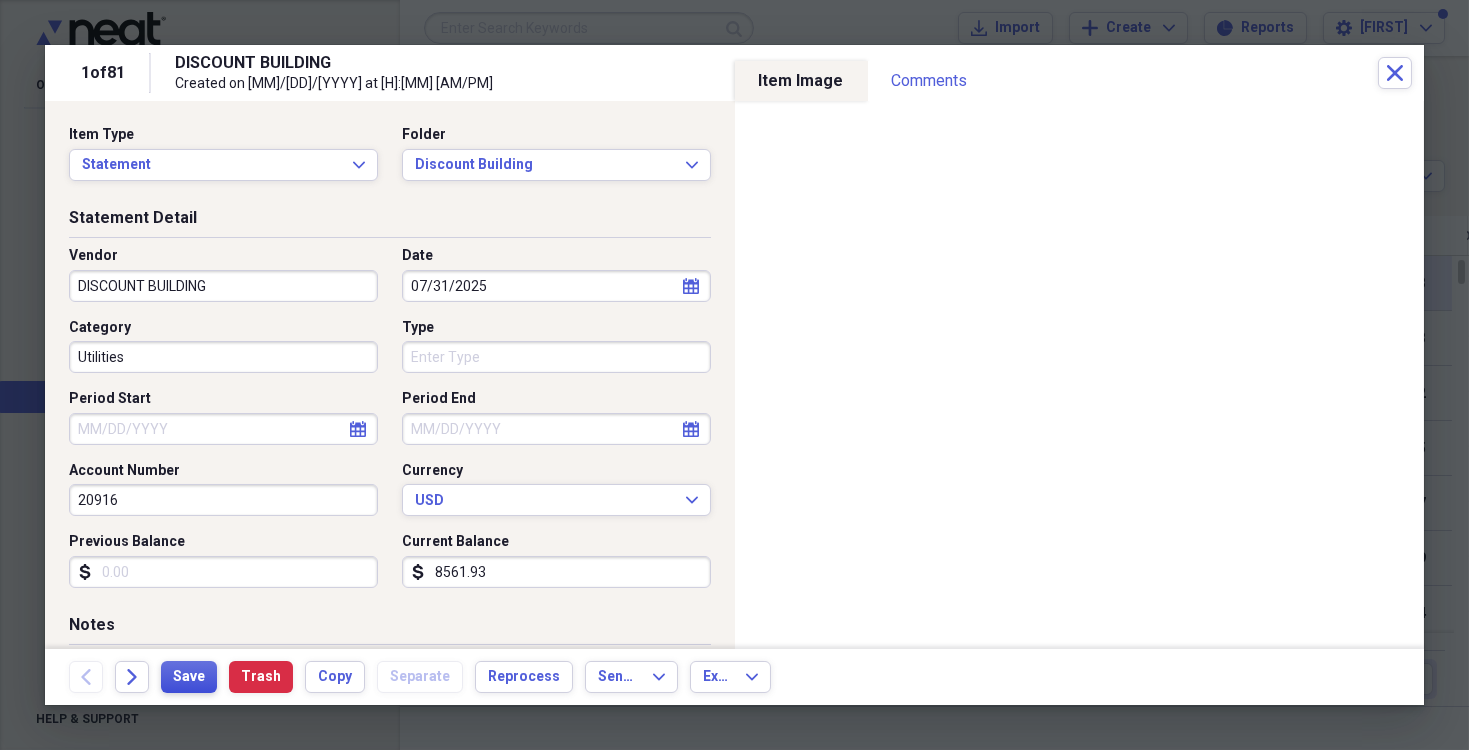 click on "Save" at bounding box center [189, 677] 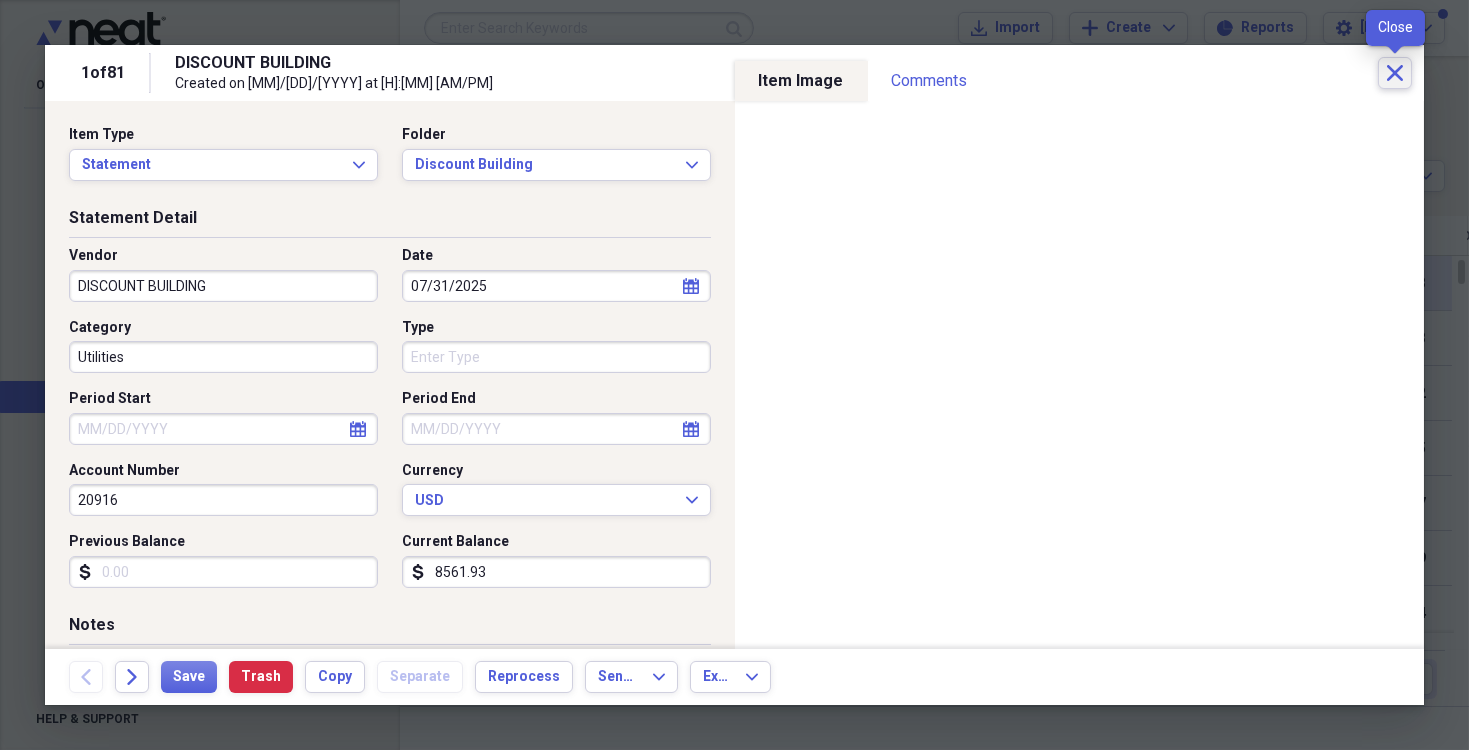 click 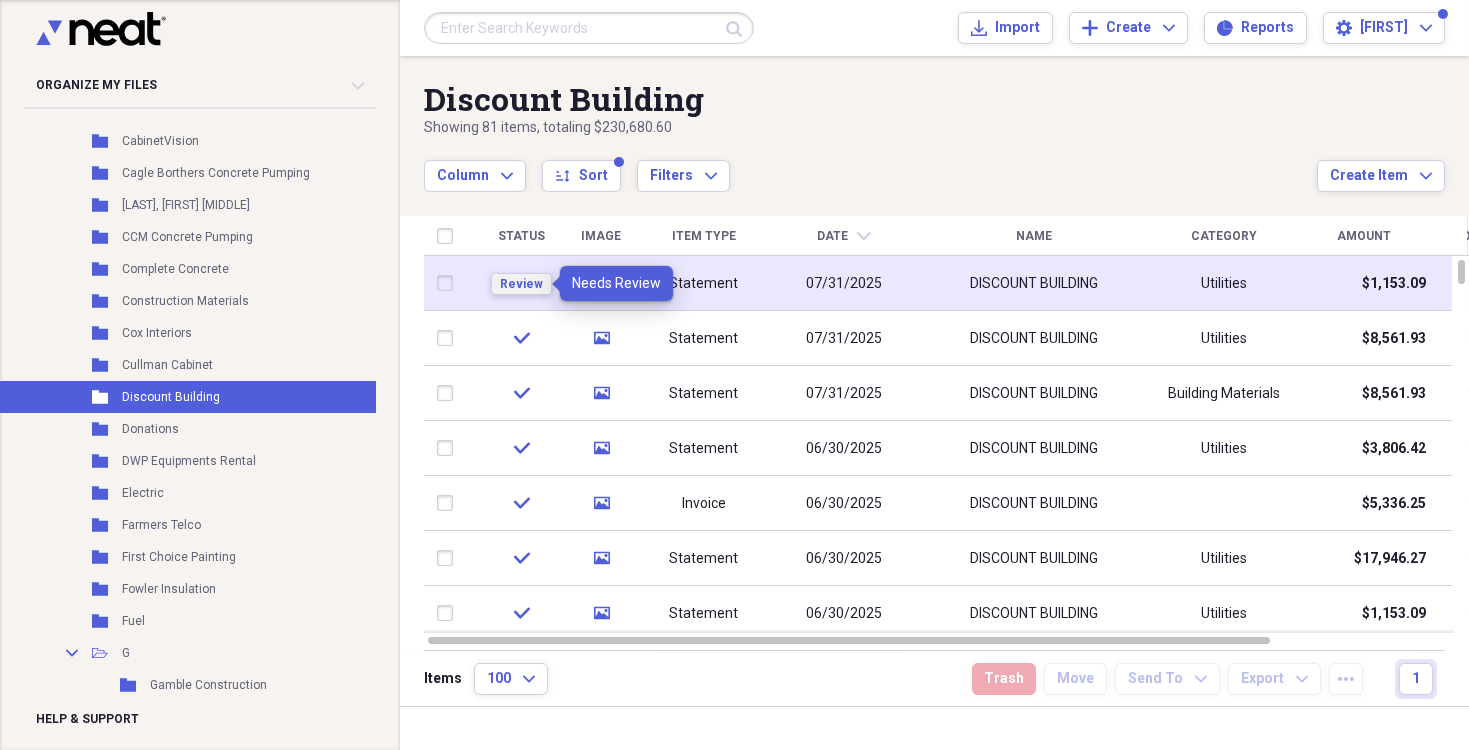 click on "Review" at bounding box center (521, 284) 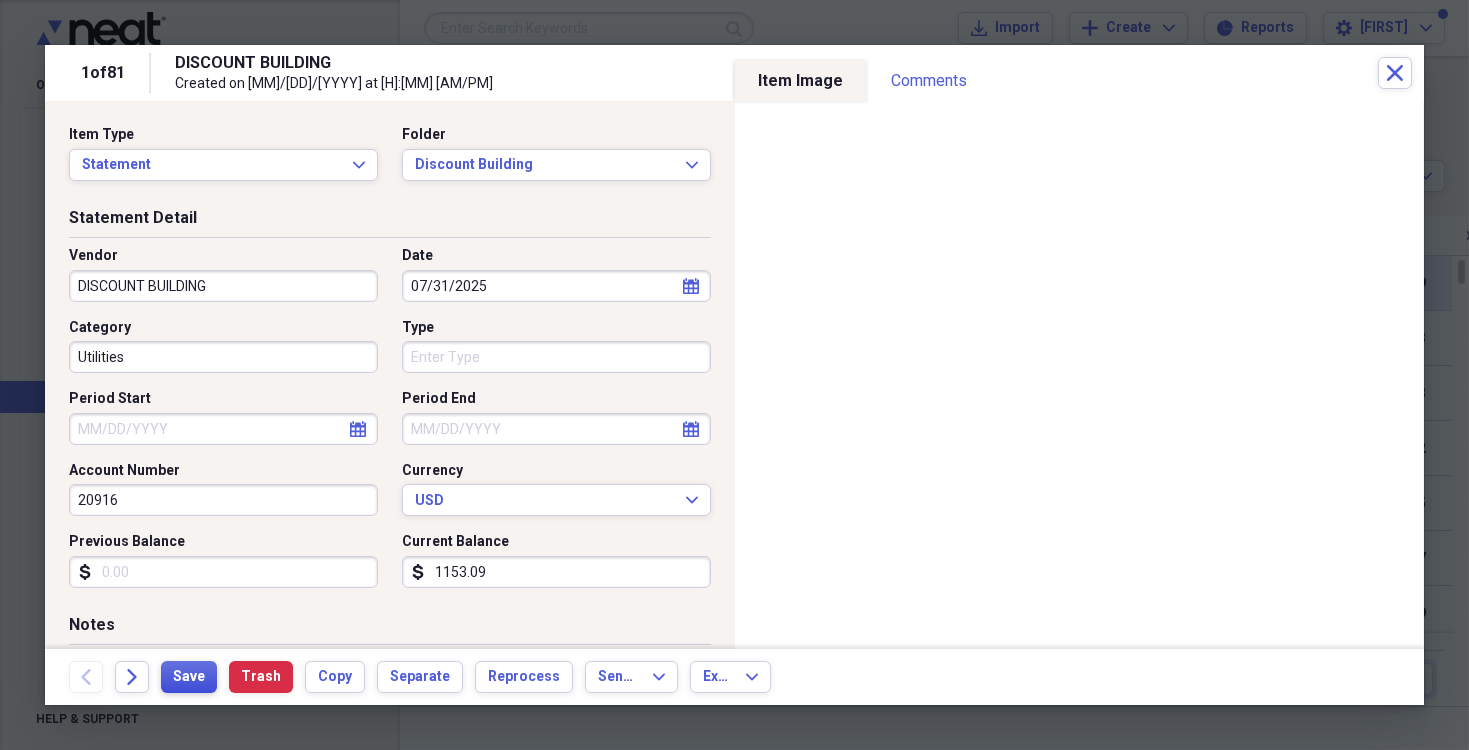 click on "Save" at bounding box center [189, 677] 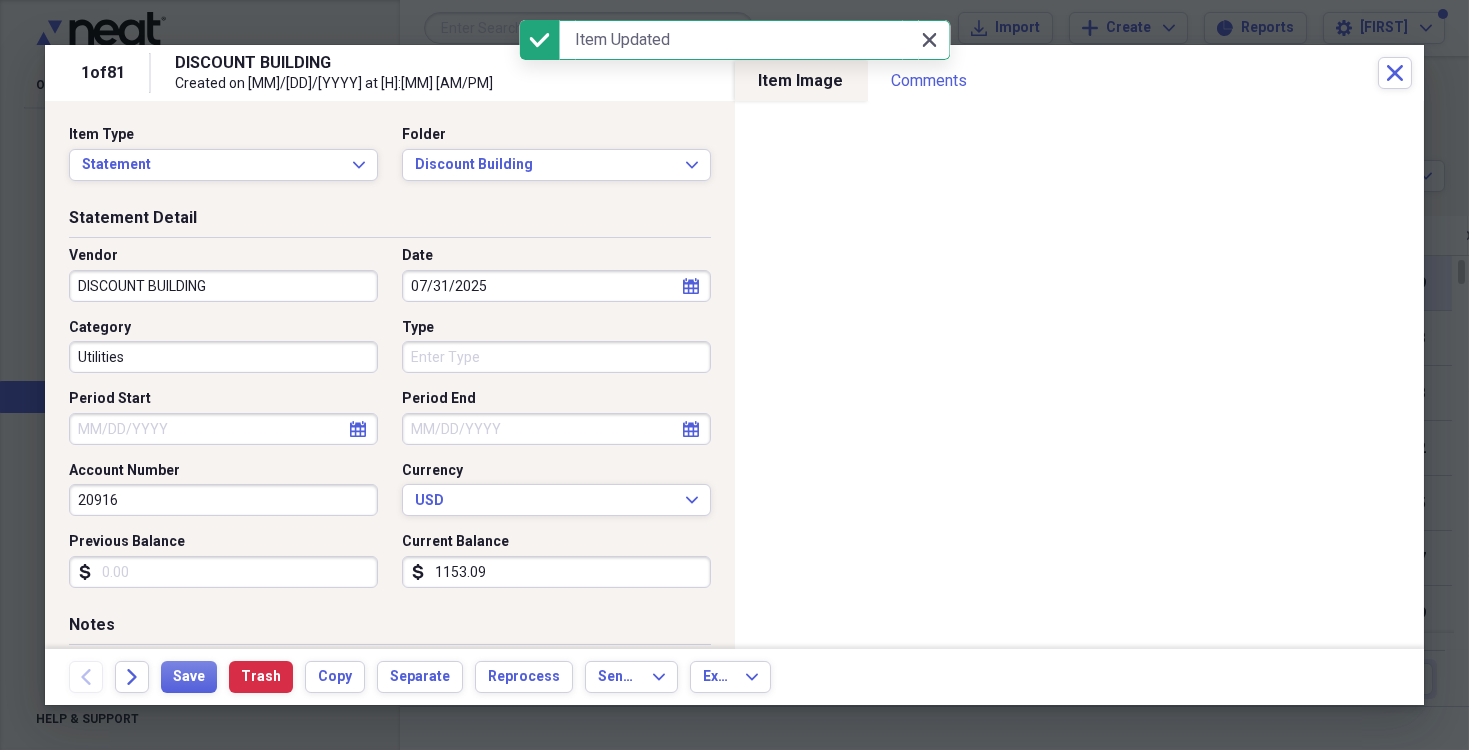 click on "Close" 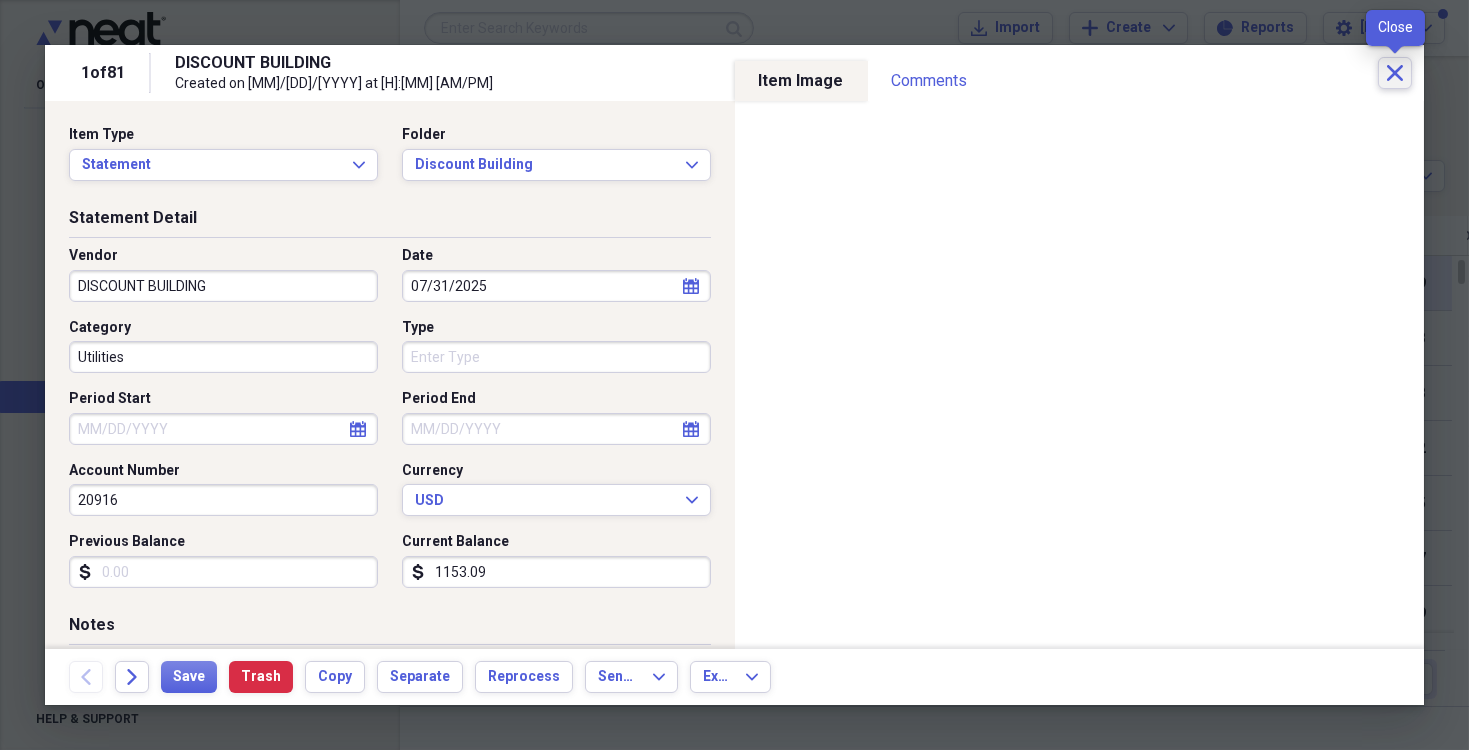 click on "Close" 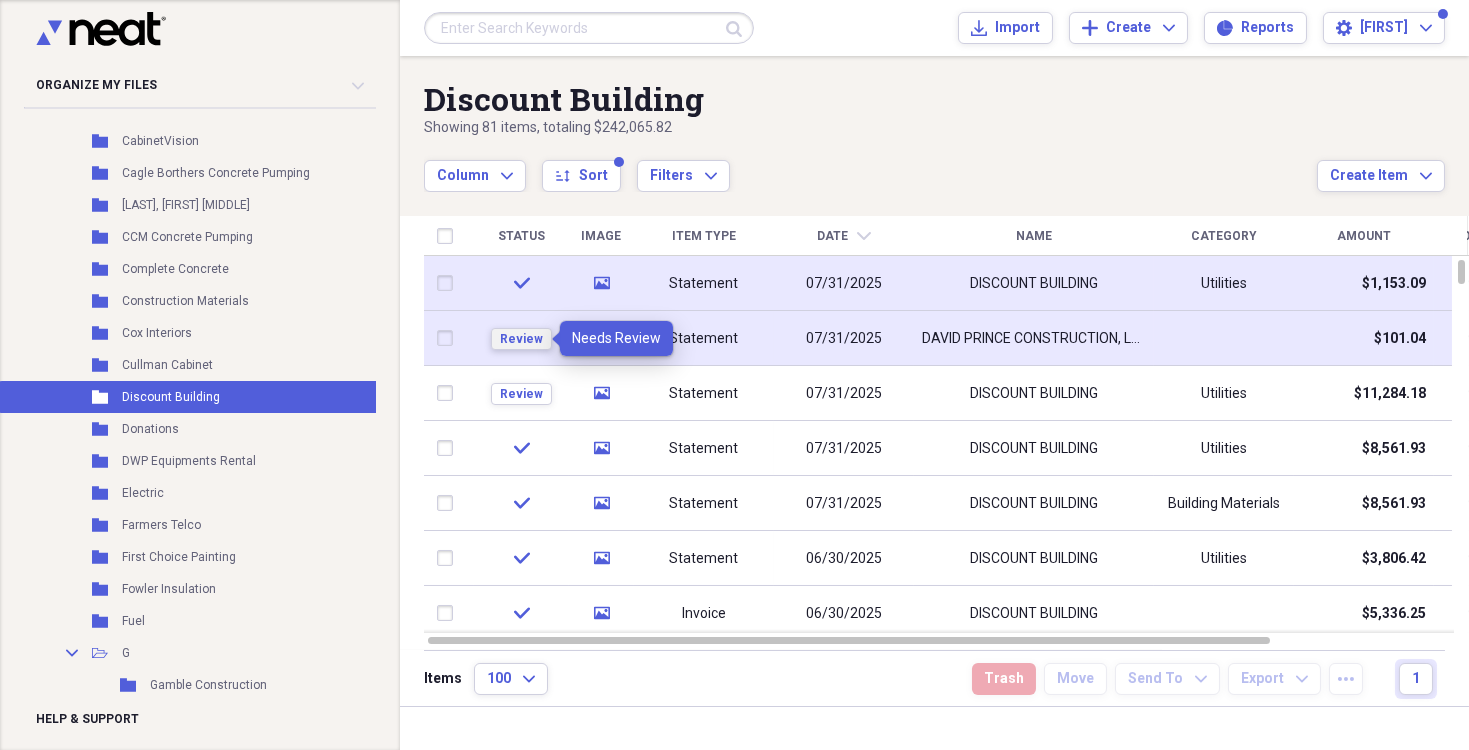 click on "Review" at bounding box center [521, 339] 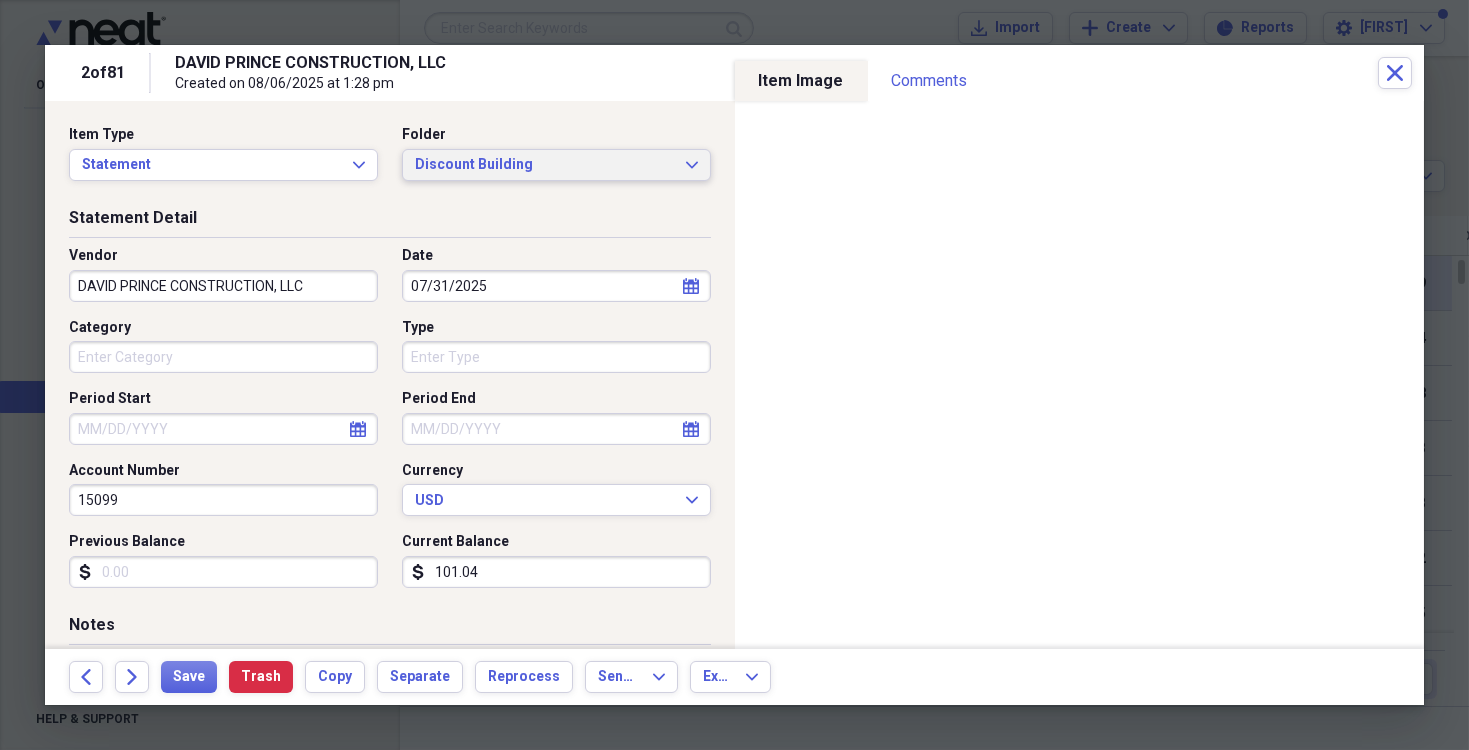 drag, startPoint x: 681, startPoint y: 162, endPoint x: 671, endPoint y: 163, distance: 10.049875 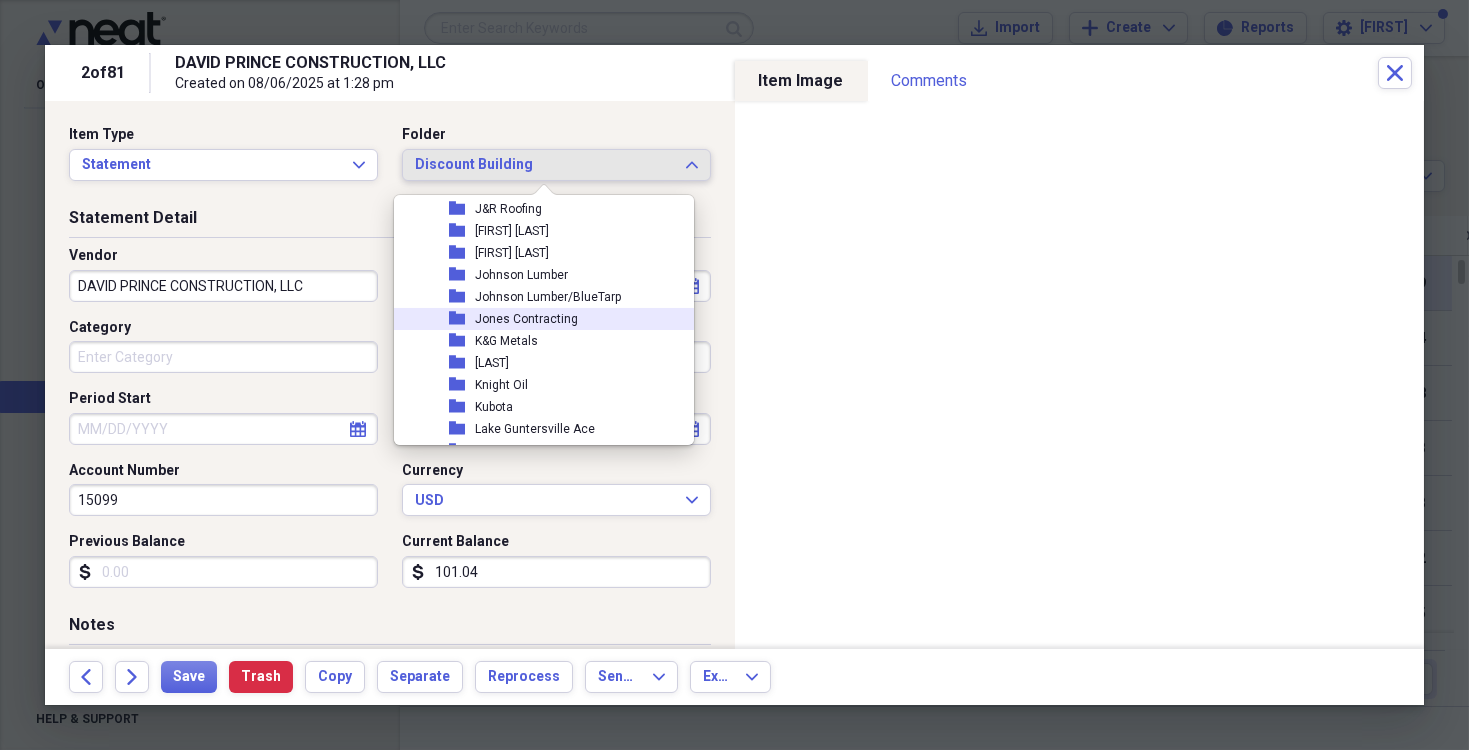 scroll, scrollTop: 900, scrollLeft: 0, axis: vertical 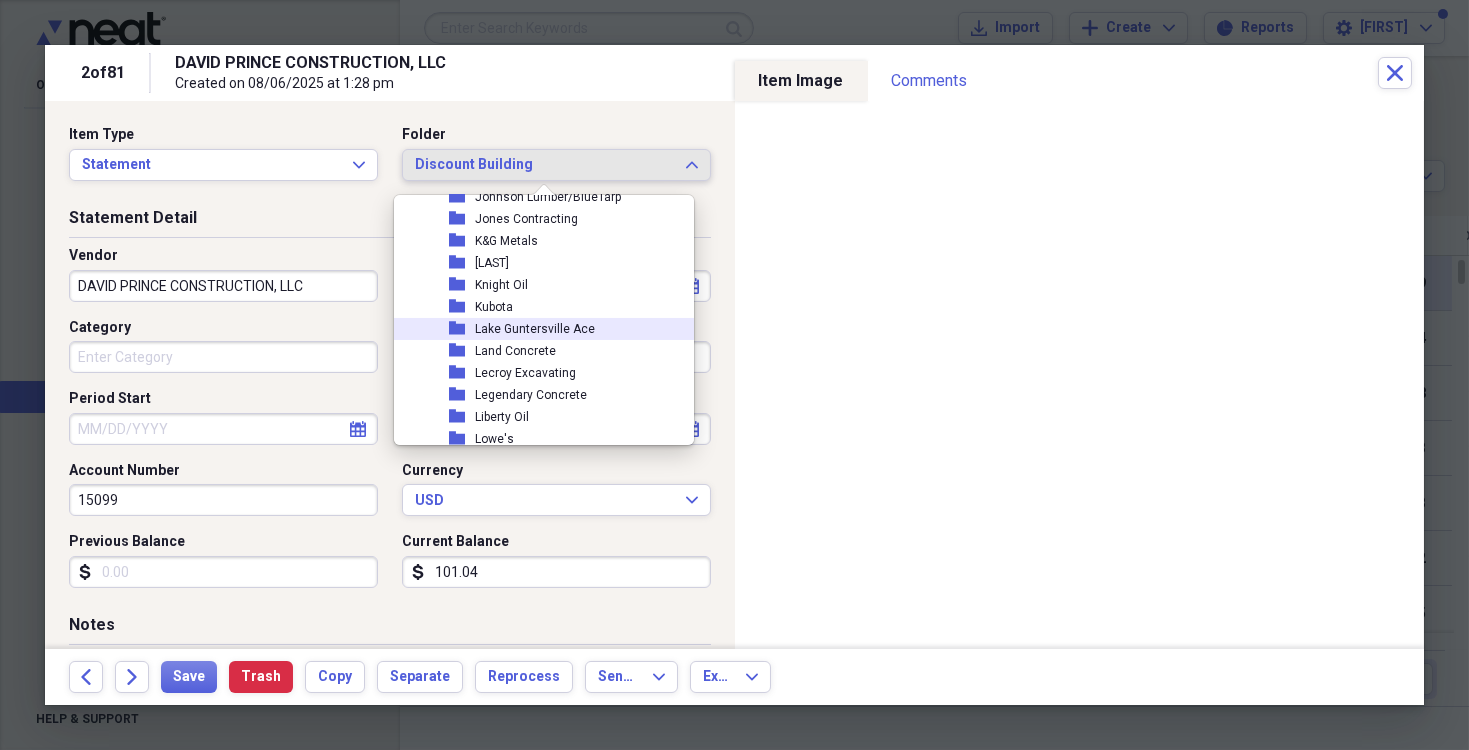 click on "Lake Guntersville Ace" at bounding box center (535, 329) 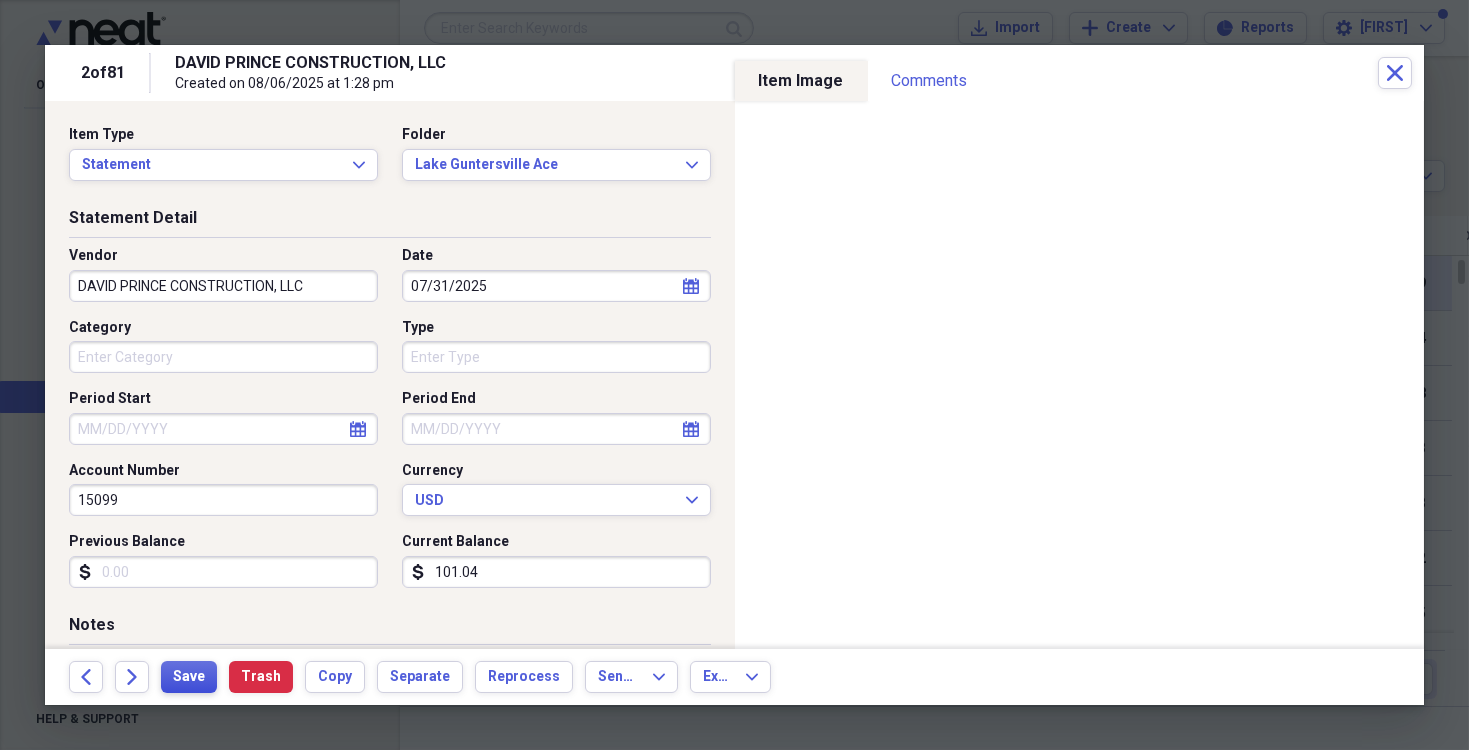 click on "Save" at bounding box center [189, 677] 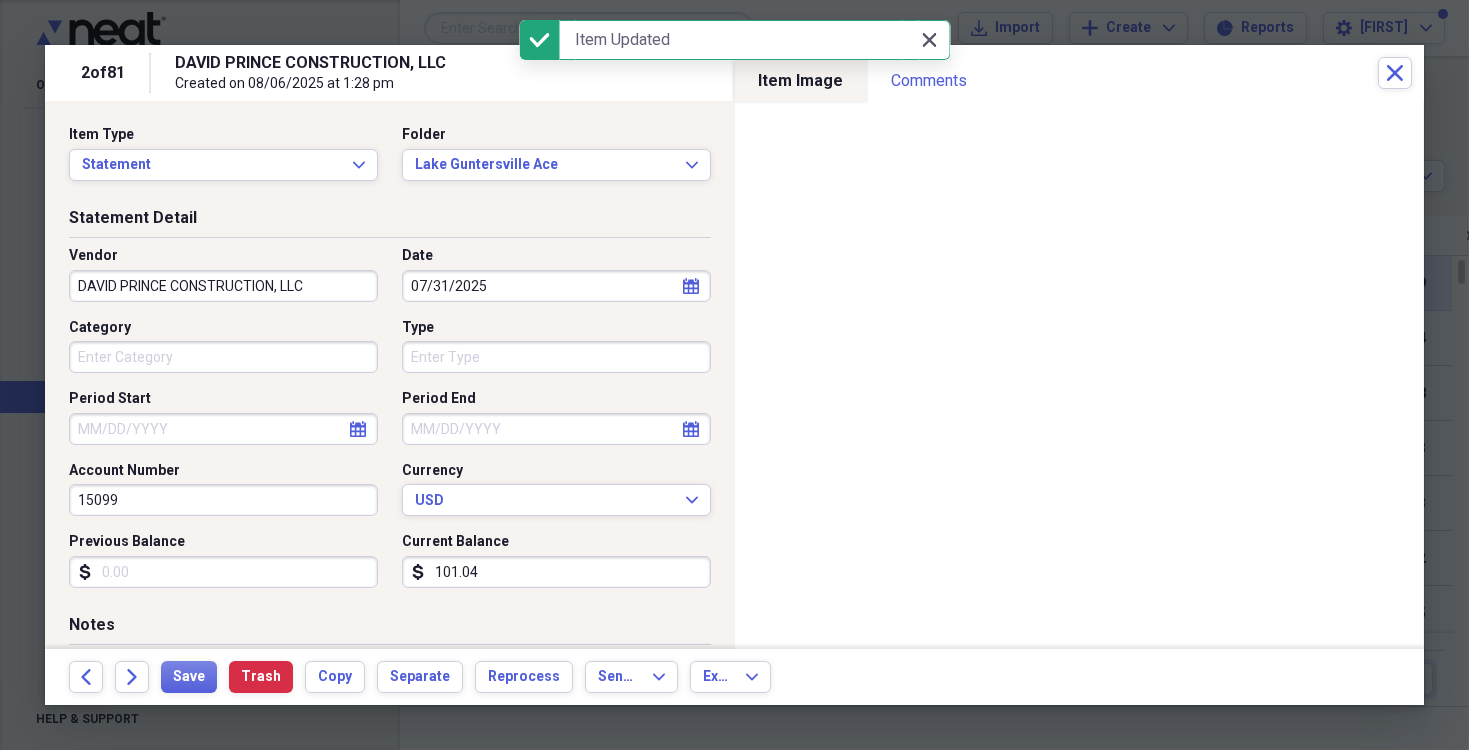 click on "Close" 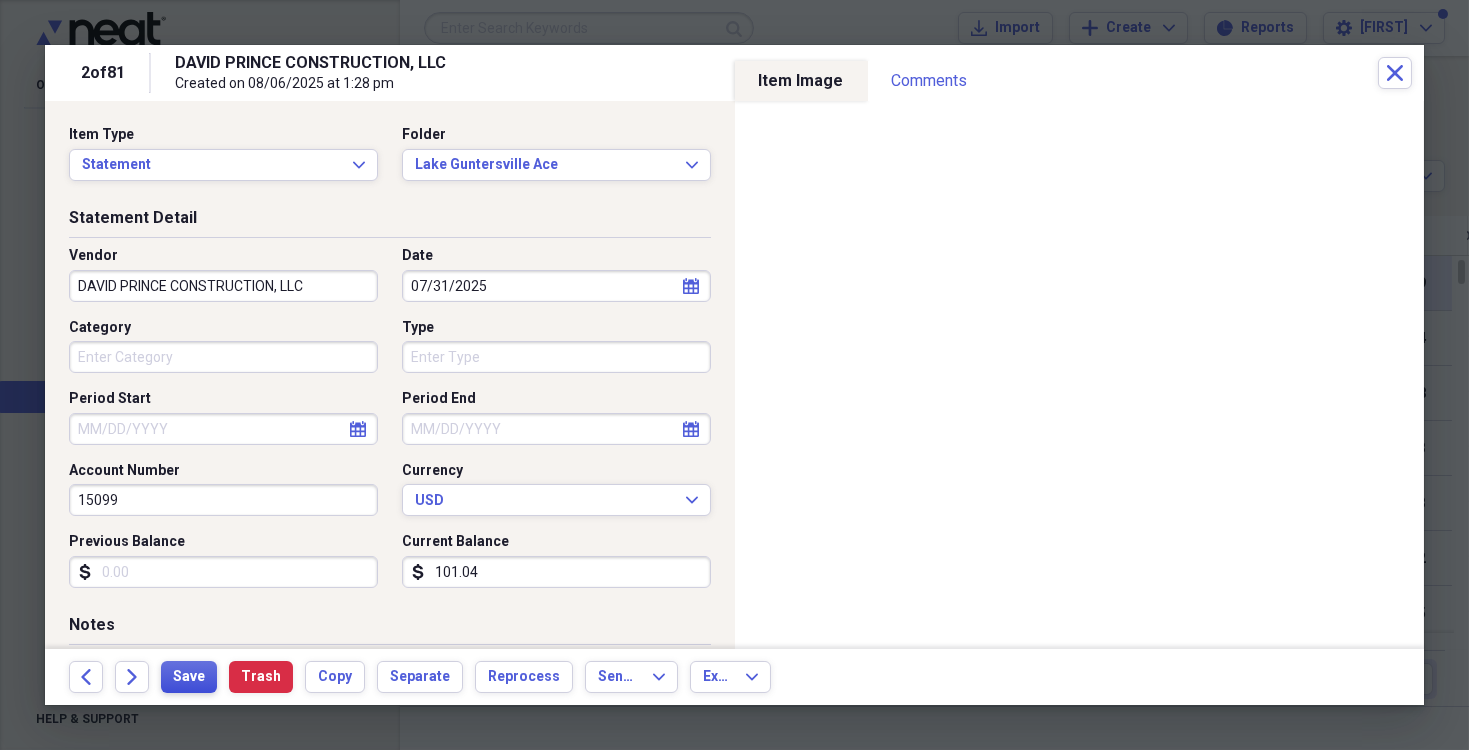 click on "Save" at bounding box center [189, 677] 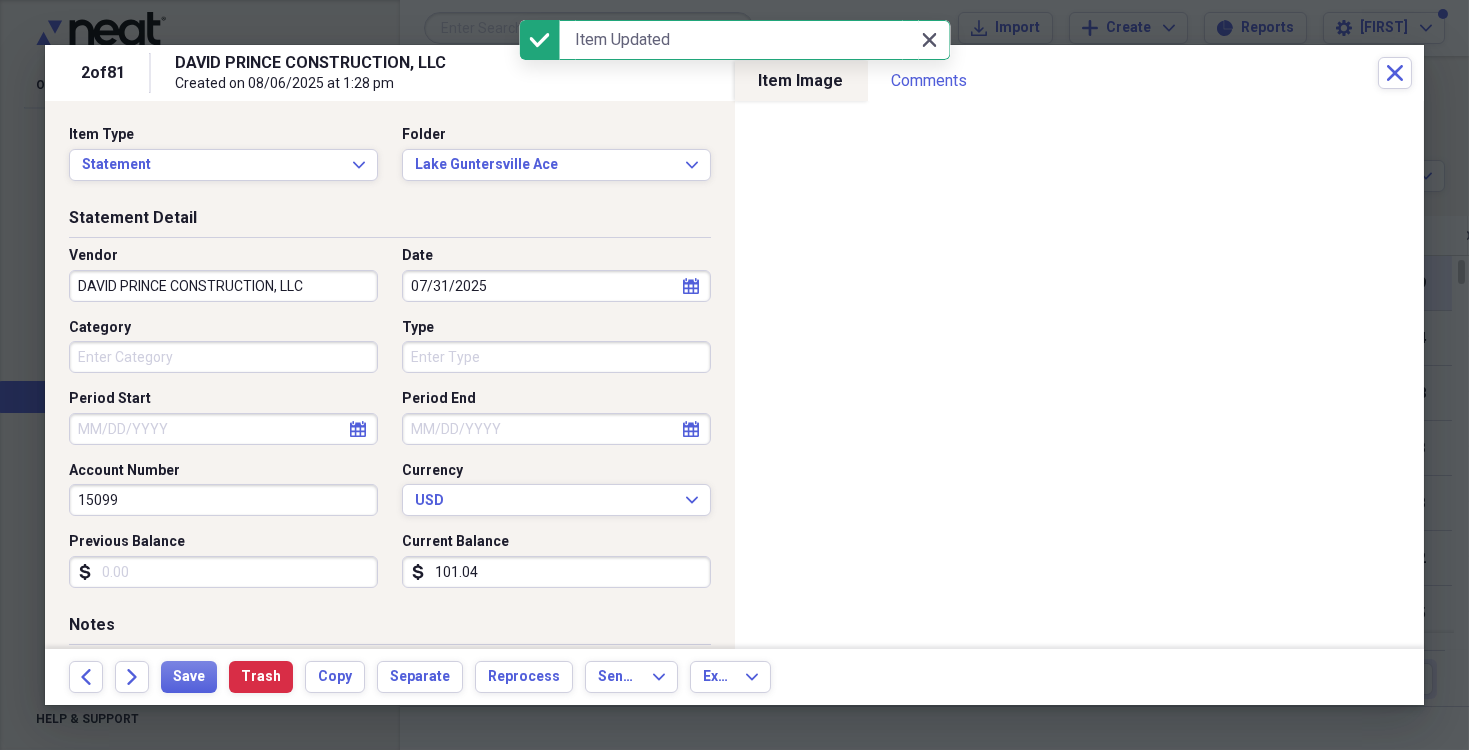 click 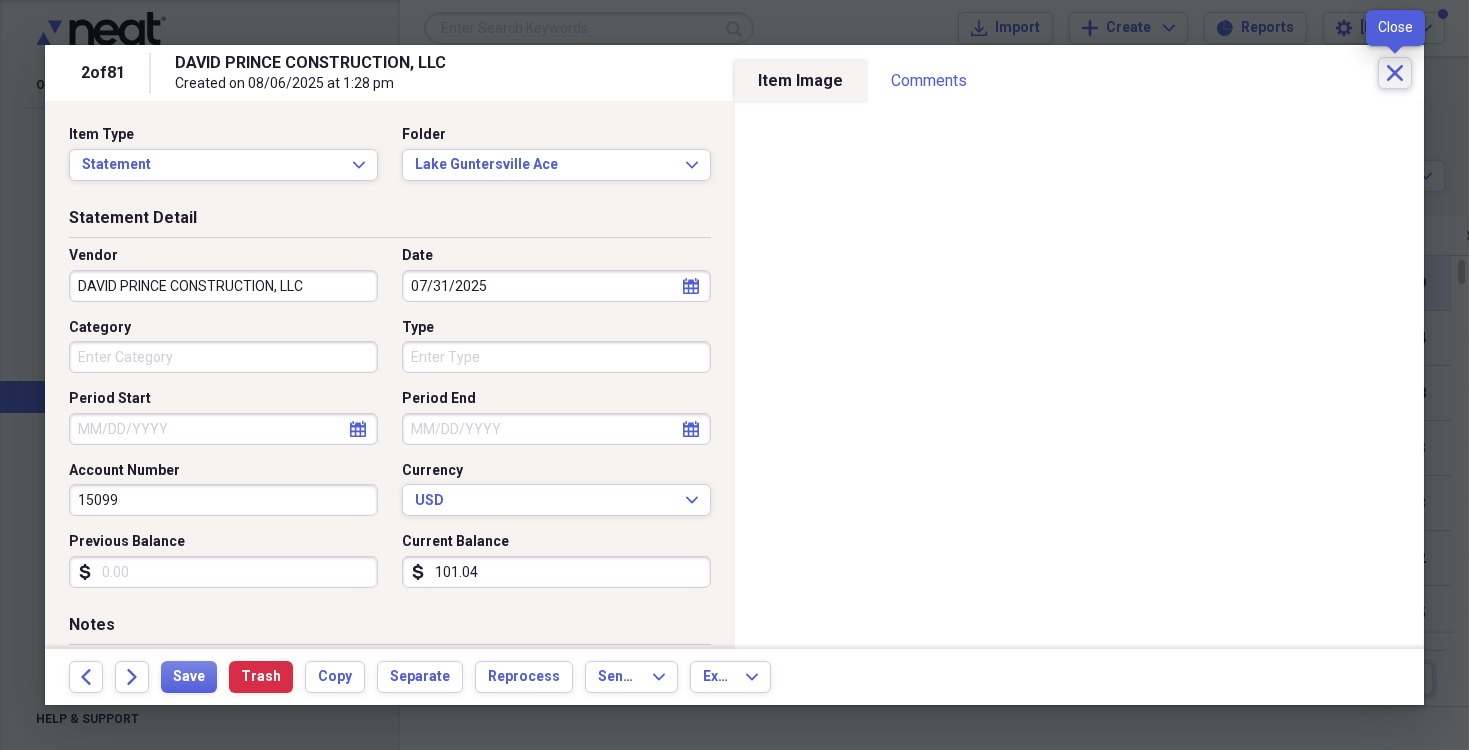 click on "Close" at bounding box center (1395, 73) 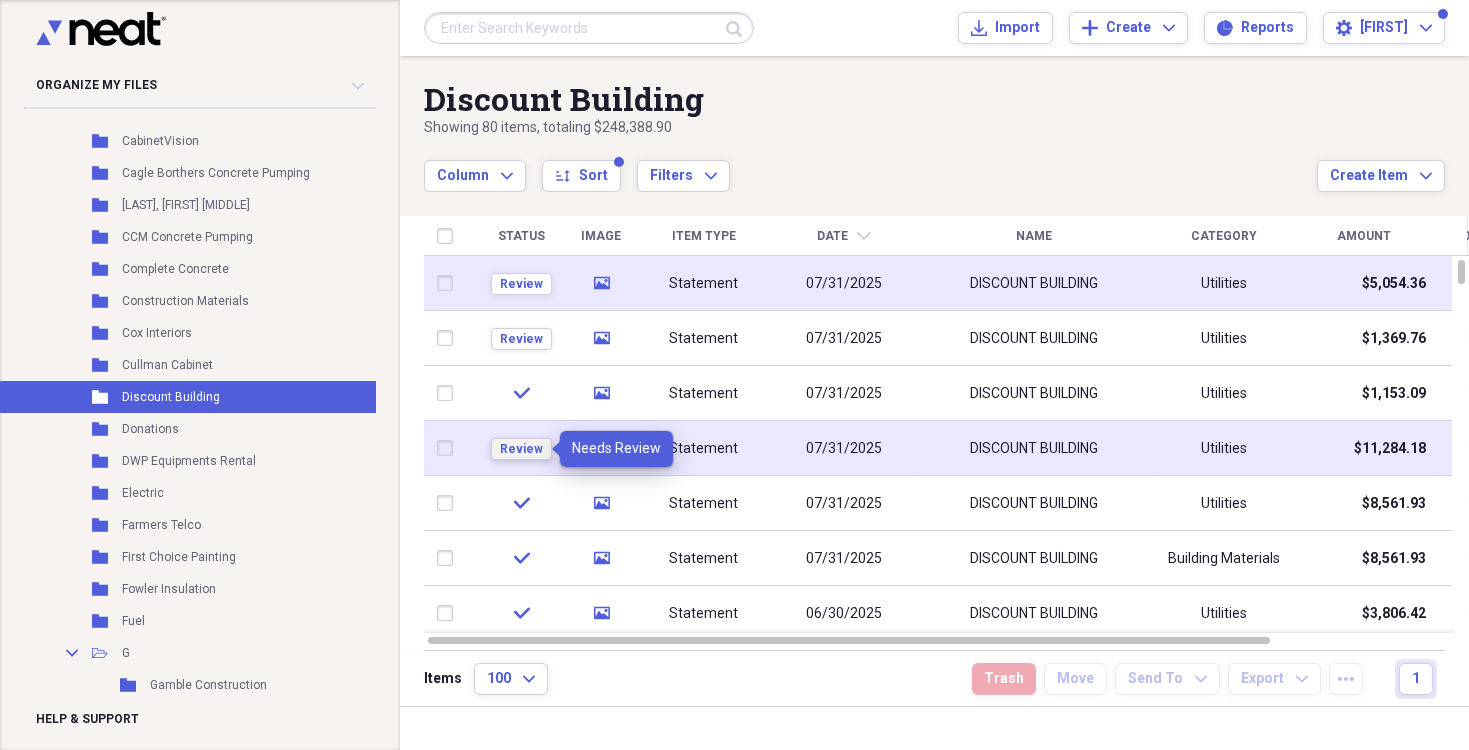 click on "Review" at bounding box center [521, 449] 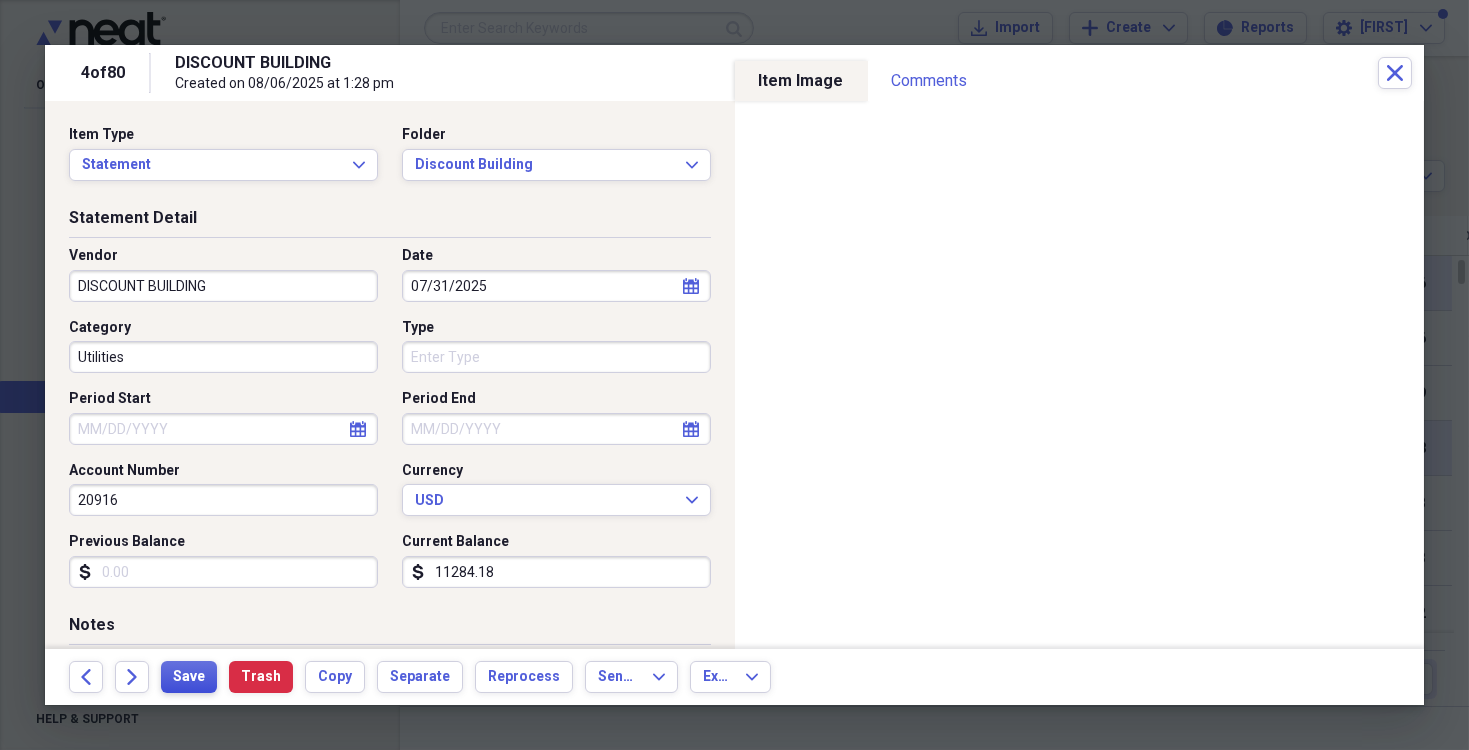 click on "Save" at bounding box center (189, 677) 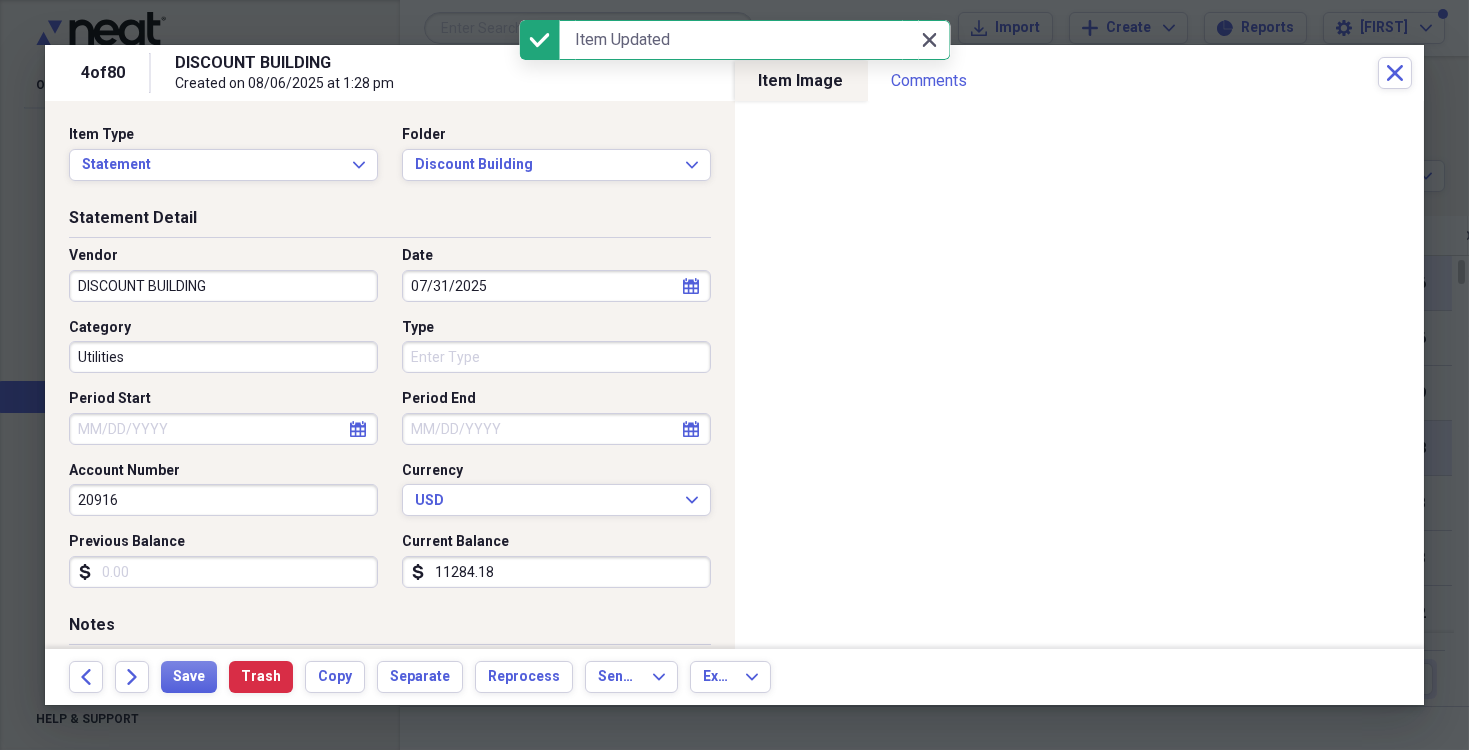 click on "Close" 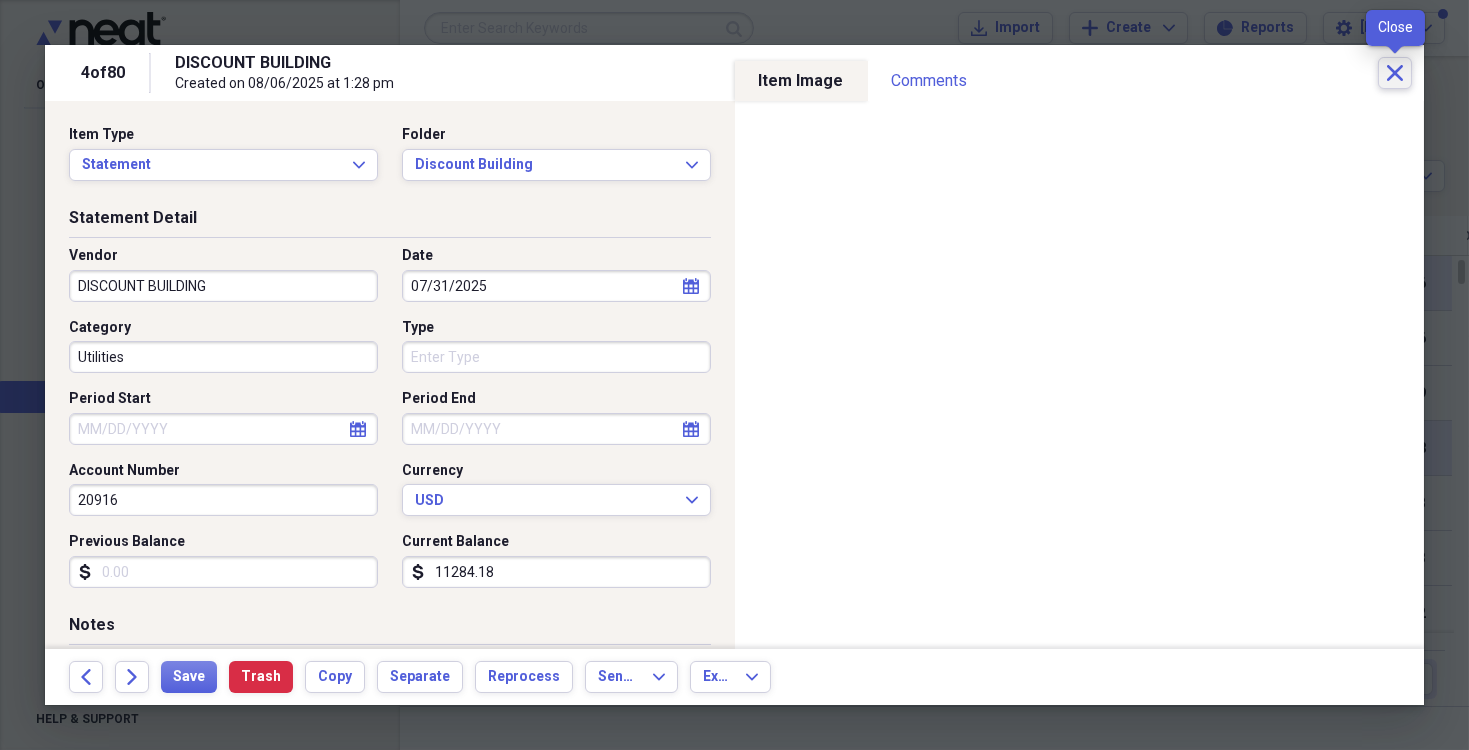 click on "Close" at bounding box center (1395, 73) 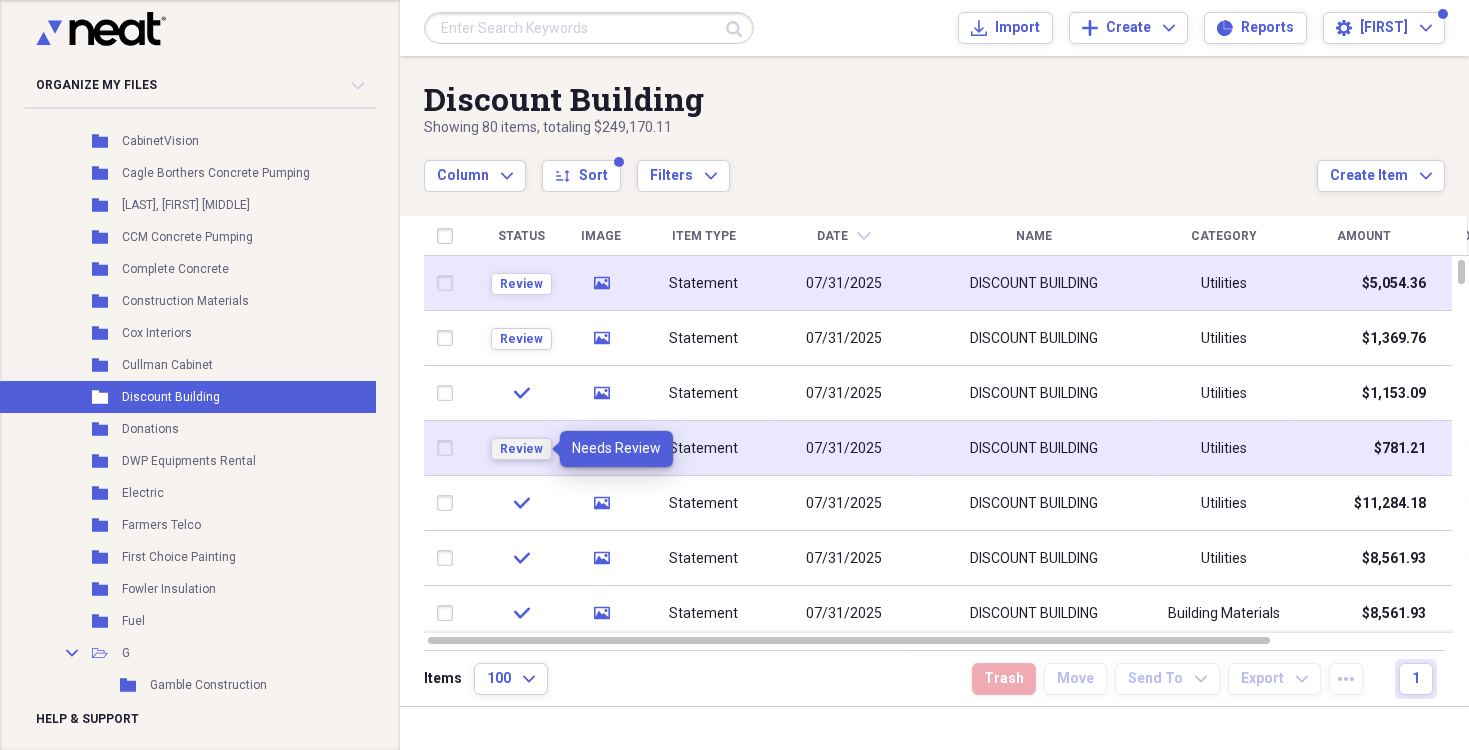 click on "Review" at bounding box center (521, 449) 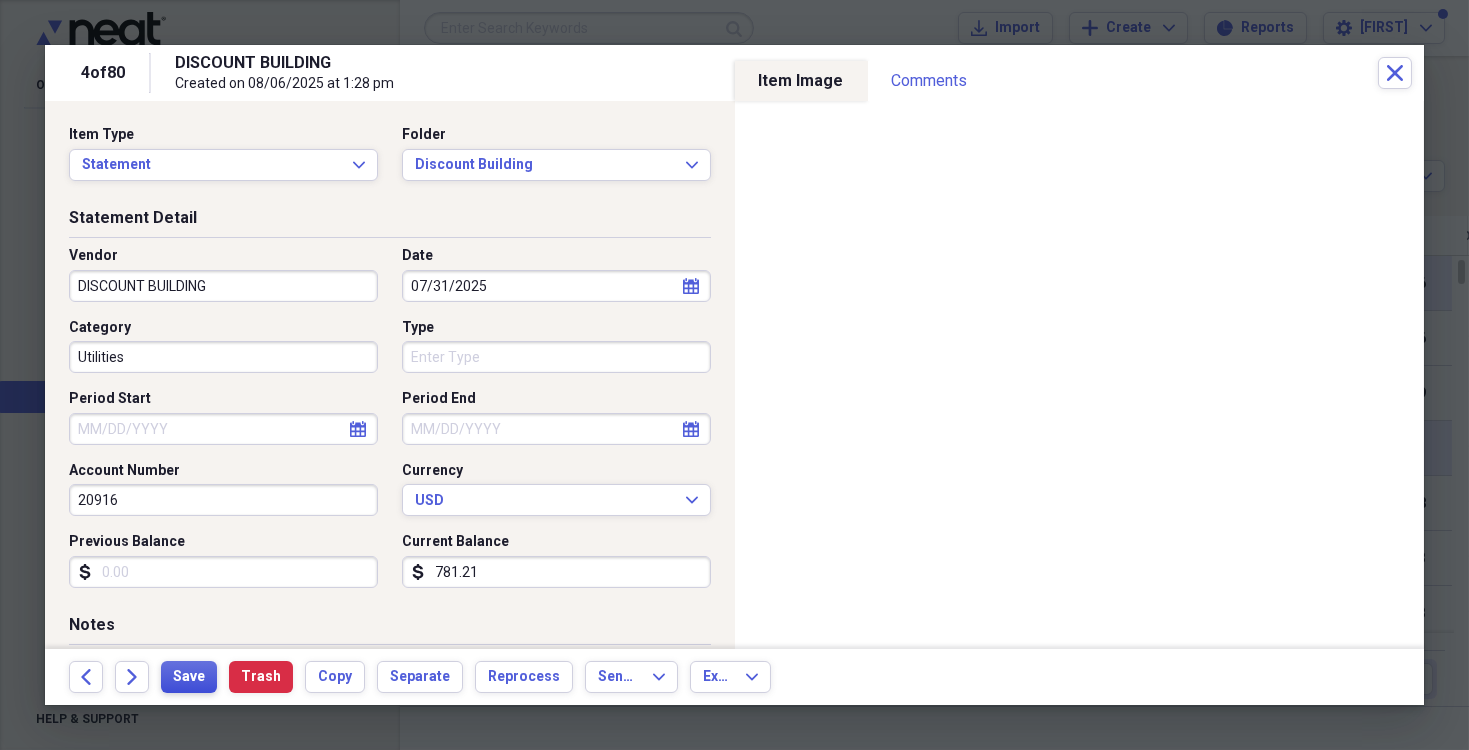click on "Save" at bounding box center (189, 677) 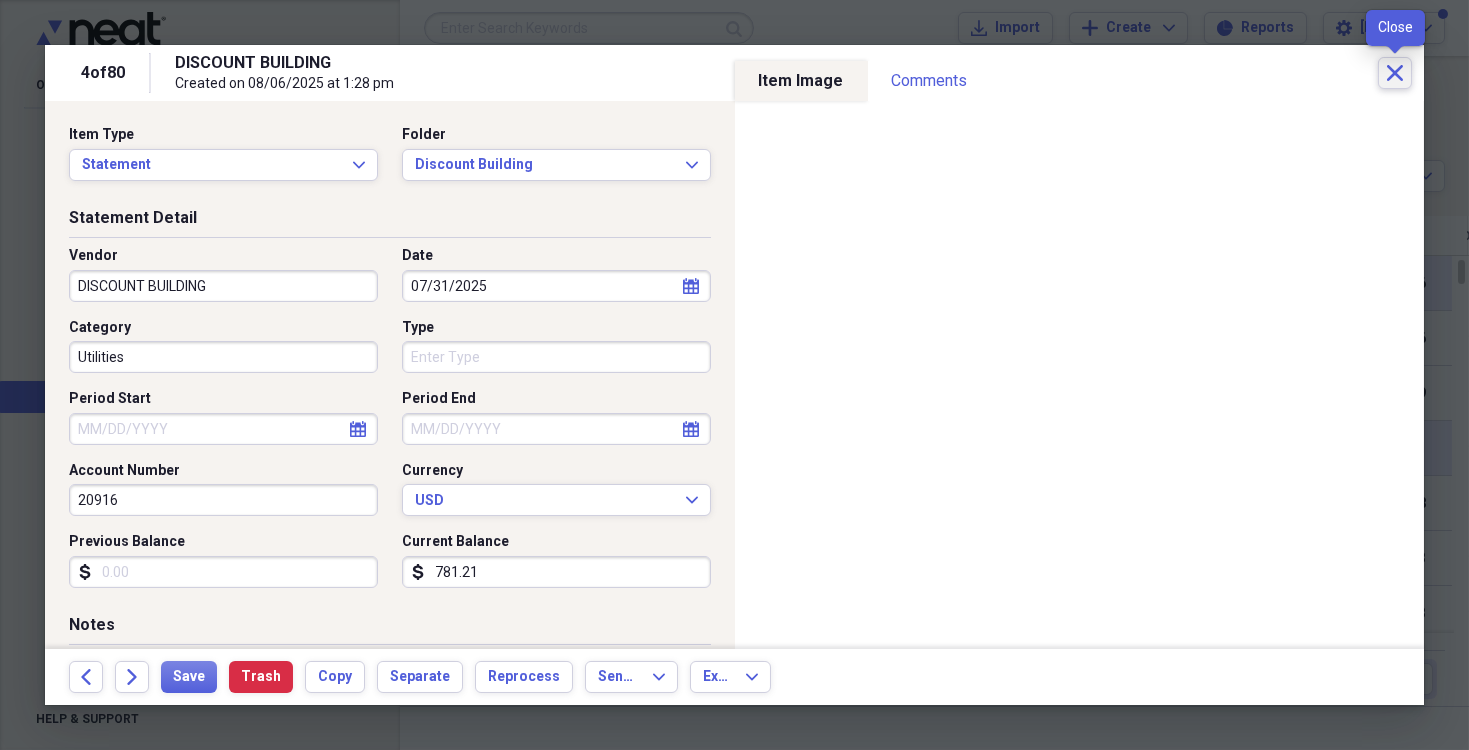 click on "Close" 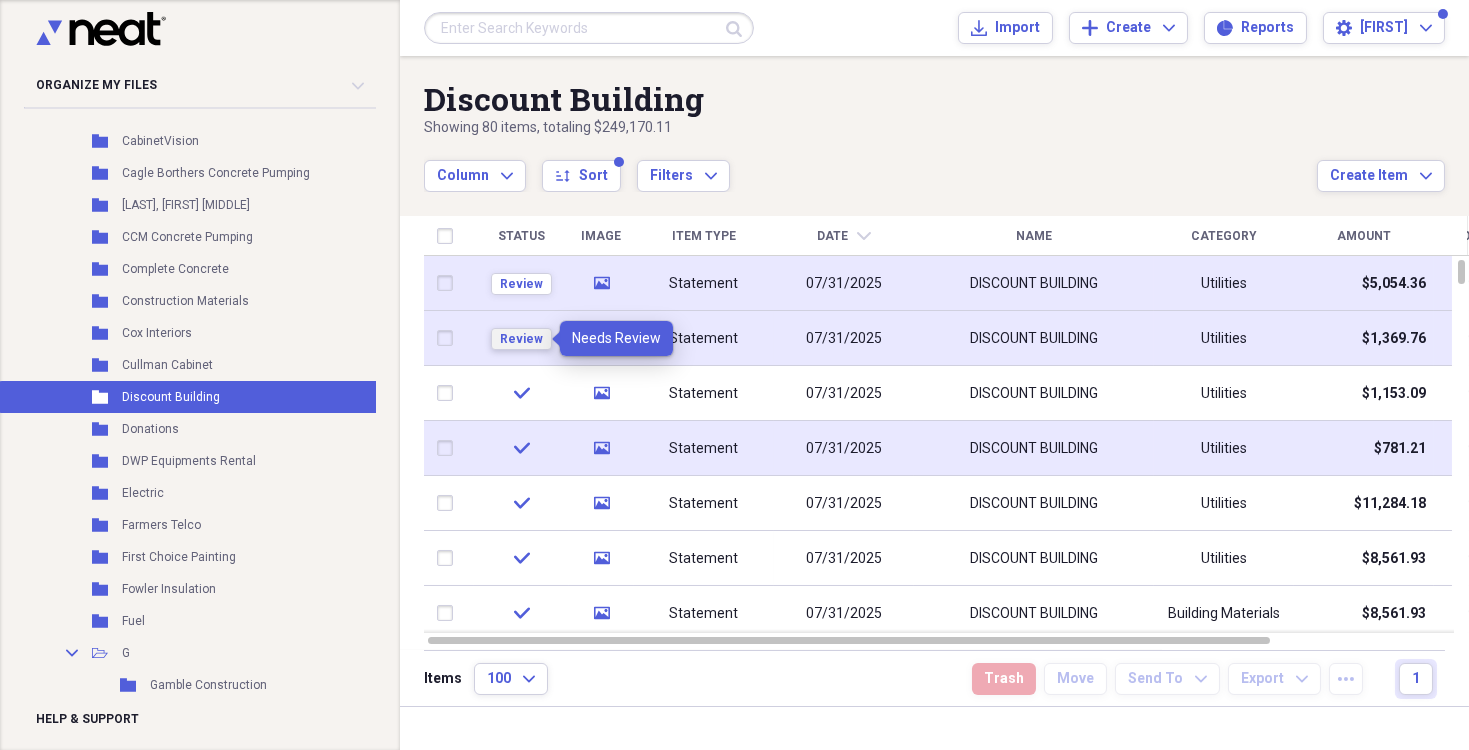 click on "Review" at bounding box center (521, 339) 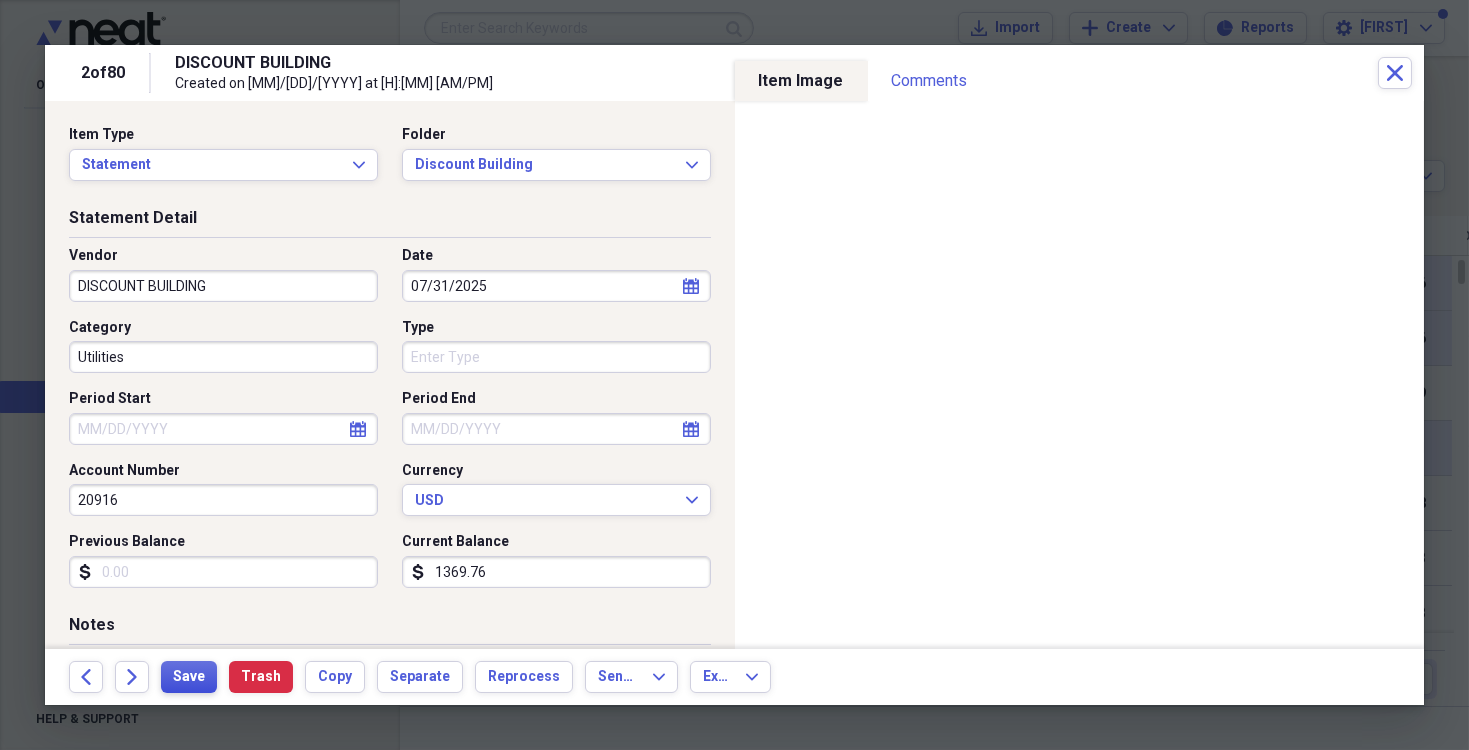 click on "Save" at bounding box center (189, 677) 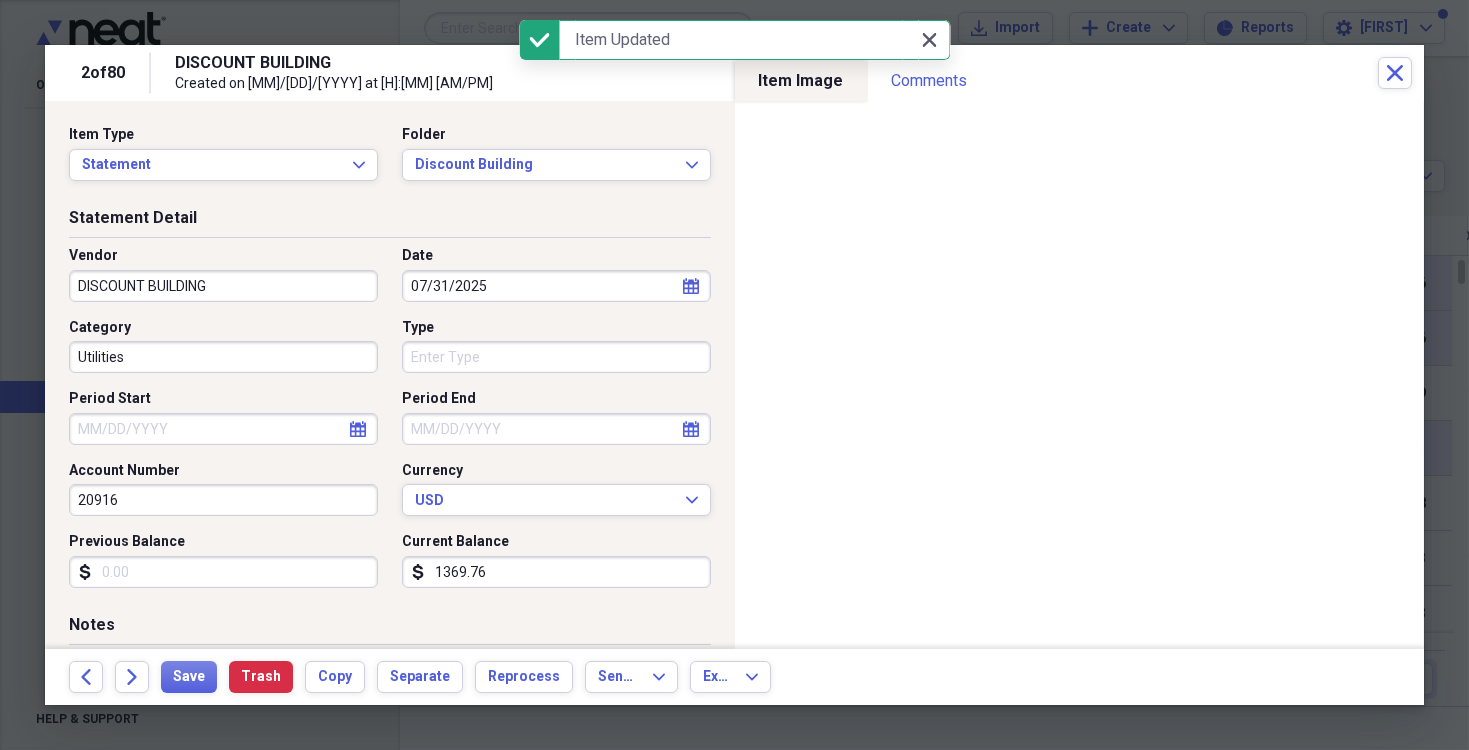 click on "Close Close" at bounding box center (930, 40) 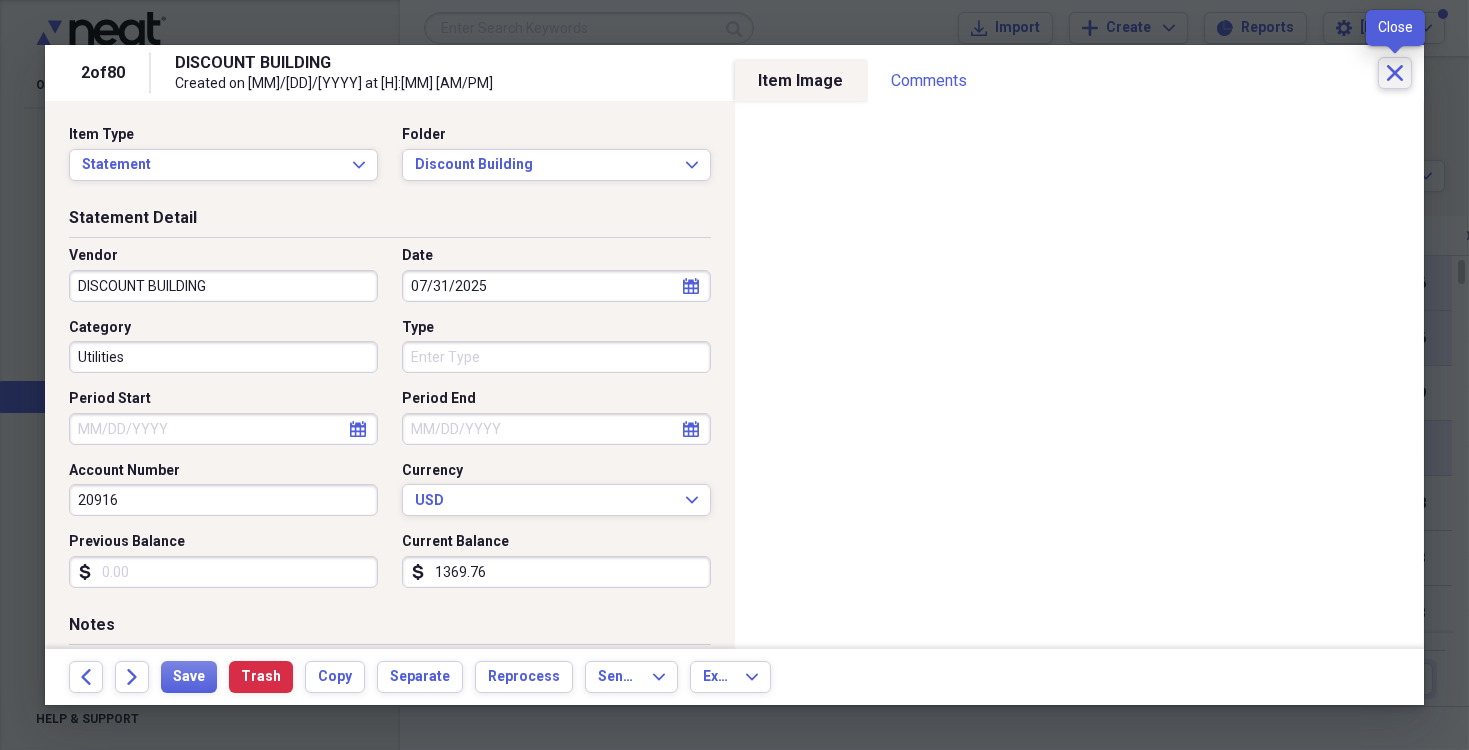 click 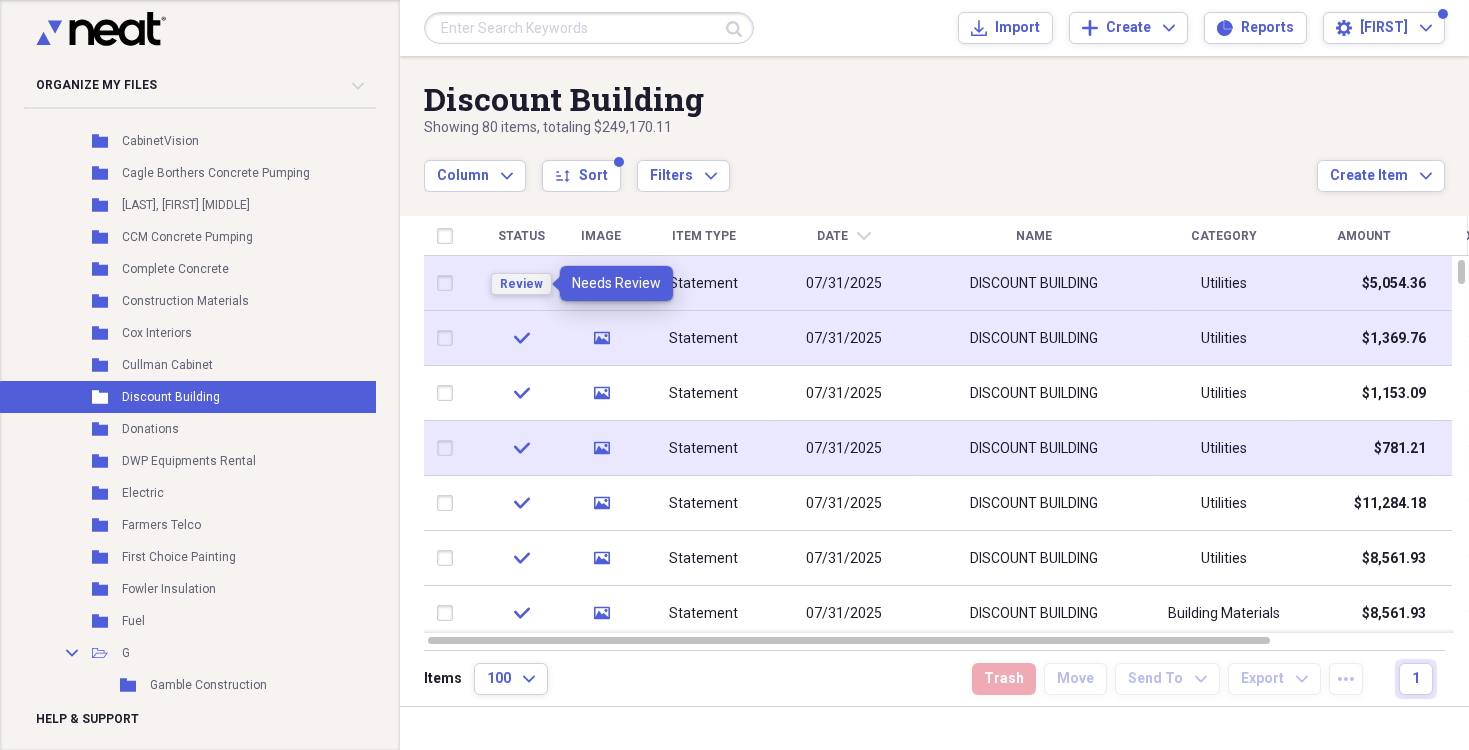 click on "Review" at bounding box center (521, 284) 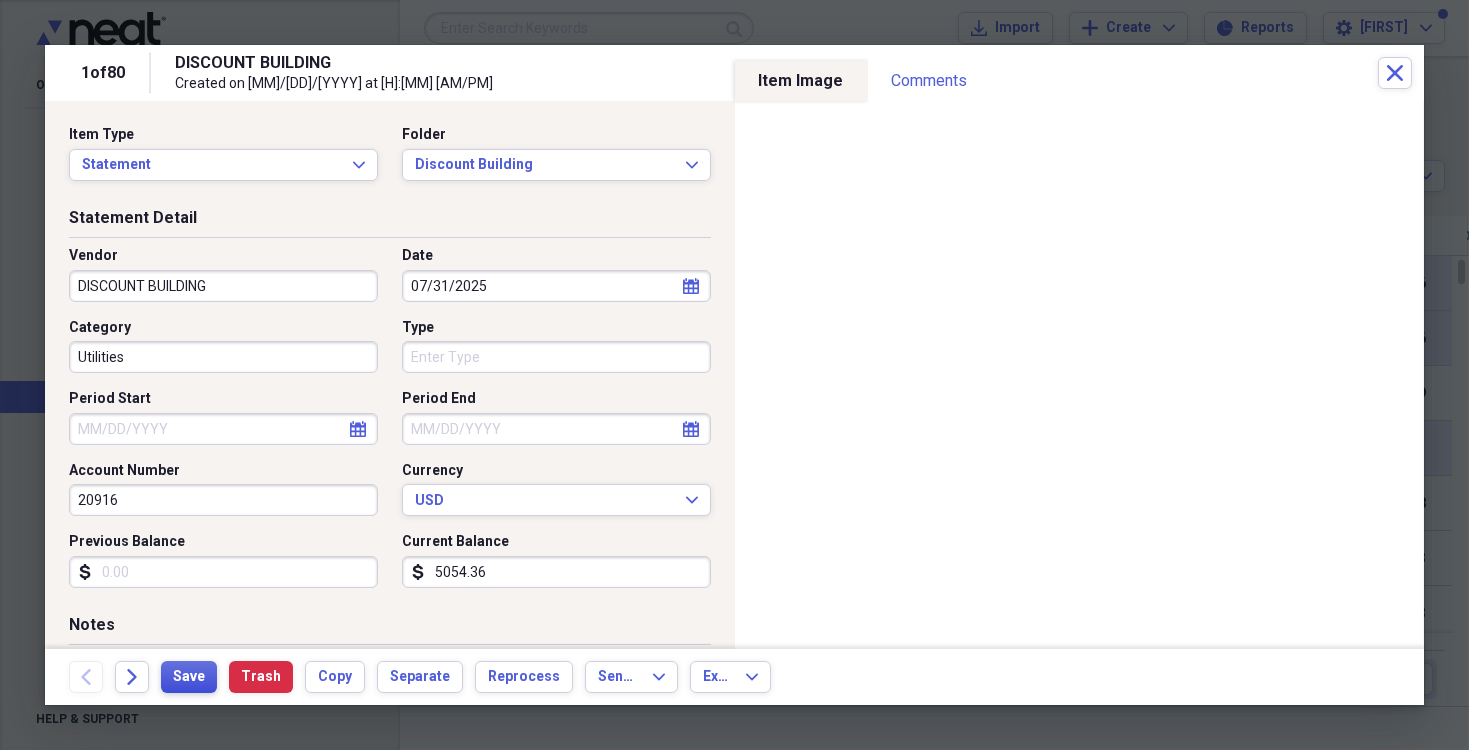 click on "Save" at bounding box center (189, 677) 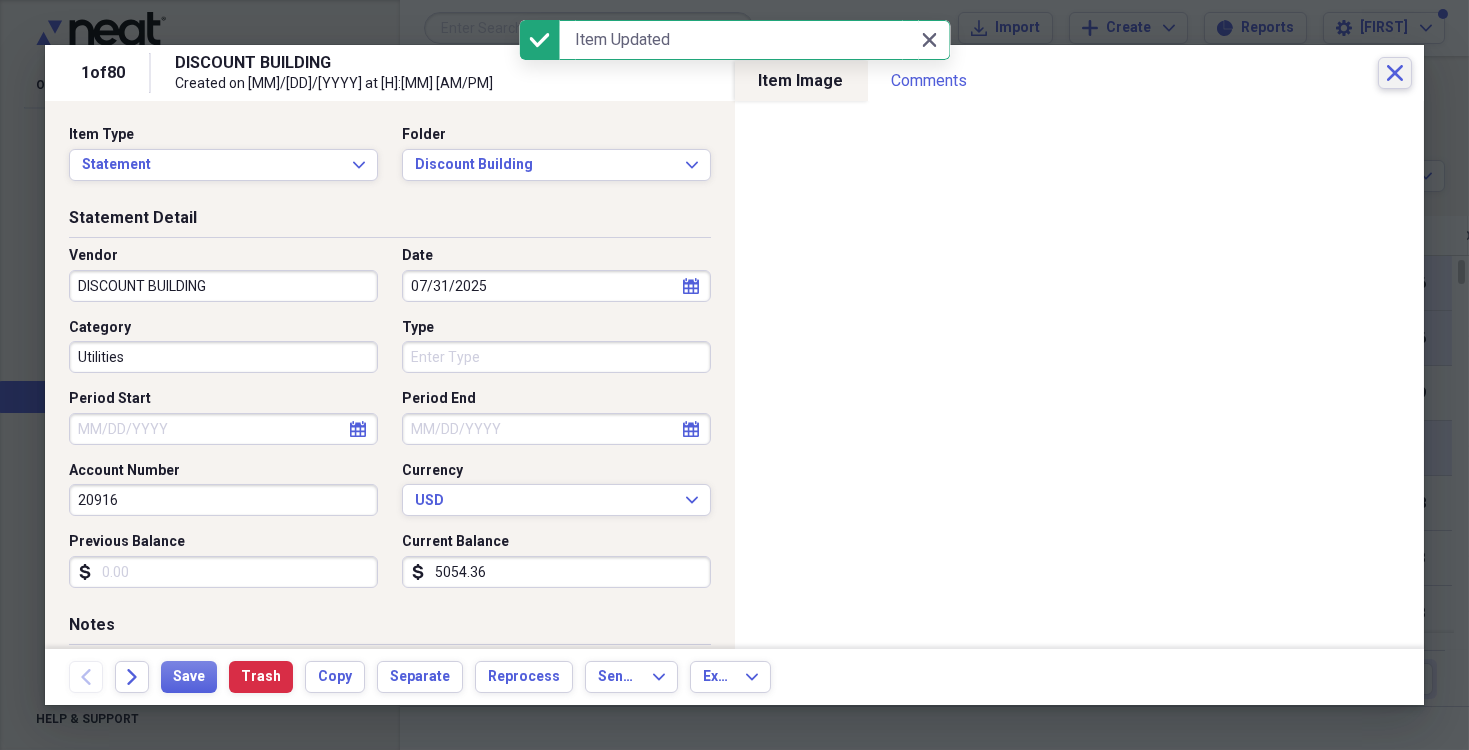 click on "Close" 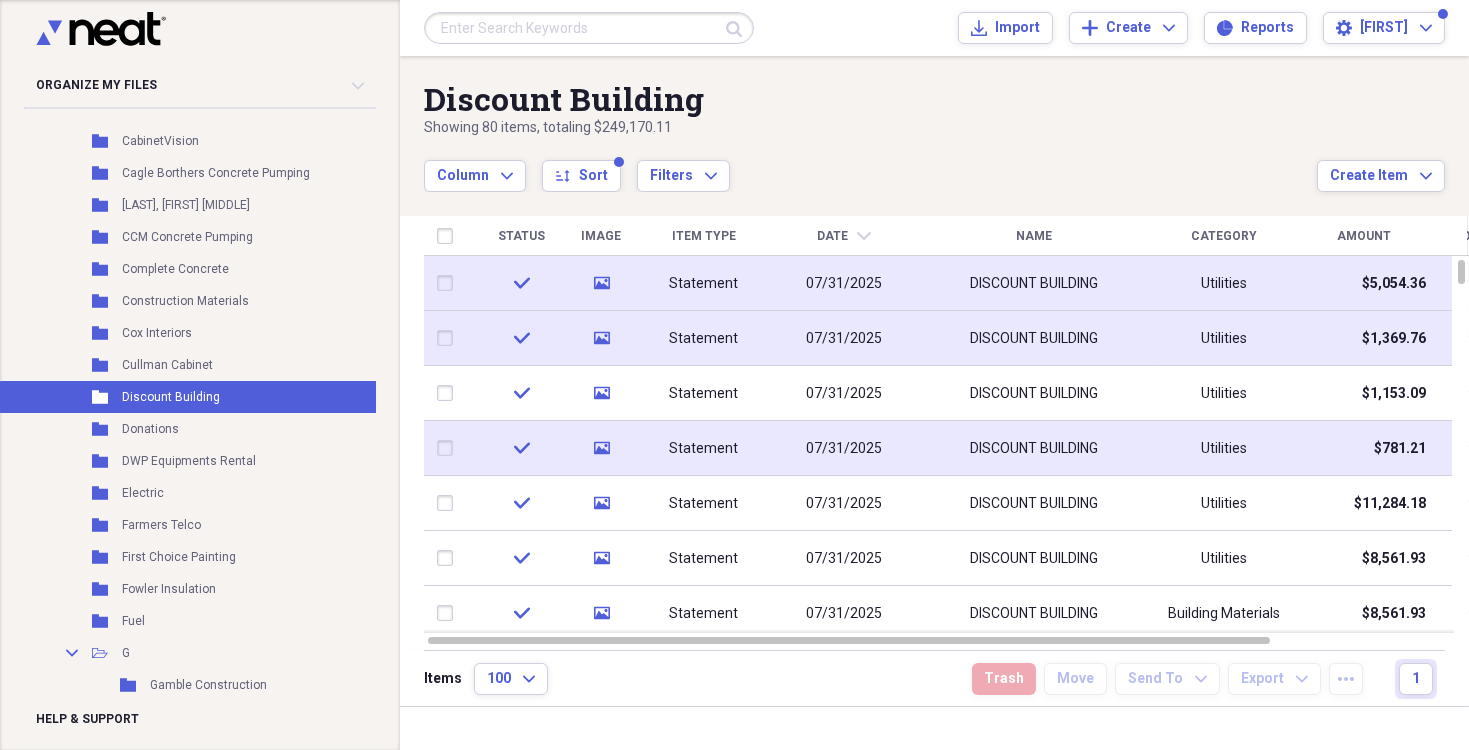 scroll, scrollTop: 0, scrollLeft: 0, axis: both 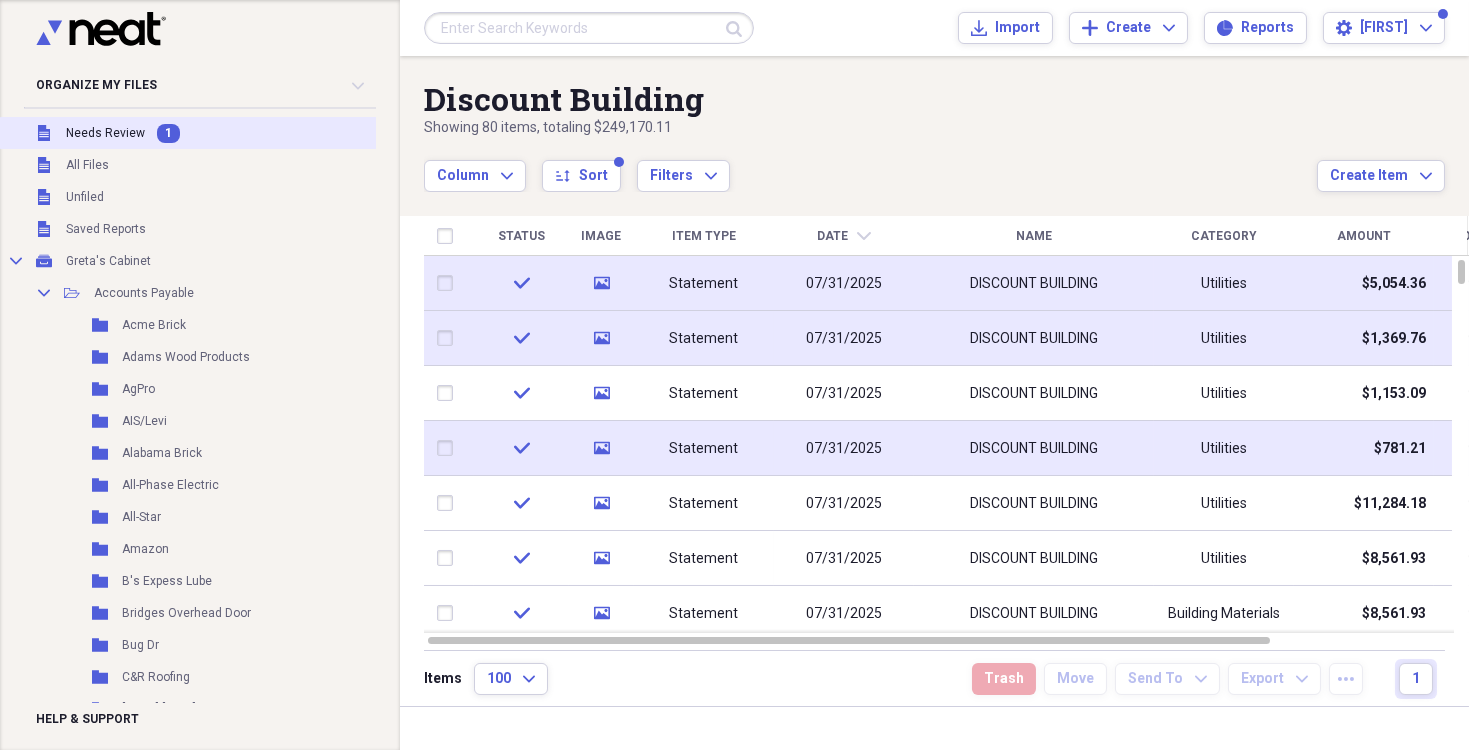 click on "Needs Review" at bounding box center [105, 133] 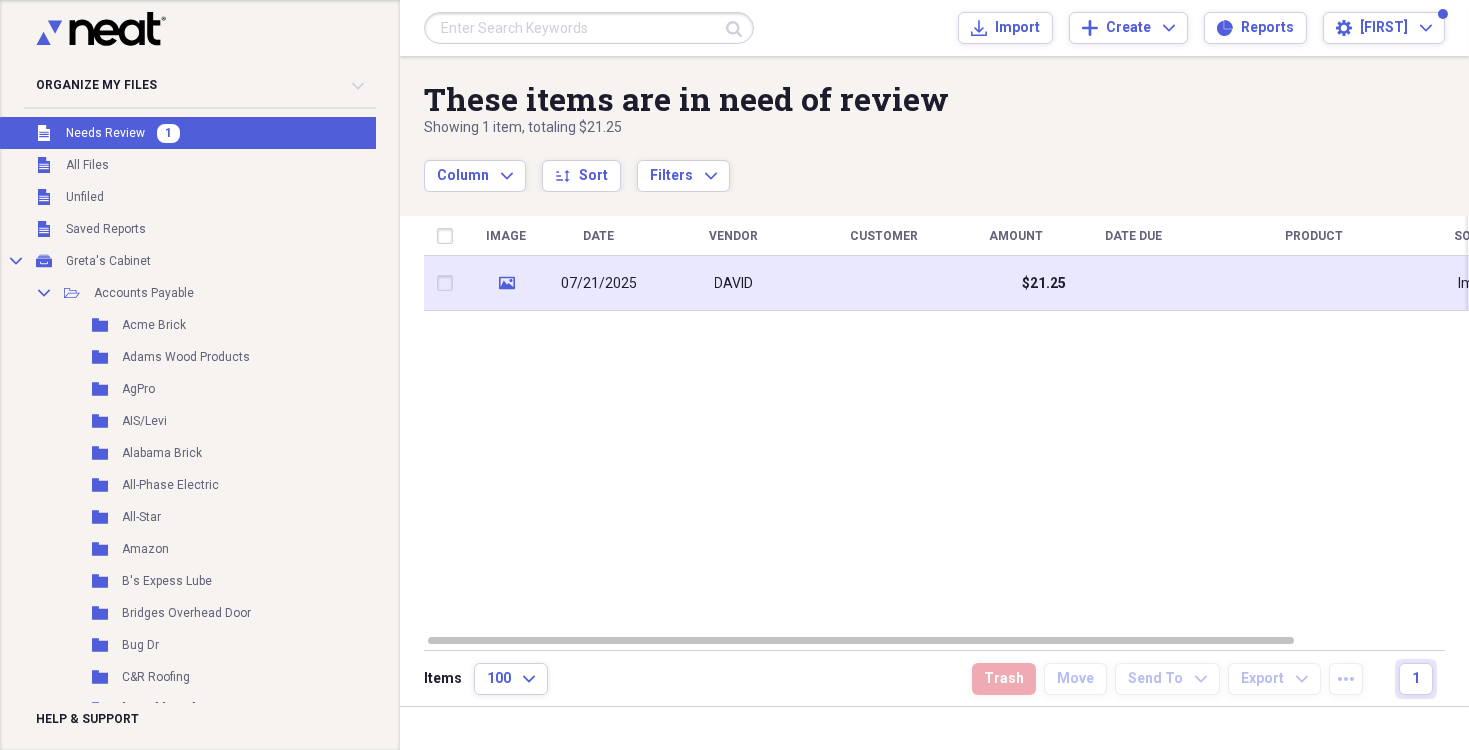 click on "DAVID" at bounding box center [734, 283] 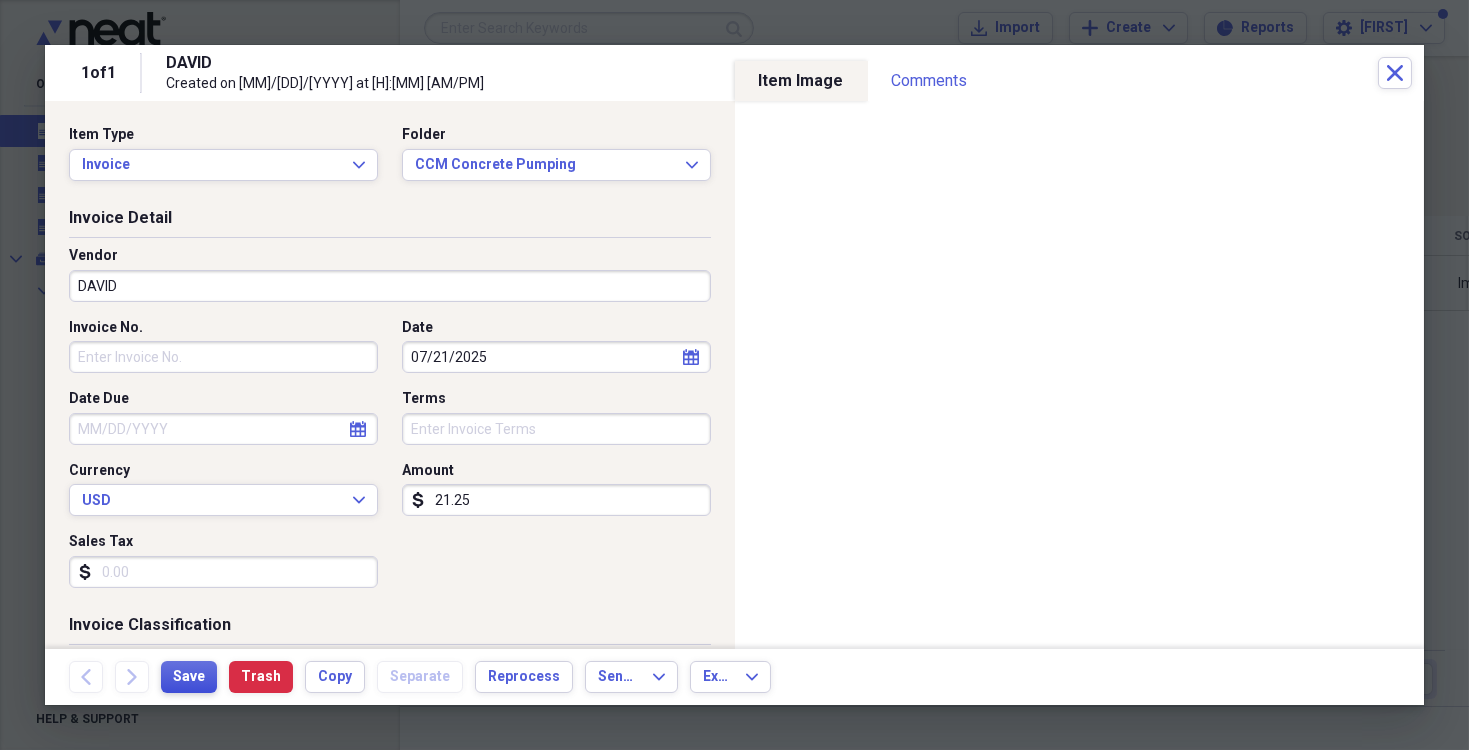 click on "Save" at bounding box center [189, 677] 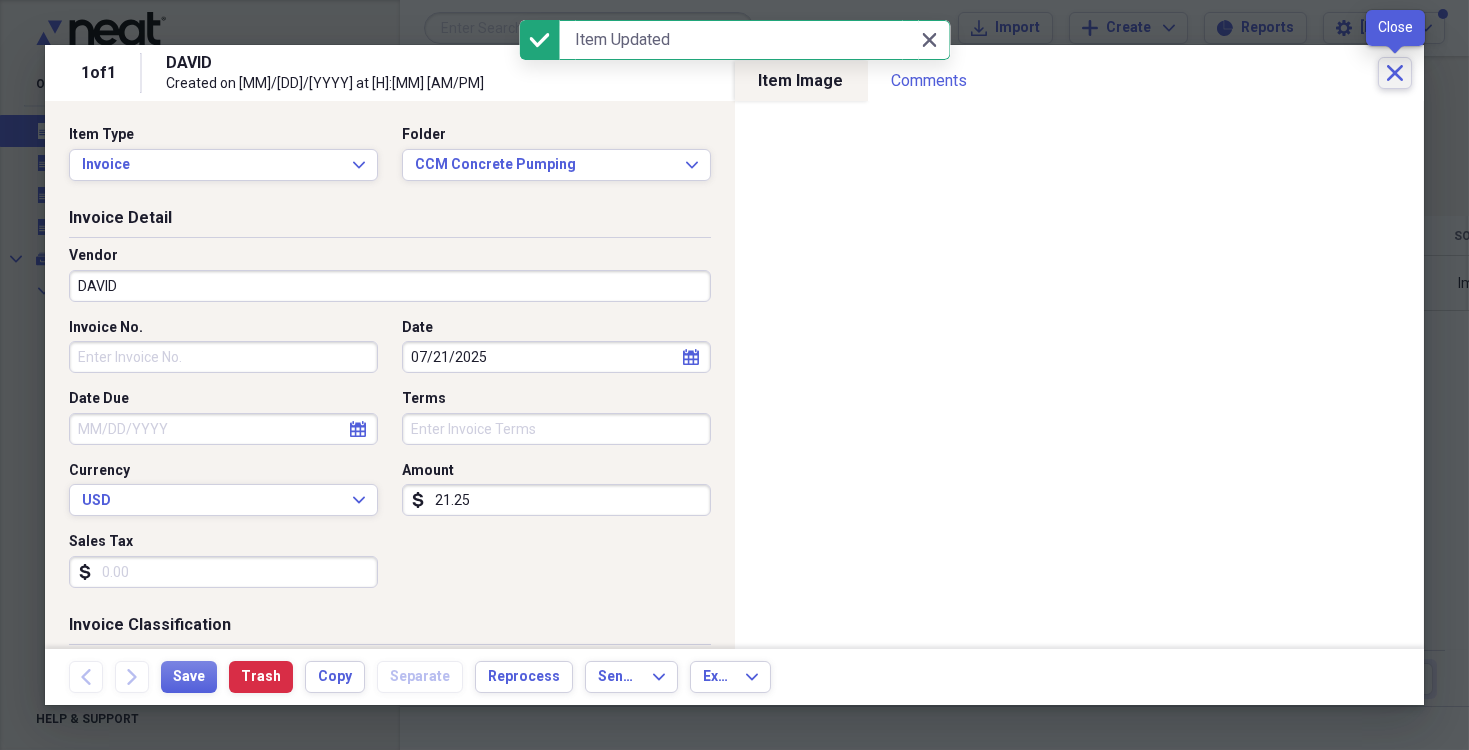 click on "Close" 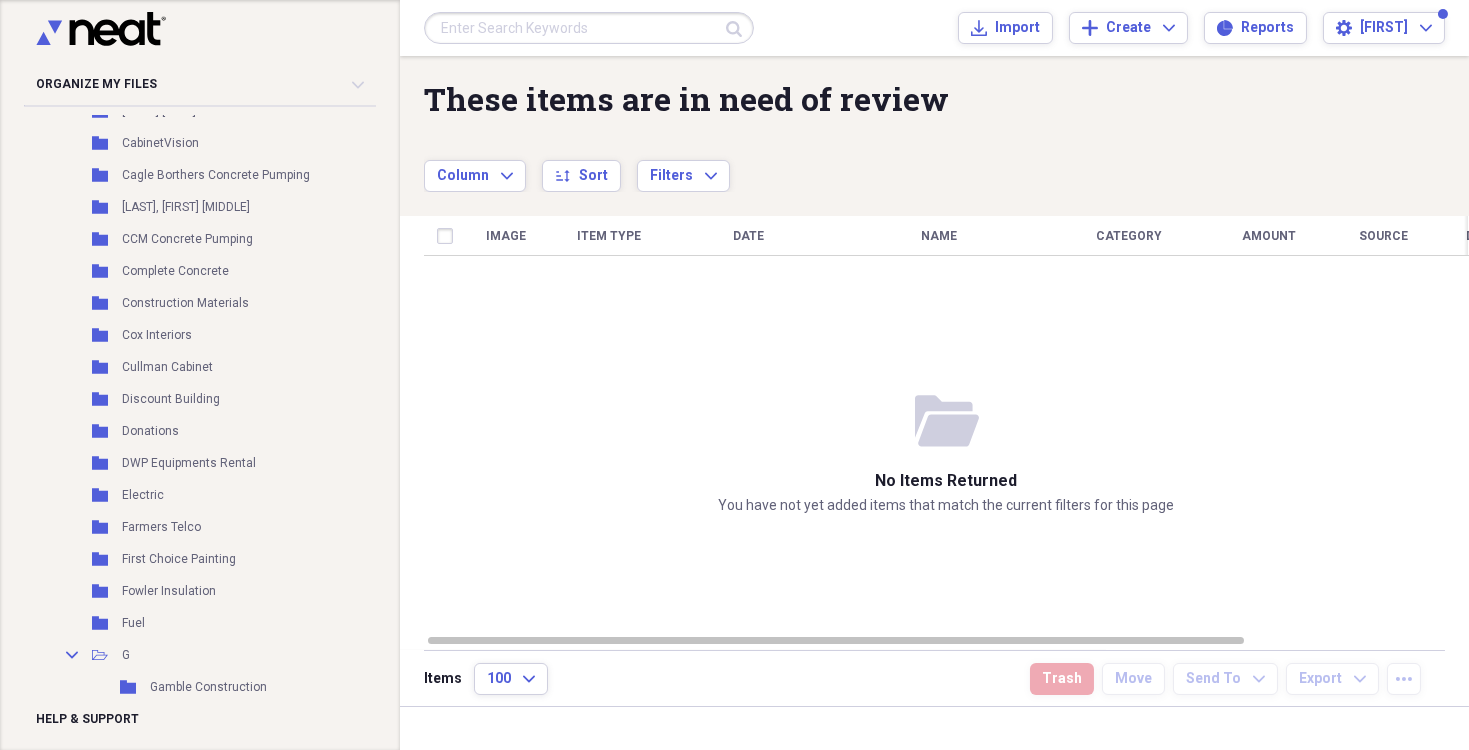 scroll, scrollTop: 600, scrollLeft: 0, axis: vertical 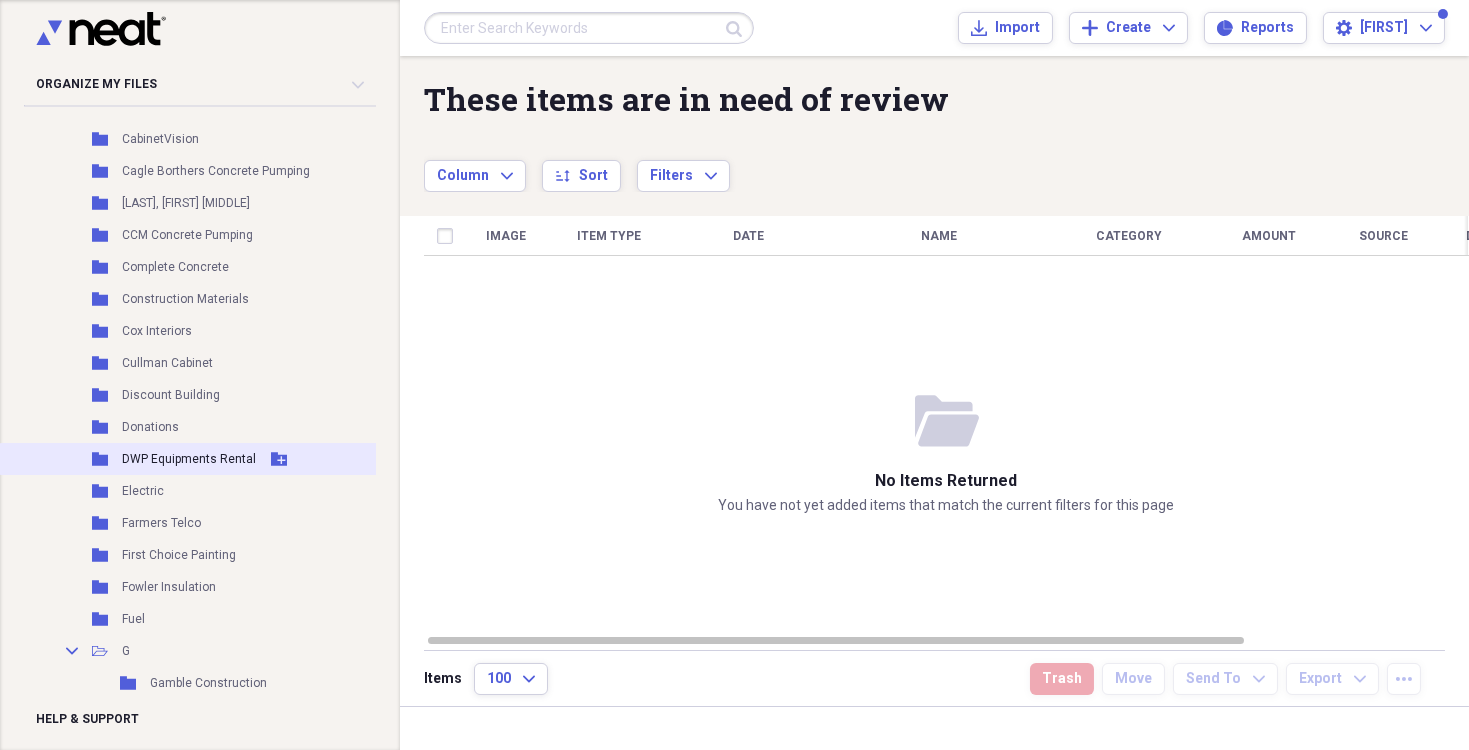 click on "DWP Equipments Rental" at bounding box center (189, 459) 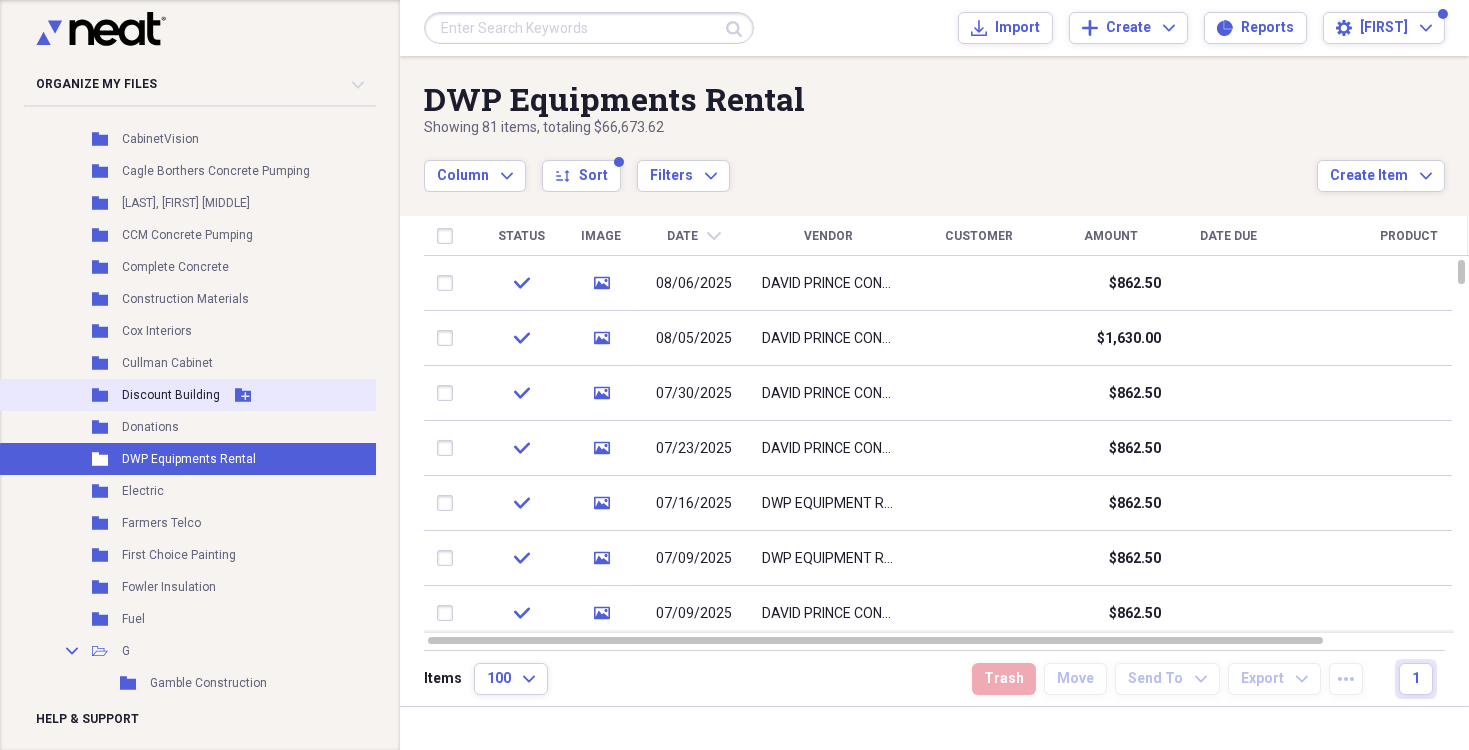 click on "Discount Building" at bounding box center [171, 395] 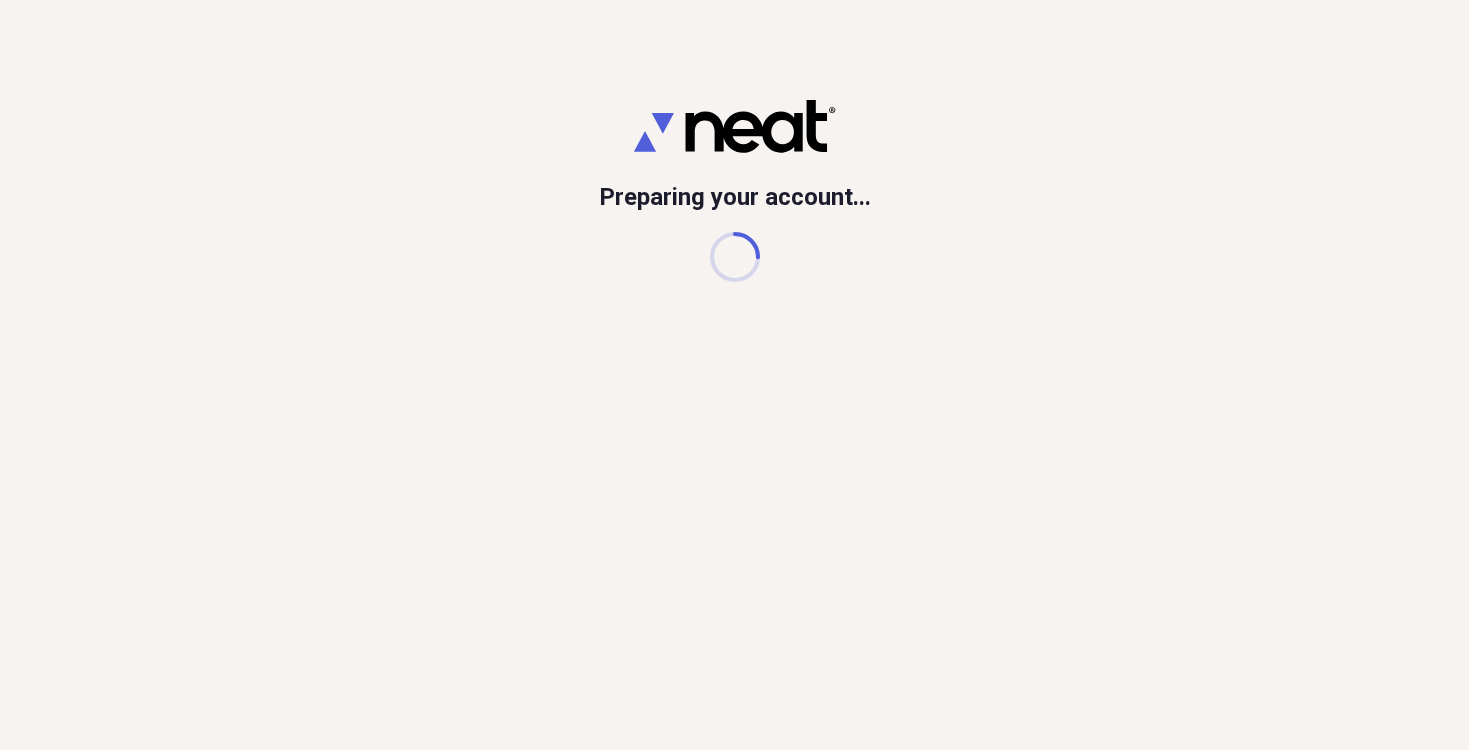 scroll, scrollTop: 0, scrollLeft: 0, axis: both 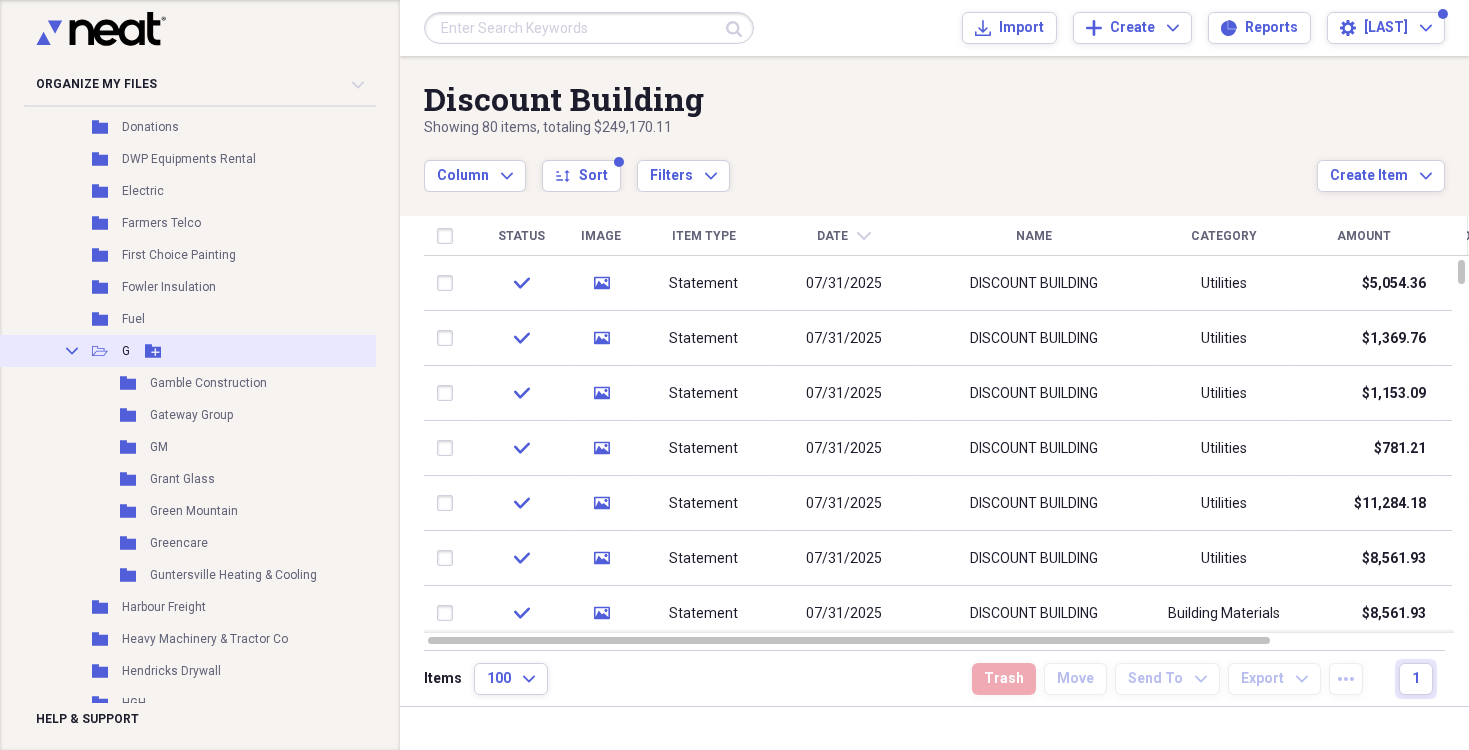 click 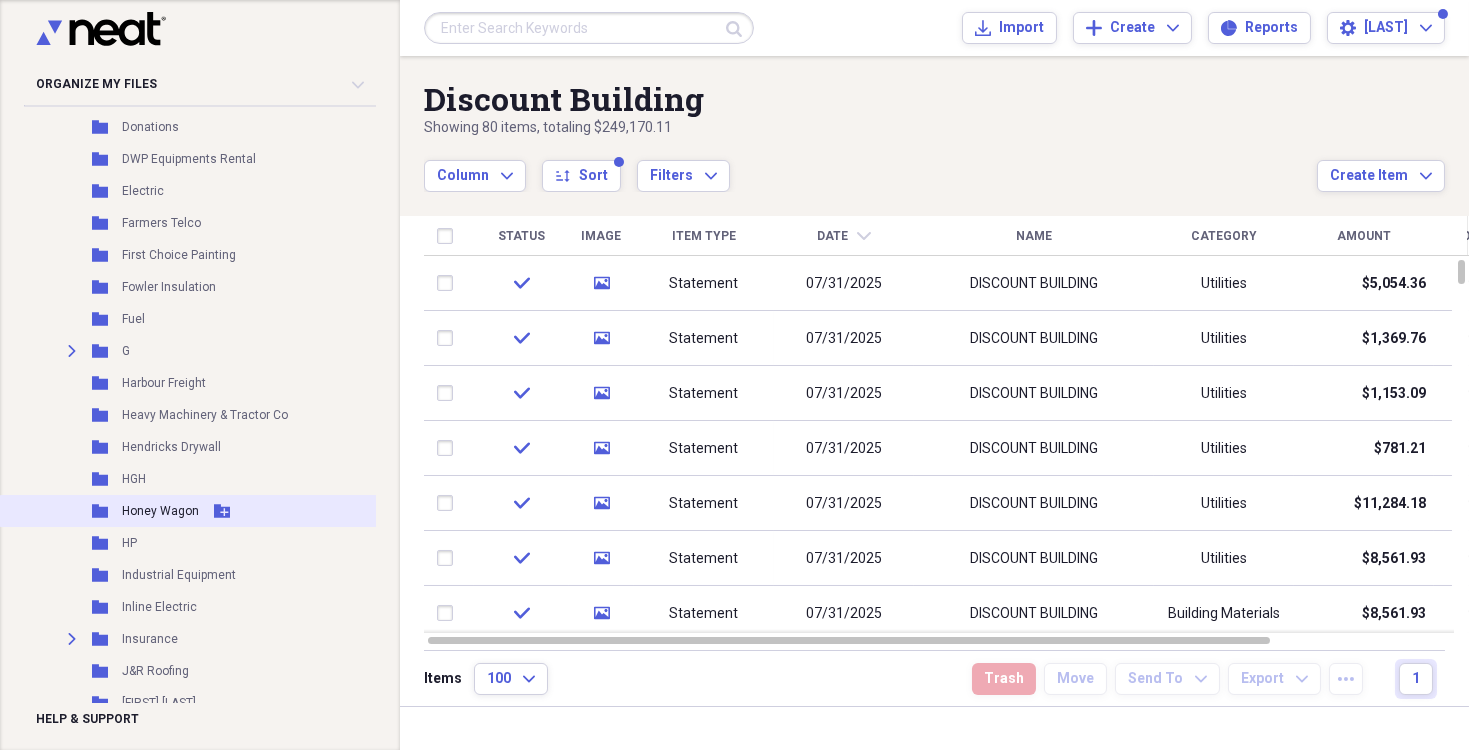 click on "Honey Wagon" at bounding box center (160, 511) 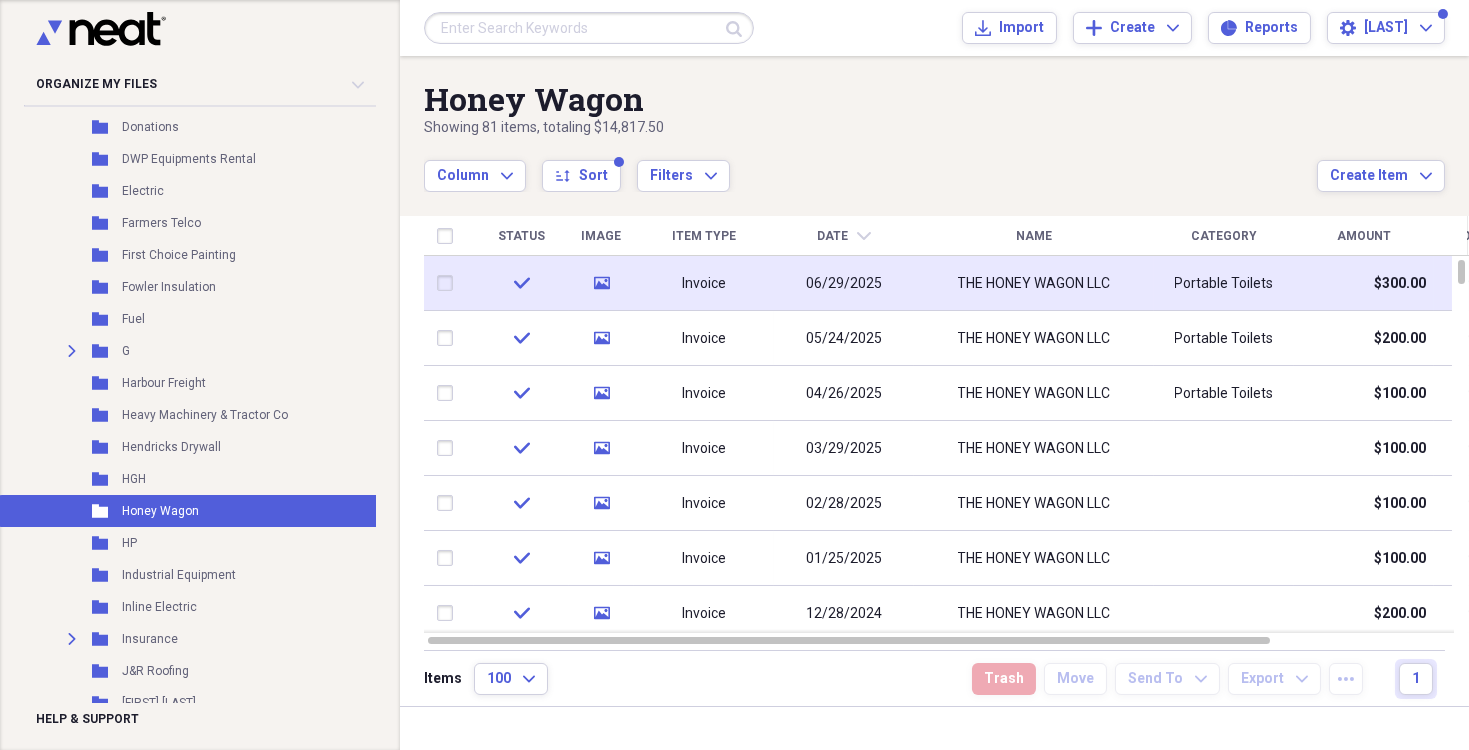 click on "06/29/2025" at bounding box center (844, 283) 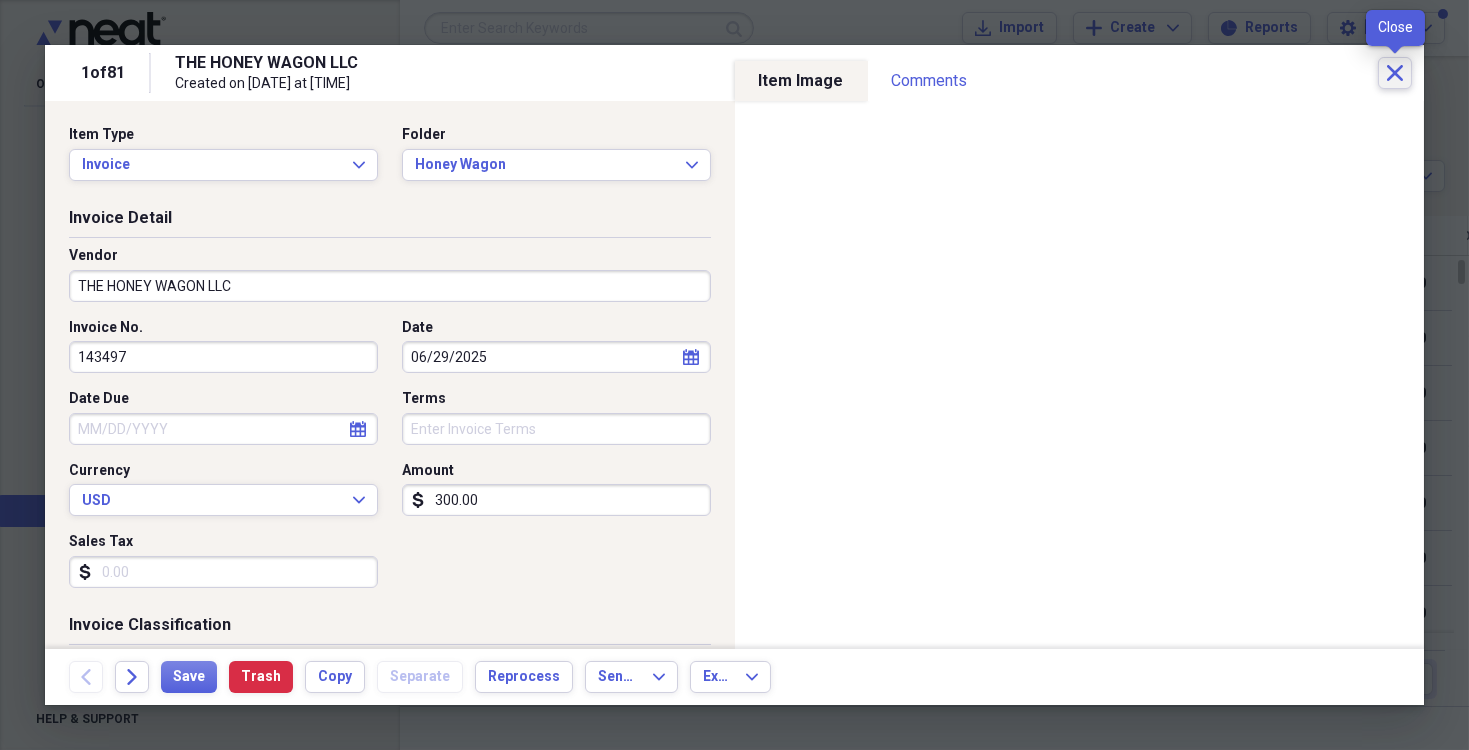 click on "Close" 